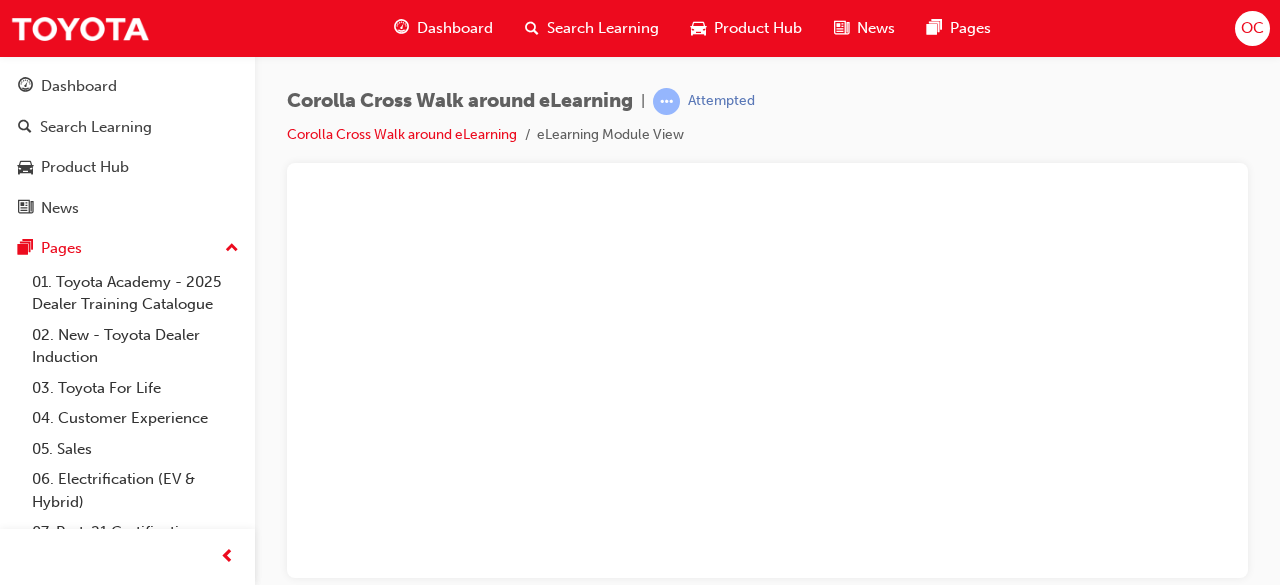 scroll, scrollTop: 0, scrollLeft: 0, axis: both 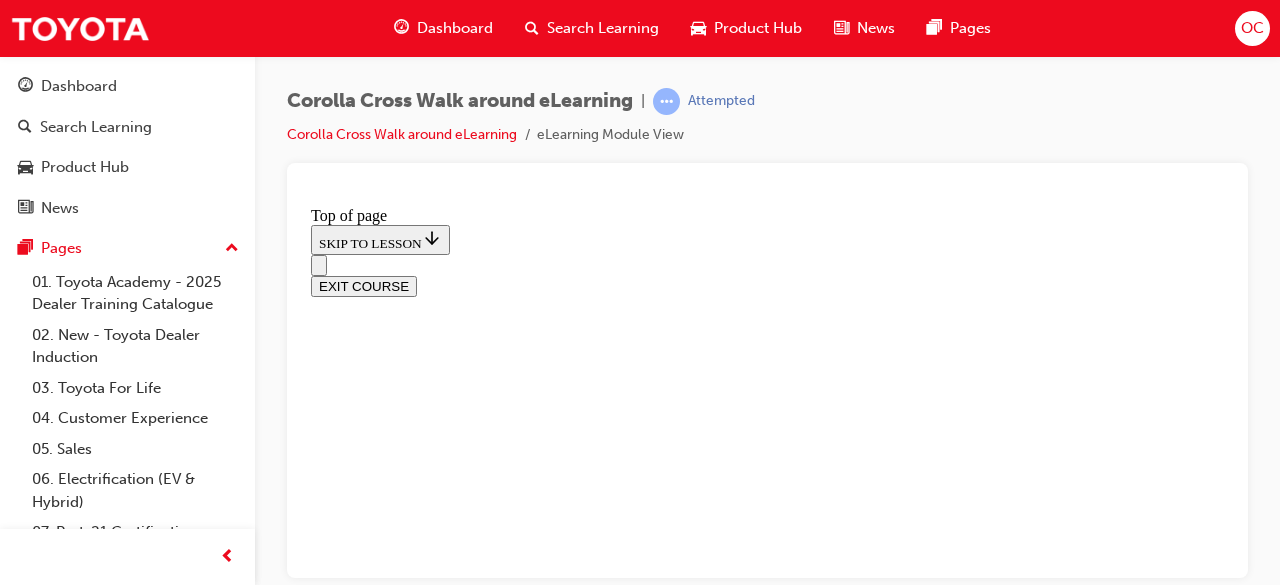 click at bounding box center [767, 370] 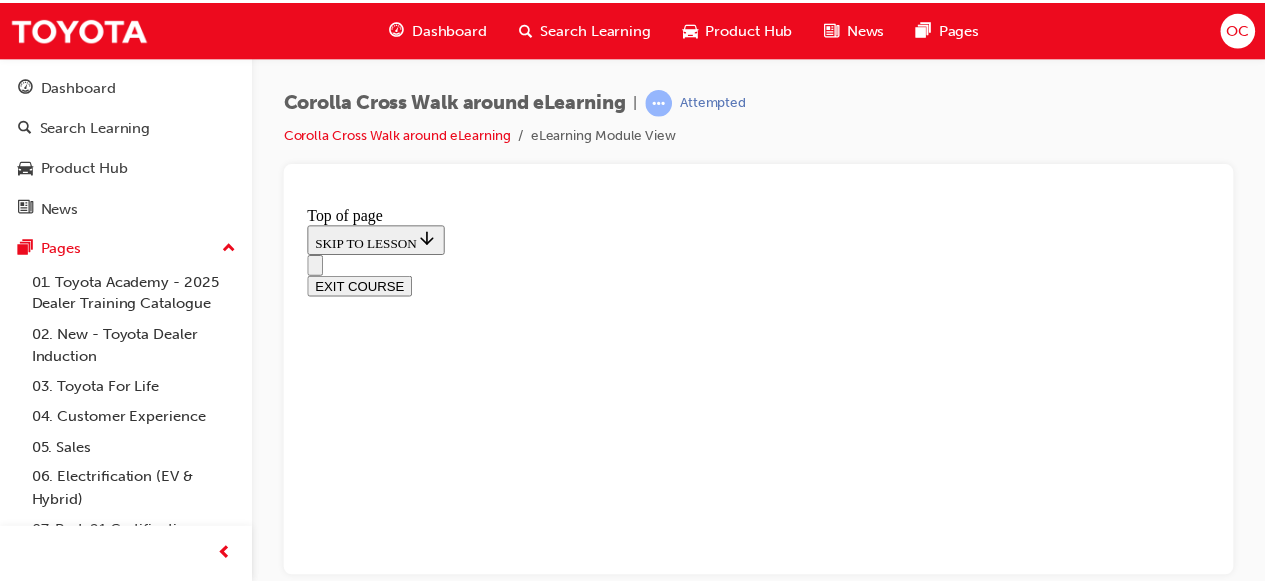 scroll, scrollTop: 502, scrollLeft: 0, axis: vertical 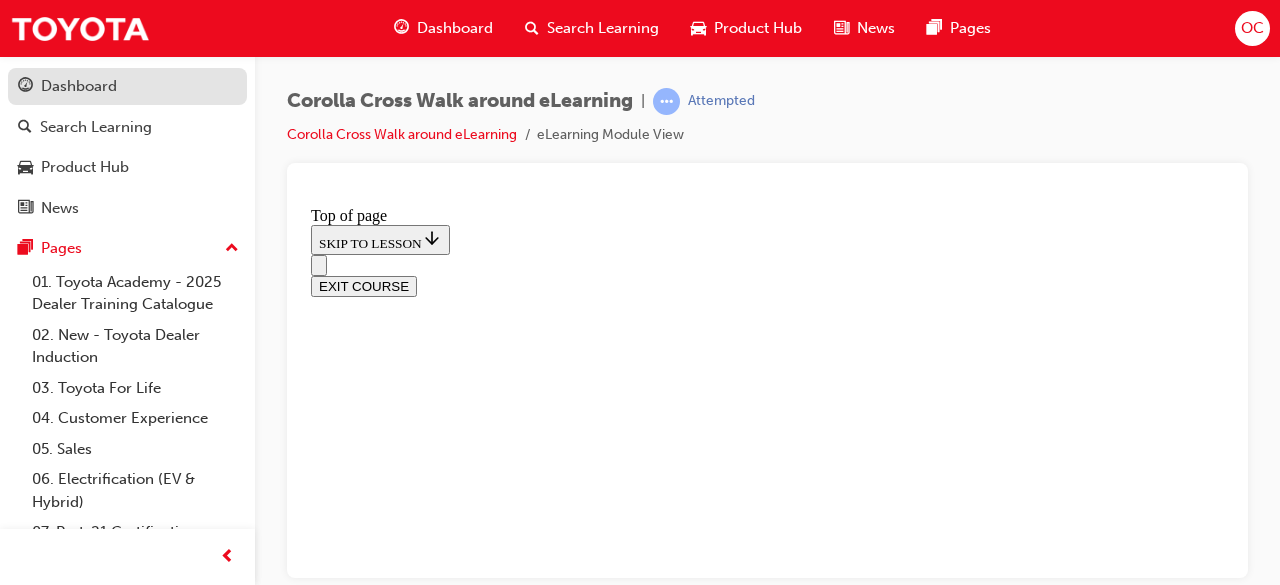 click on "Dashboard" at bounding box center (127, 86) 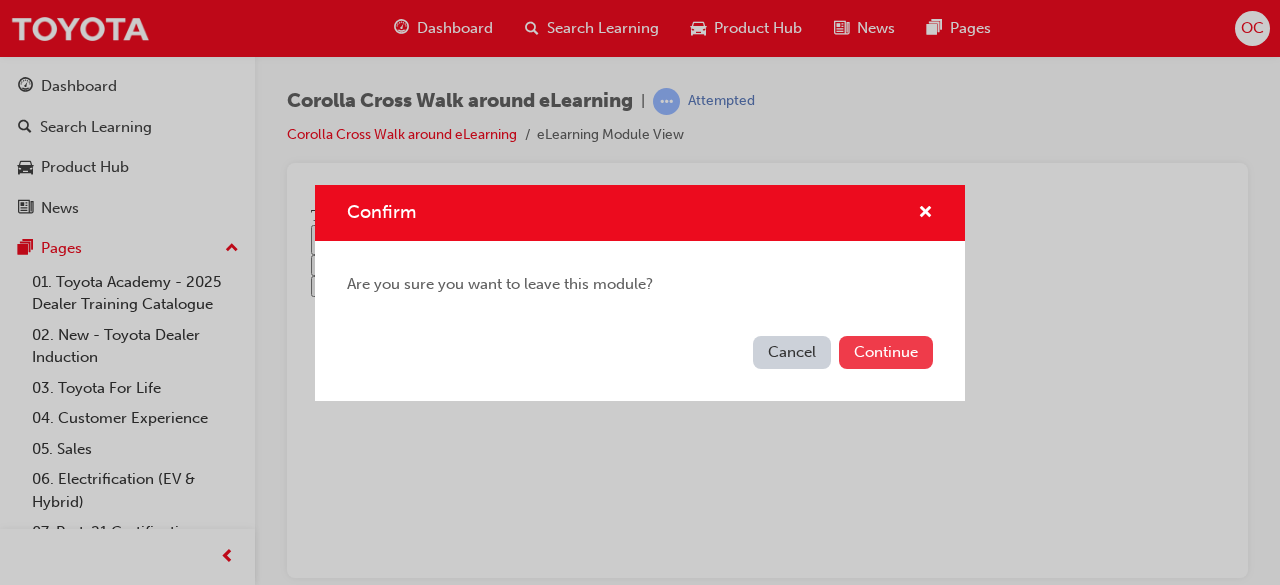 click on "Continue" at bounding box center (886, 352) 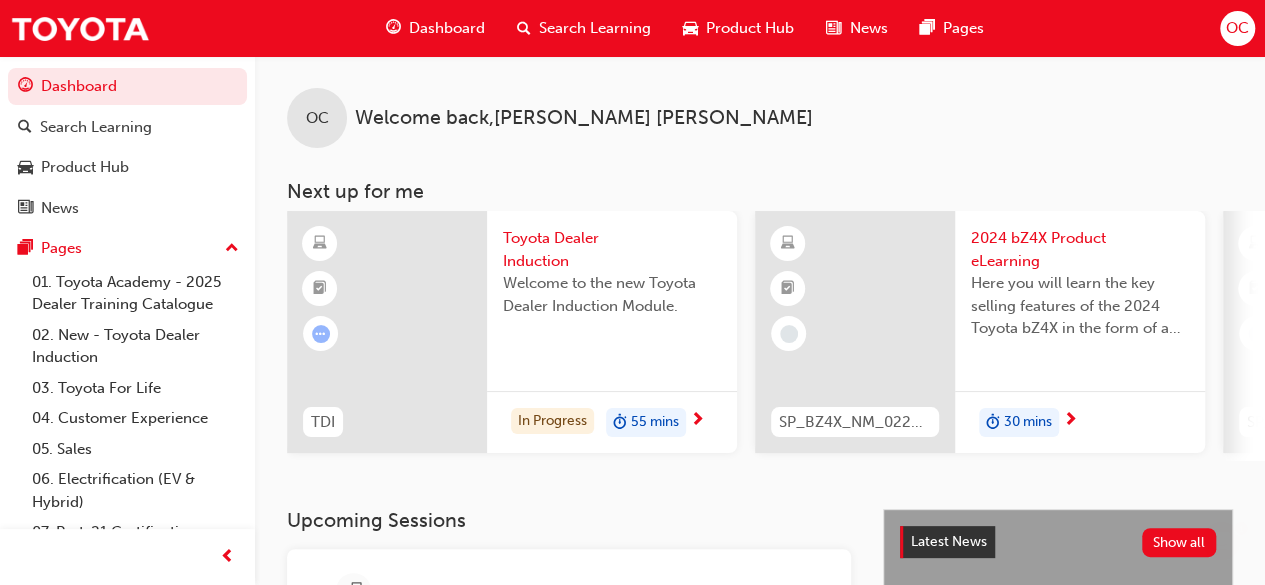 click on "In Progress" at bounding box center (552, 421) 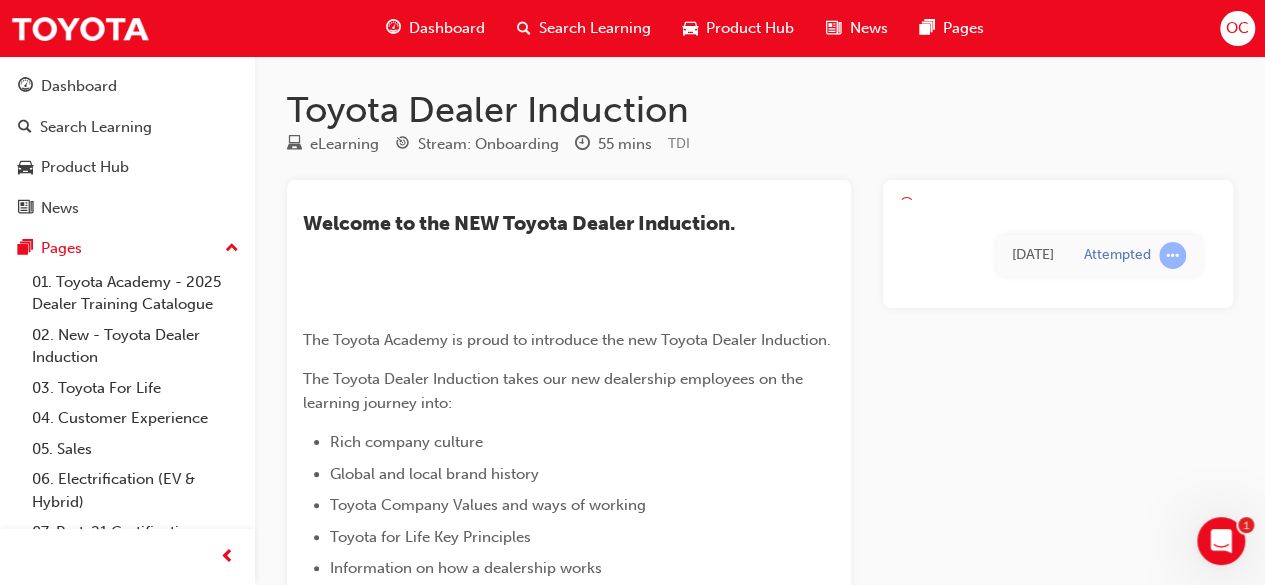 click on "3 days ago Attempted" at bounding box center [1058, 255] 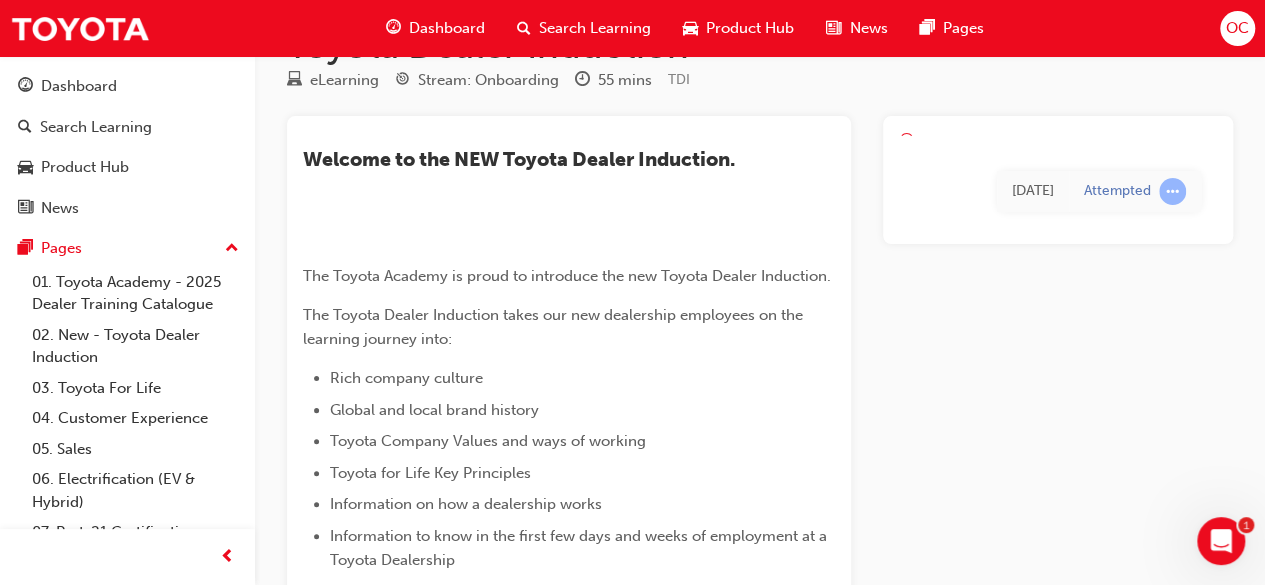 scroll, scrollTop: 0, scrollLeft: 0, axis: both 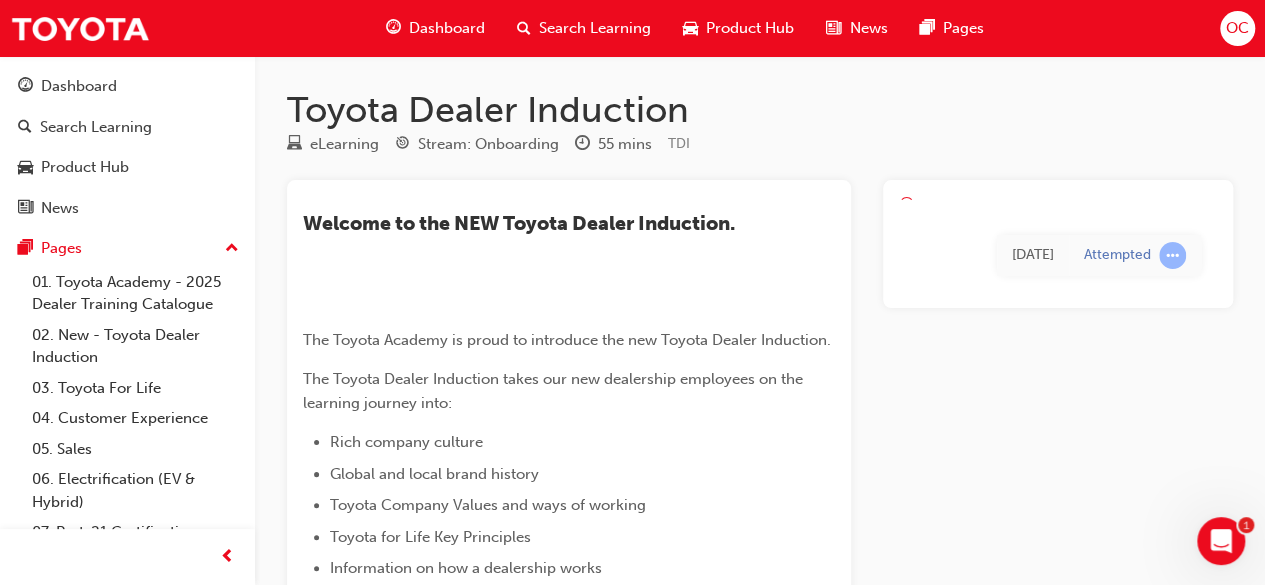click at bounding box center (906, 204) 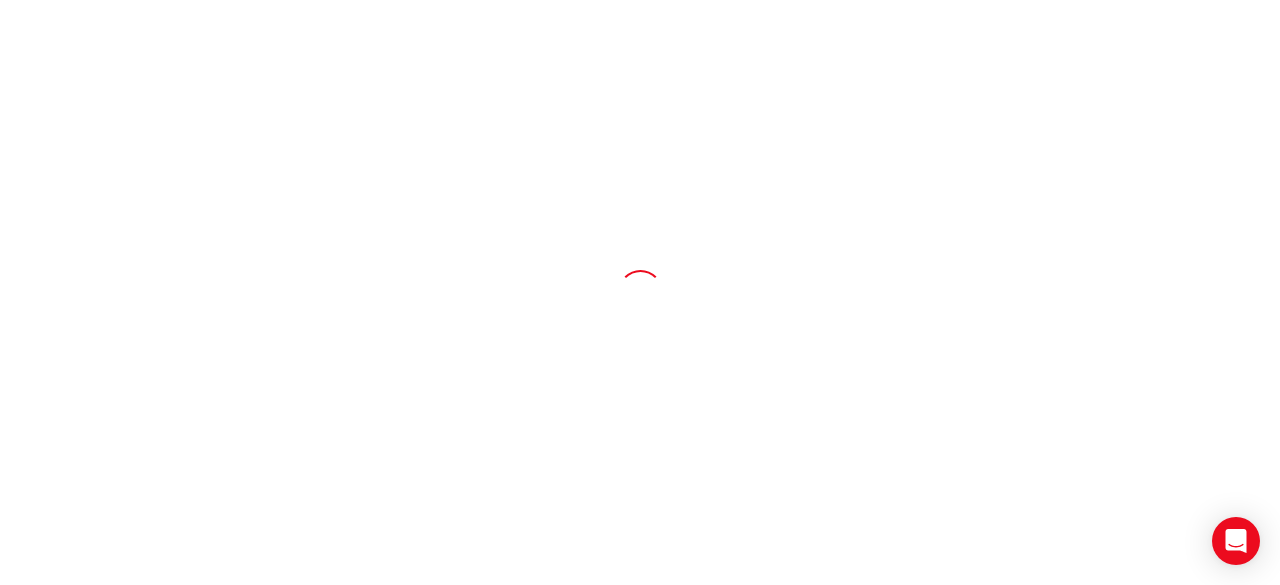 scroll, scrollTop: 0, scrollLeft: 0, axis: both 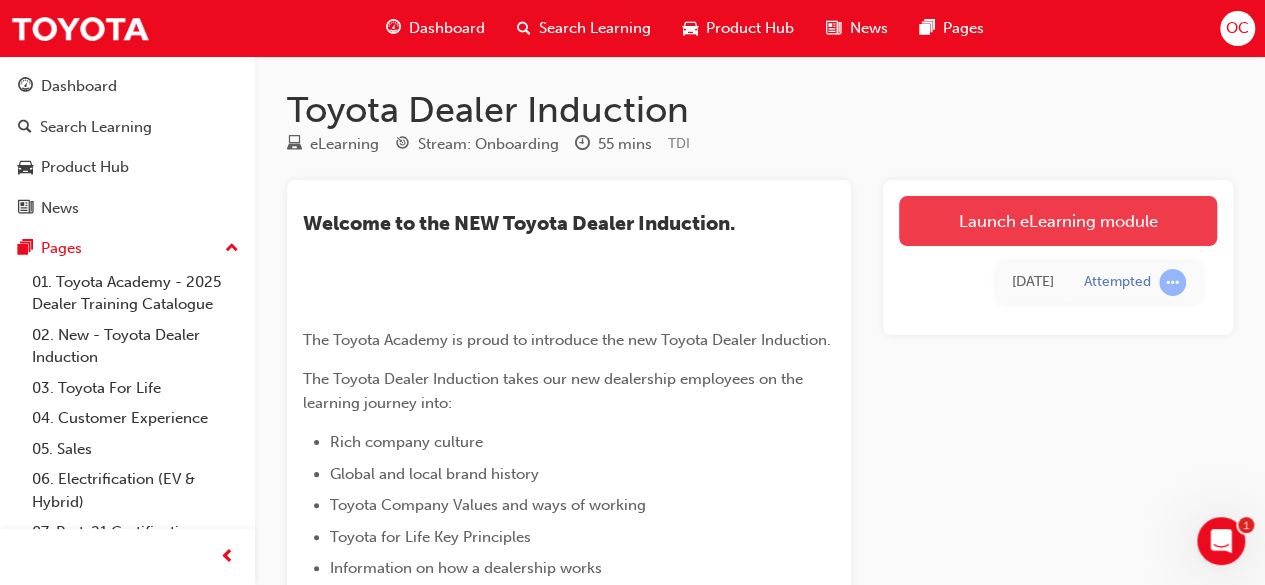click on "Launch eLearning module" at bounding box center (1058, 221) 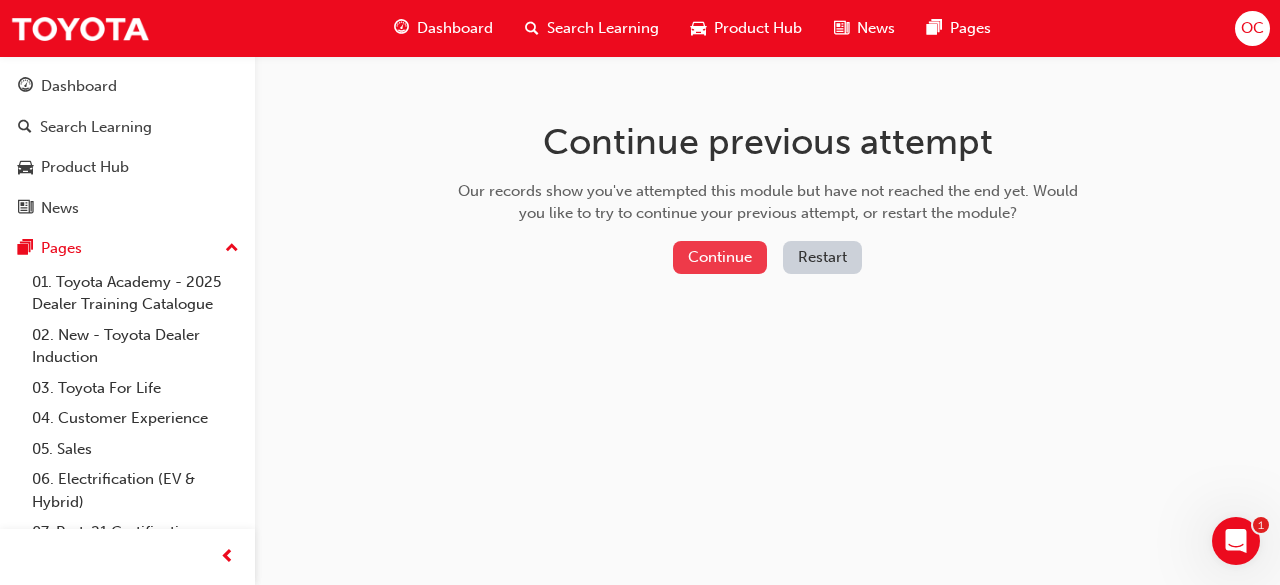 click on "Continue" at bounding box center (720, 257) 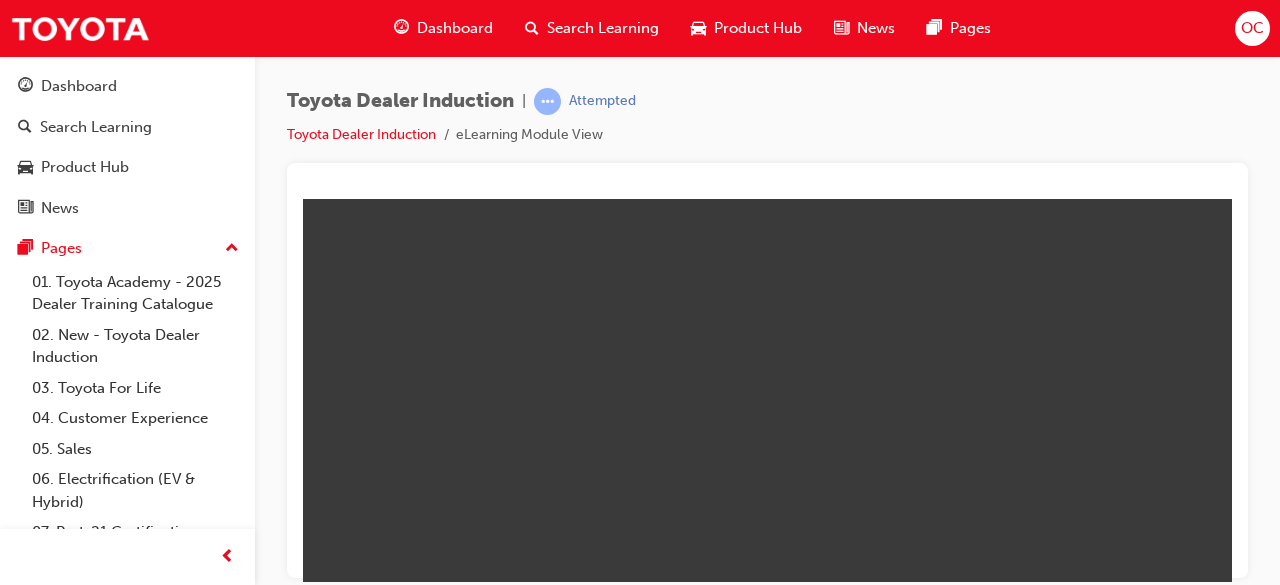 scroll, scrollTop: 0, scrollLeft: 0, axis: both 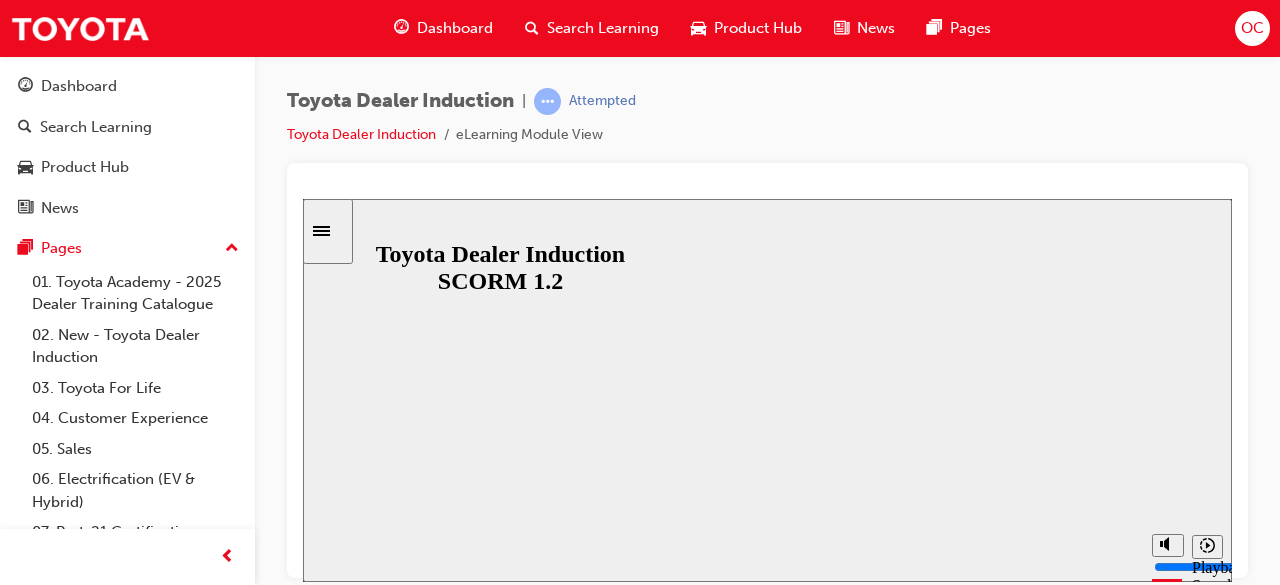 click on "Resume" at bounding box center (341, 1406) 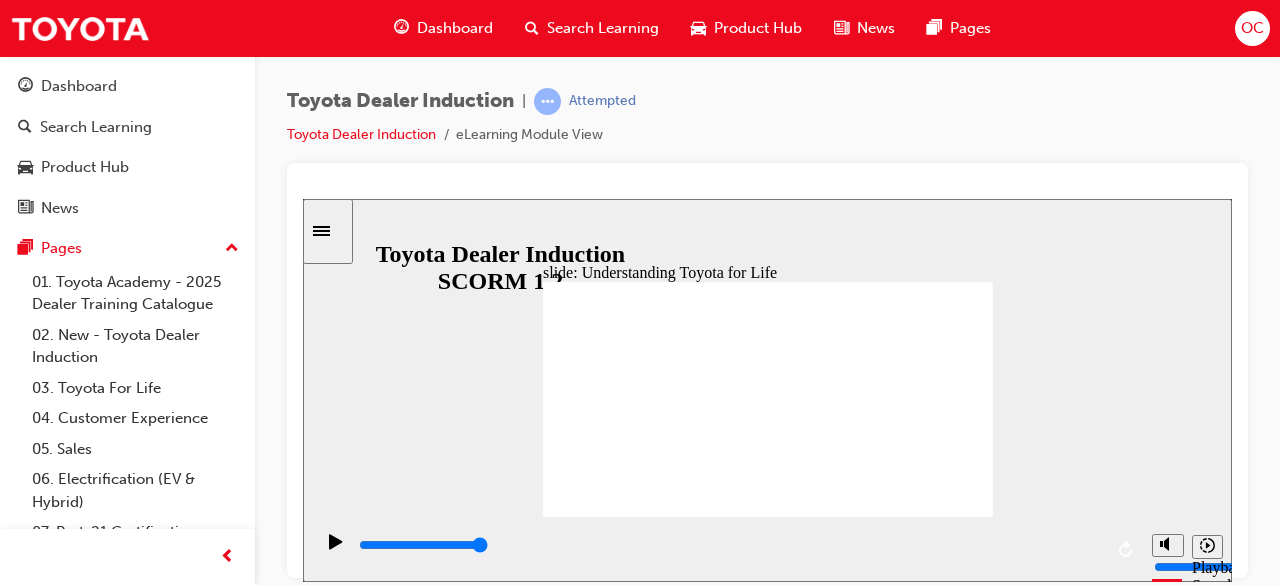 click 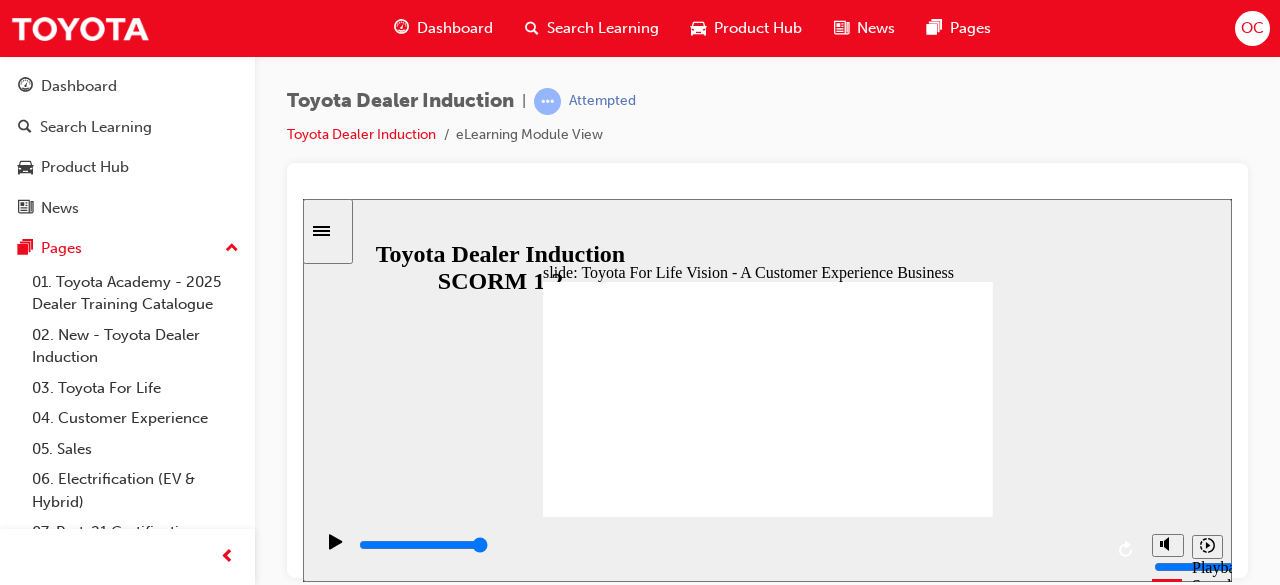 click 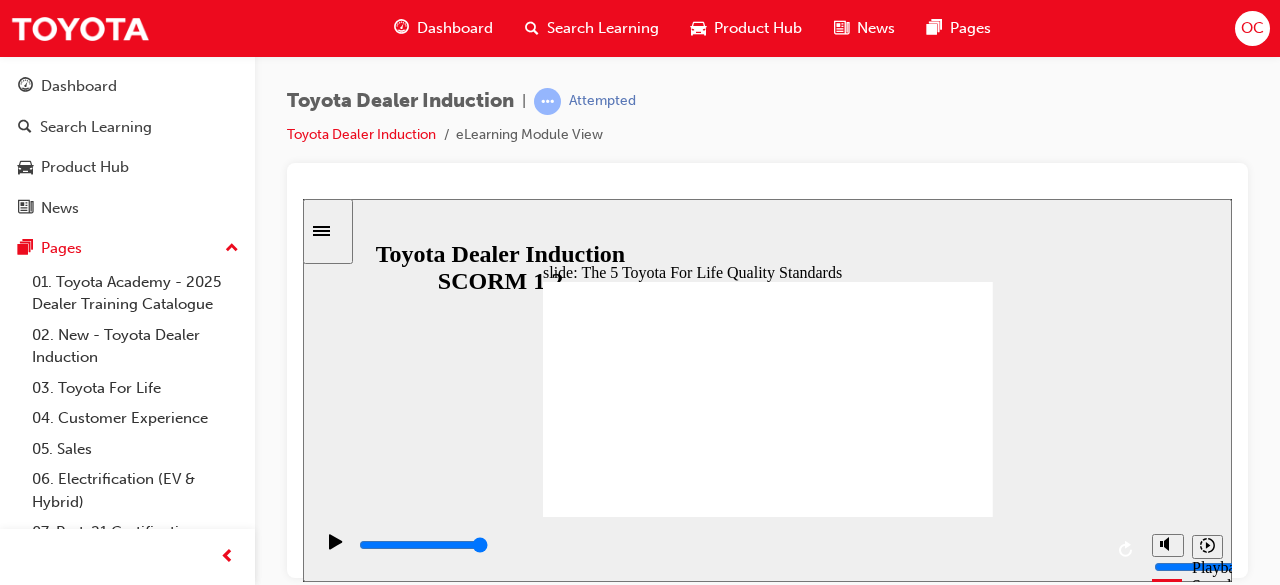 click 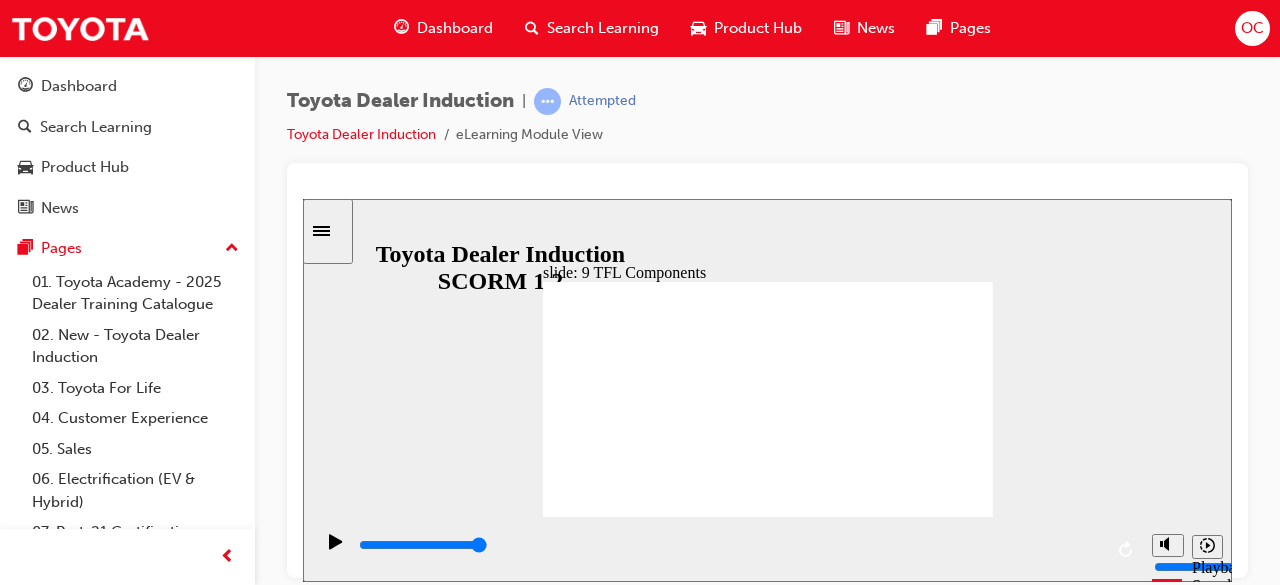 click 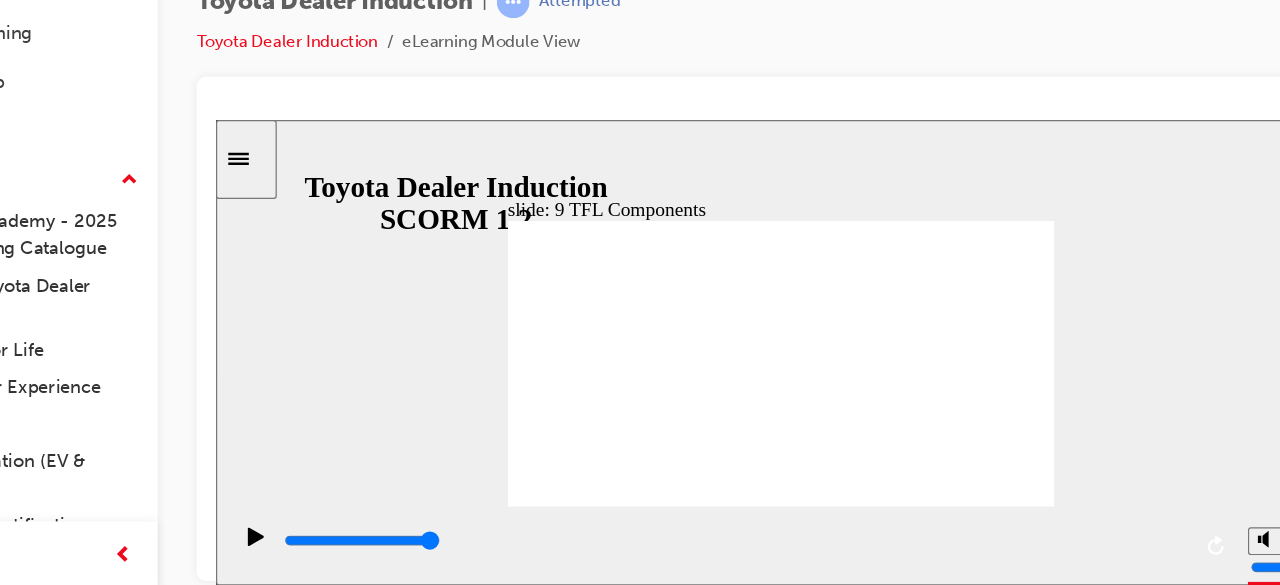 click 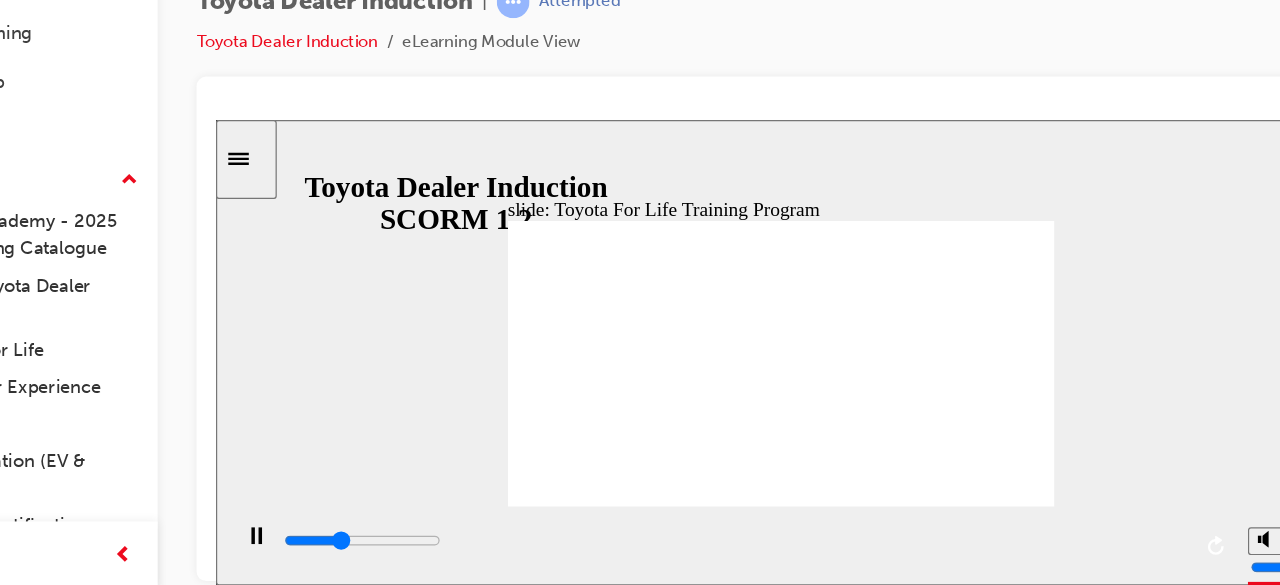 click 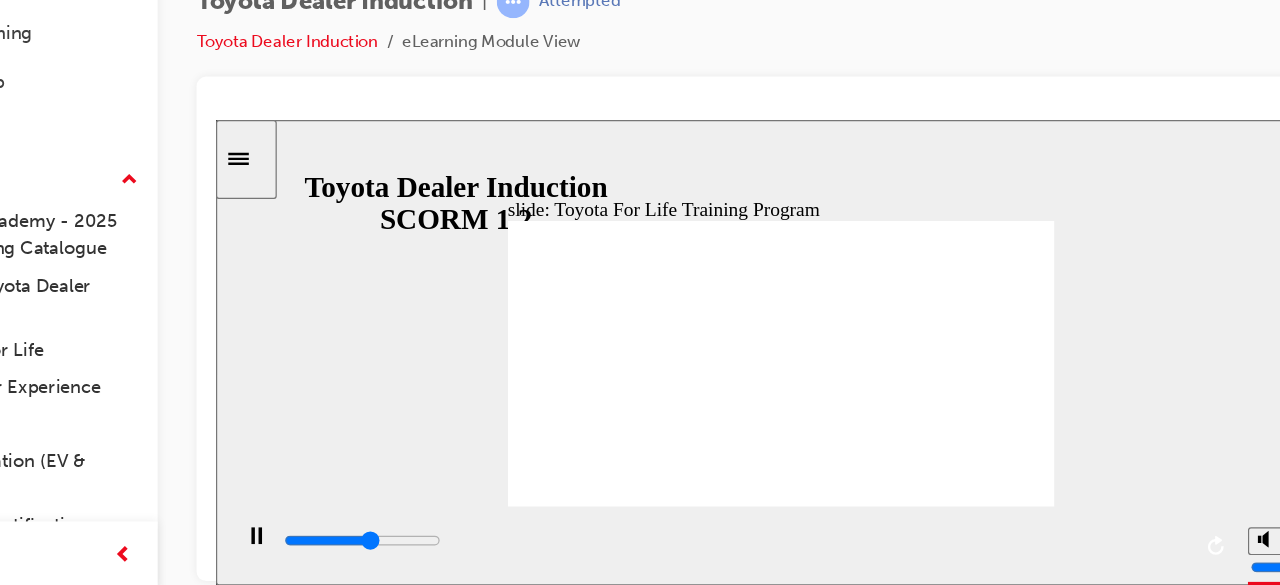 click at bounding box center (680, 999) 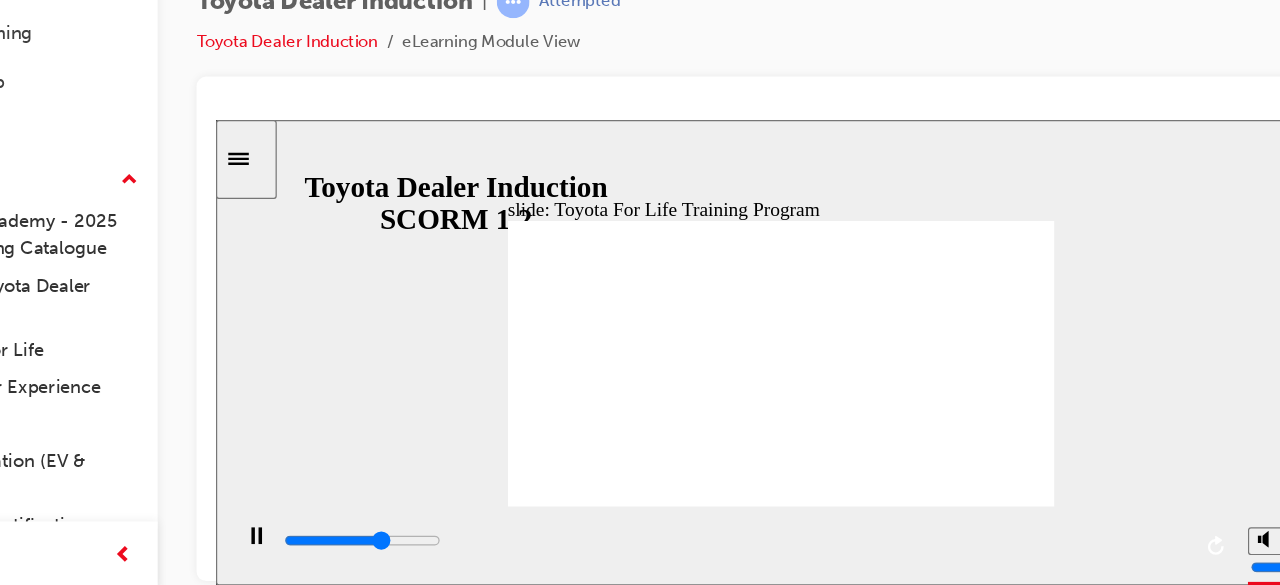 click 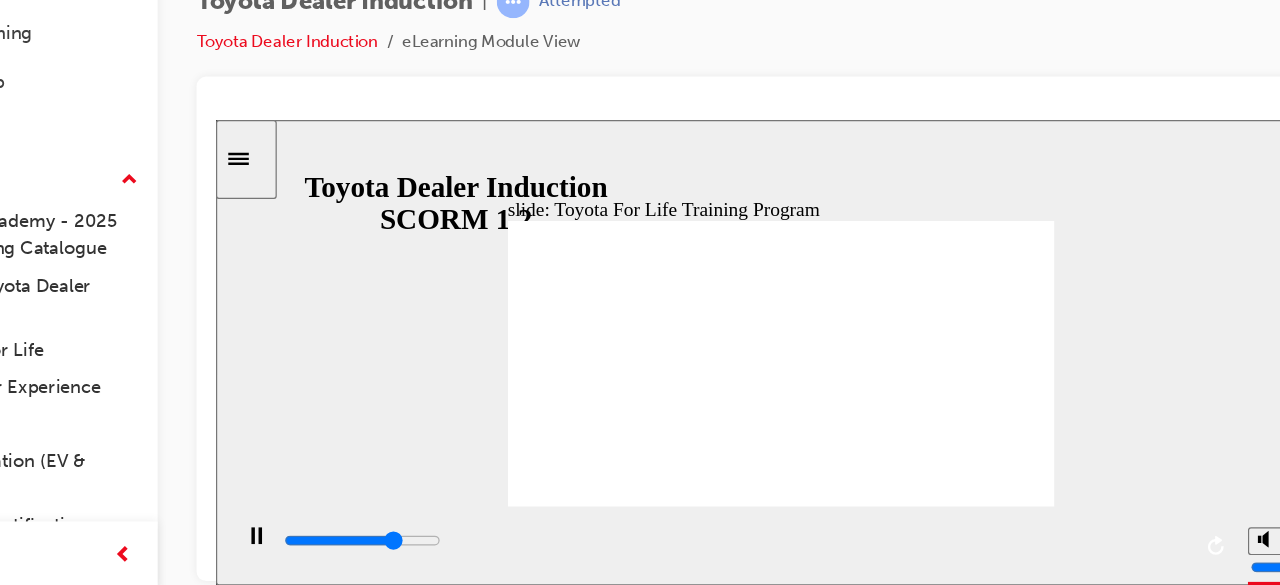 click 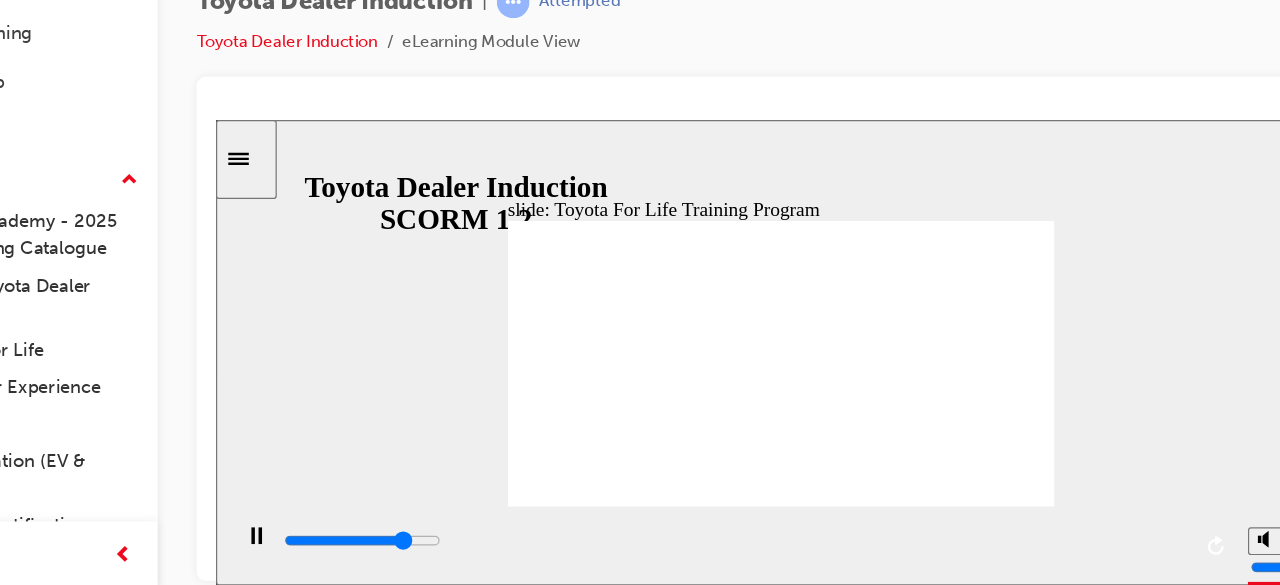 click 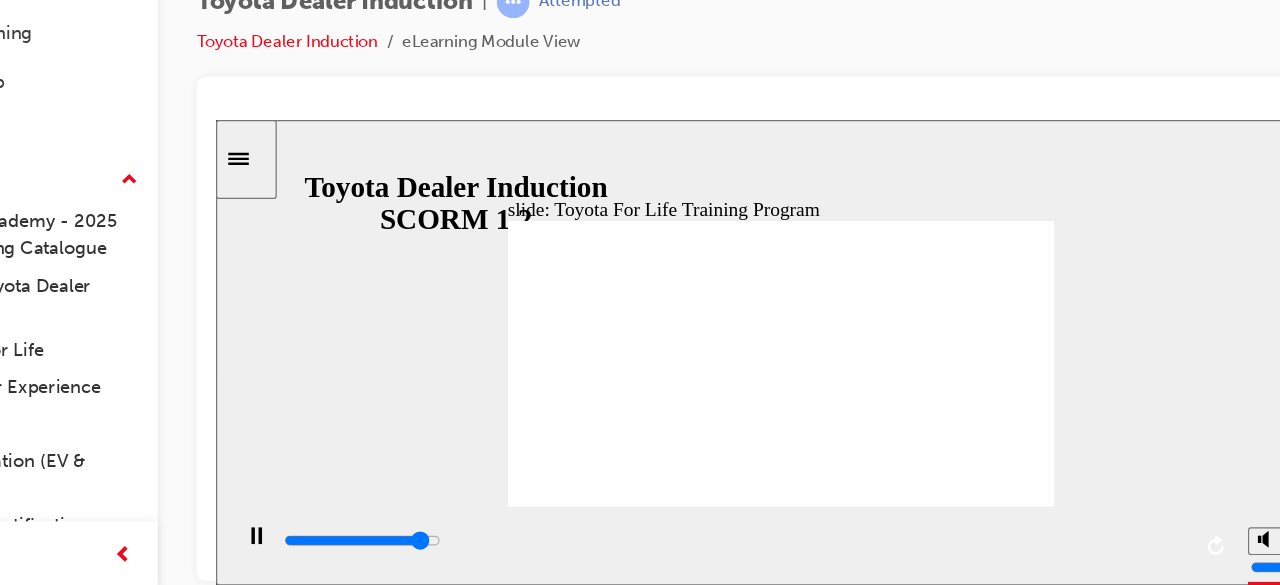 click 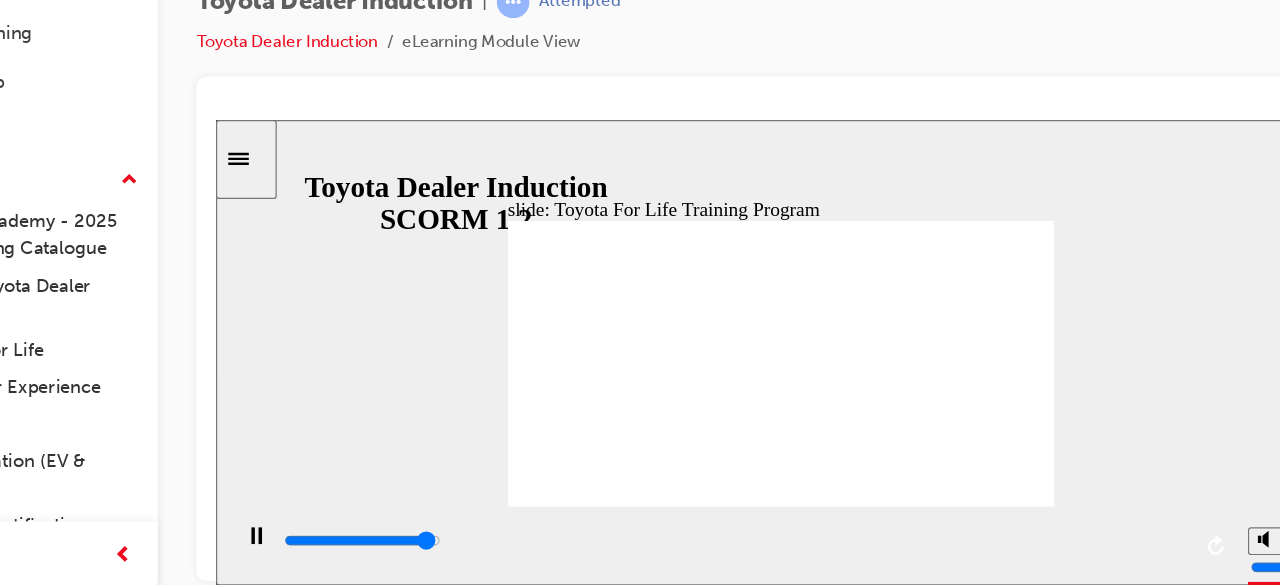 click 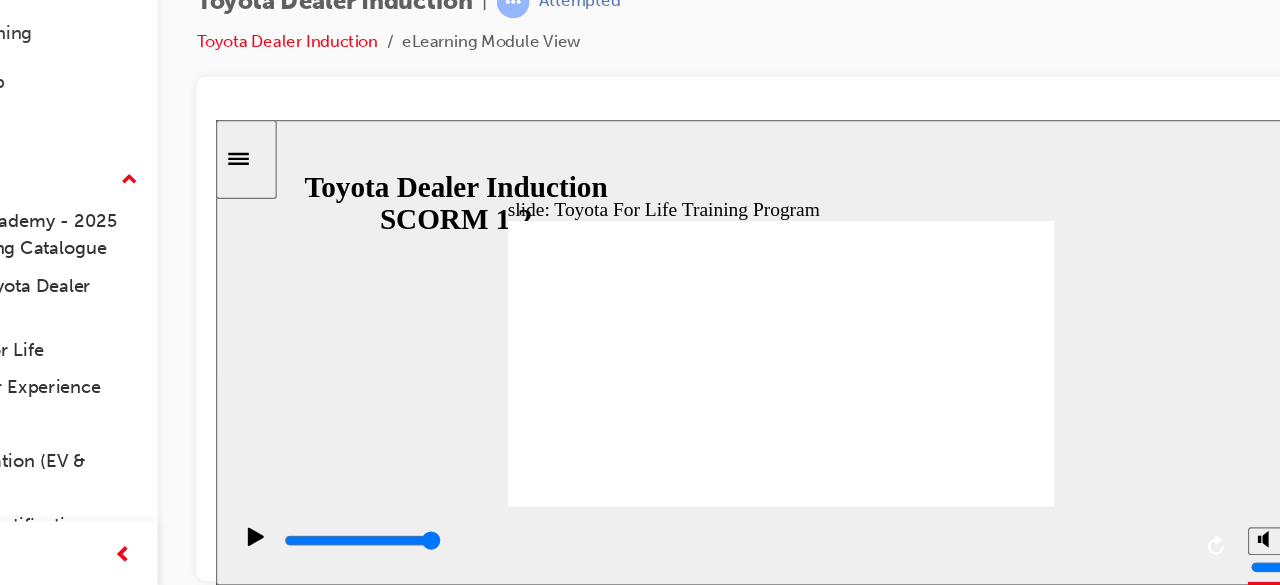 click 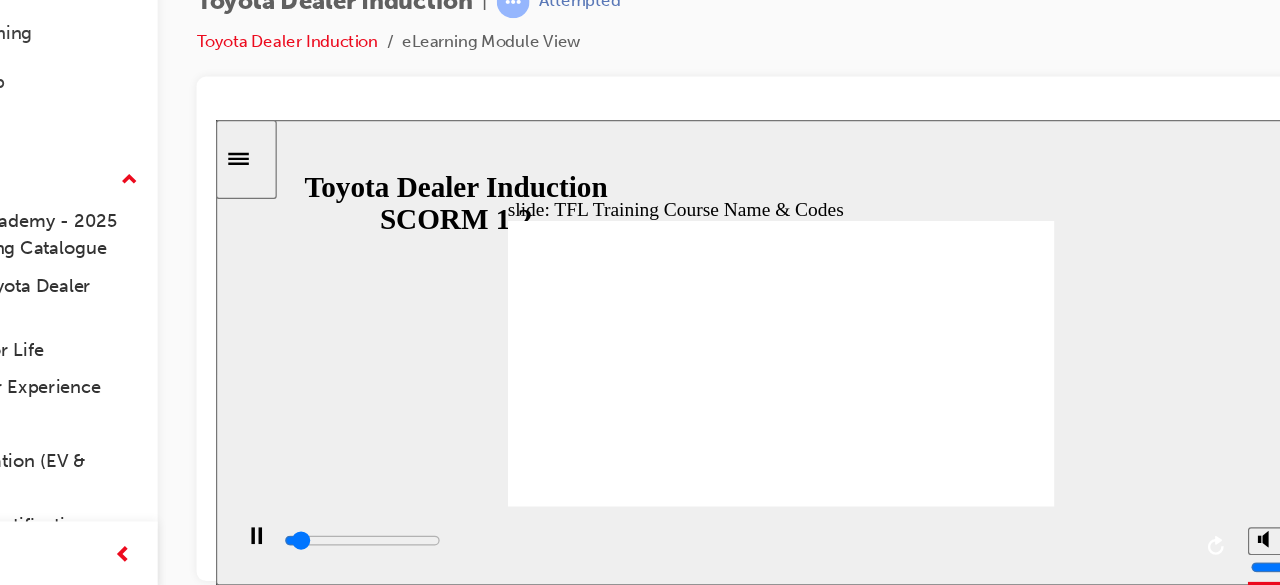 drag, startPoint x: 870, startPoint y: 208, endPoint x: 860, endPoint y: 329, distance: 121.41252 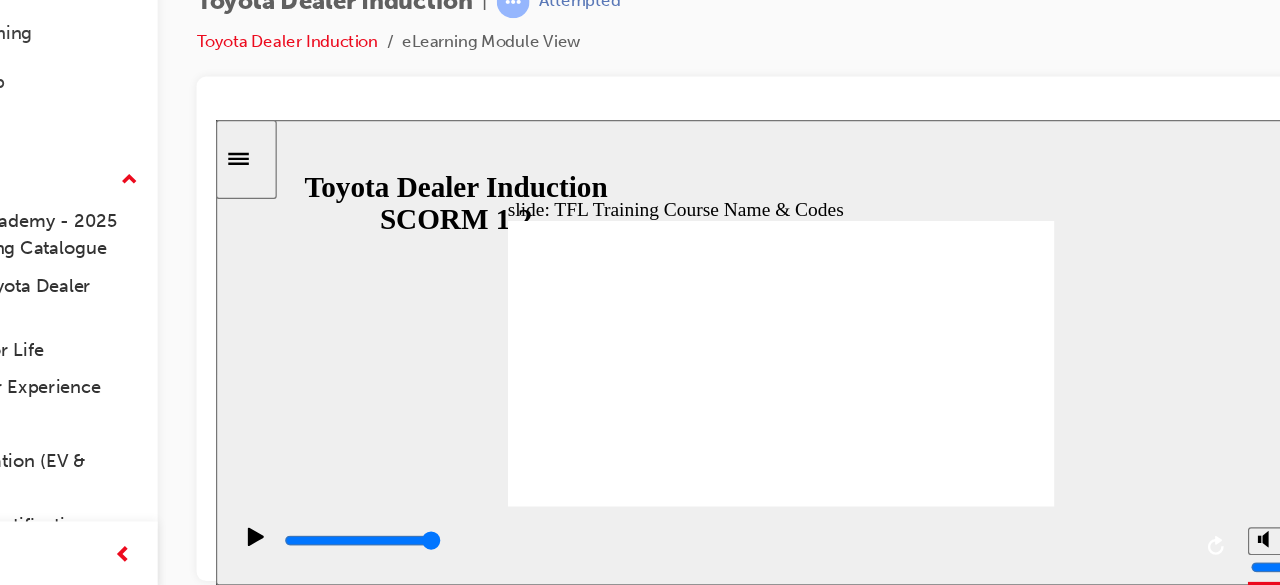 click 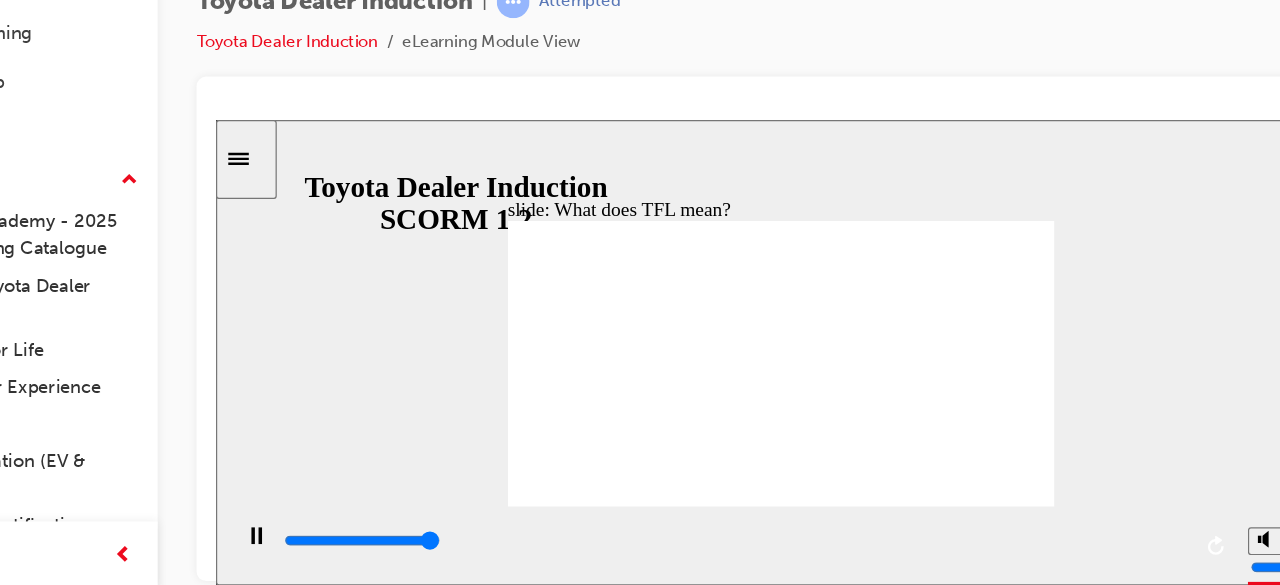 type on "10800" 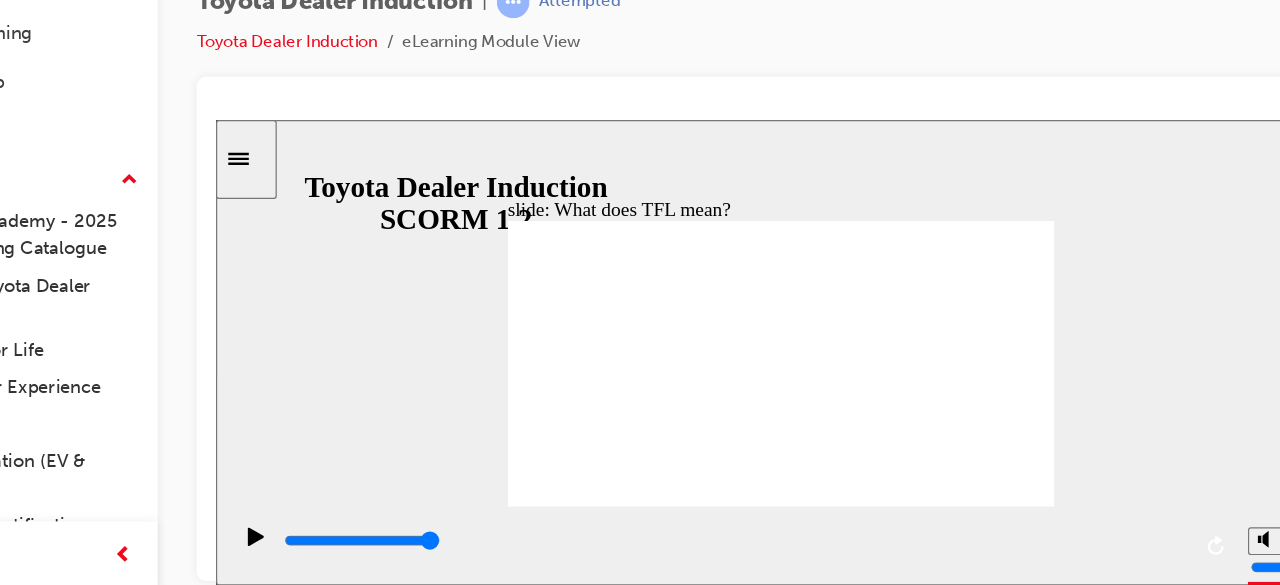 click 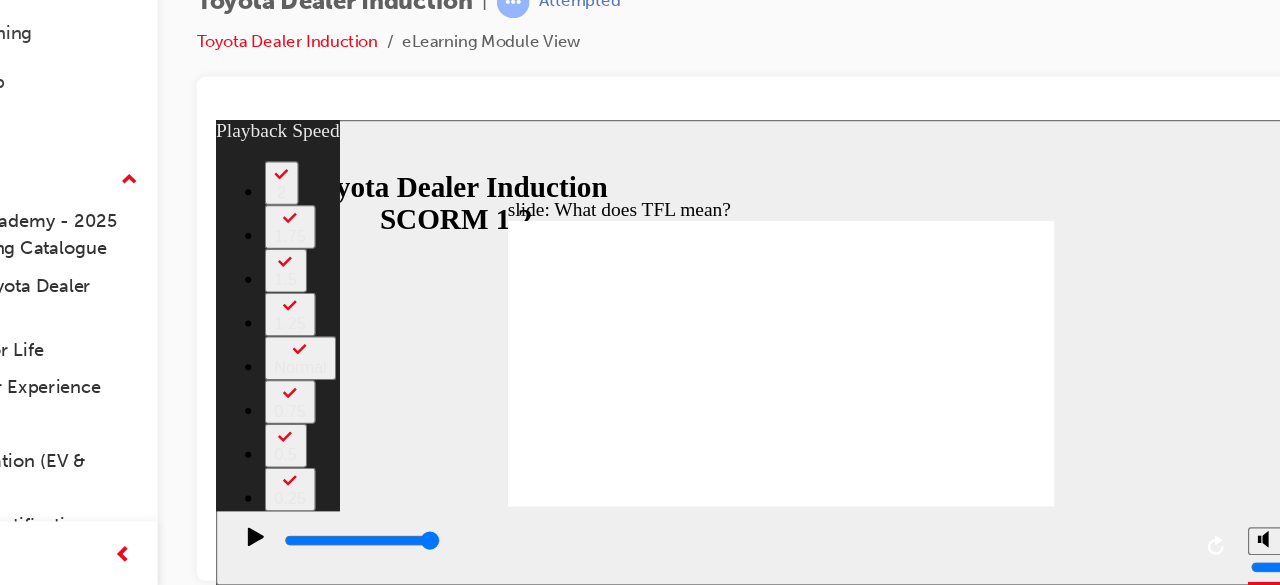 click 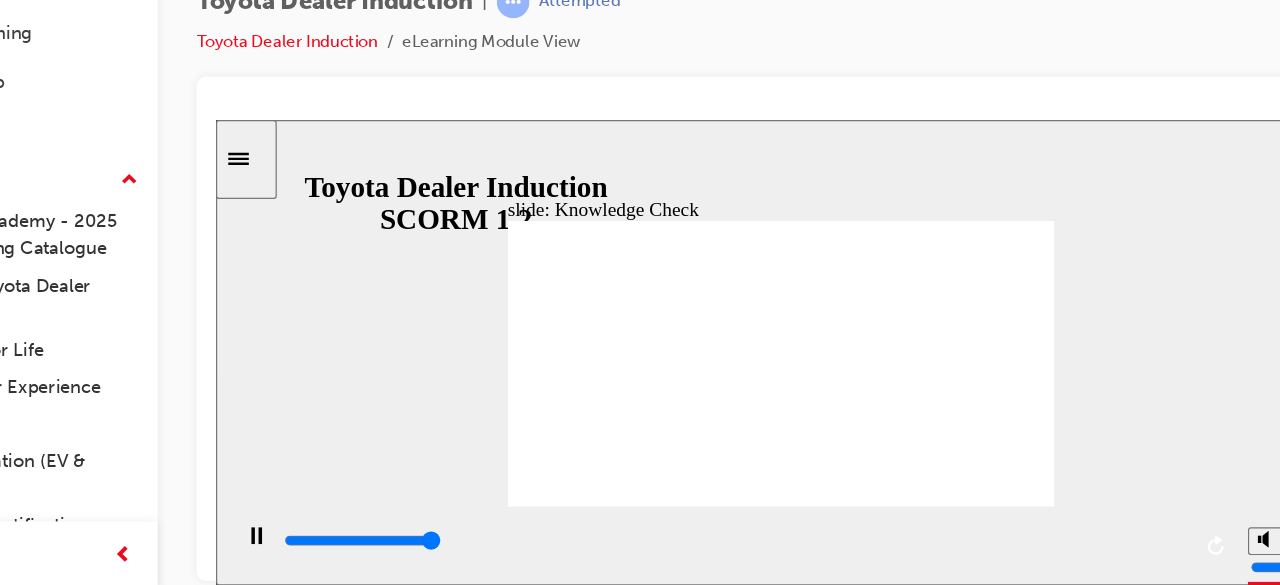 type on "5000" 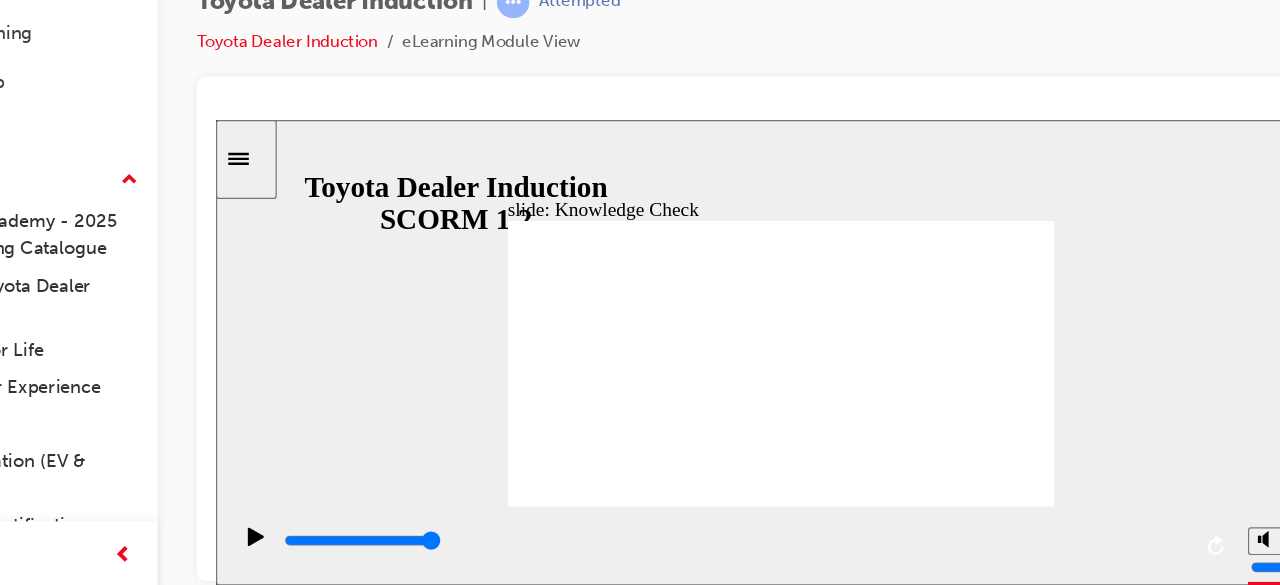 radio on "true" 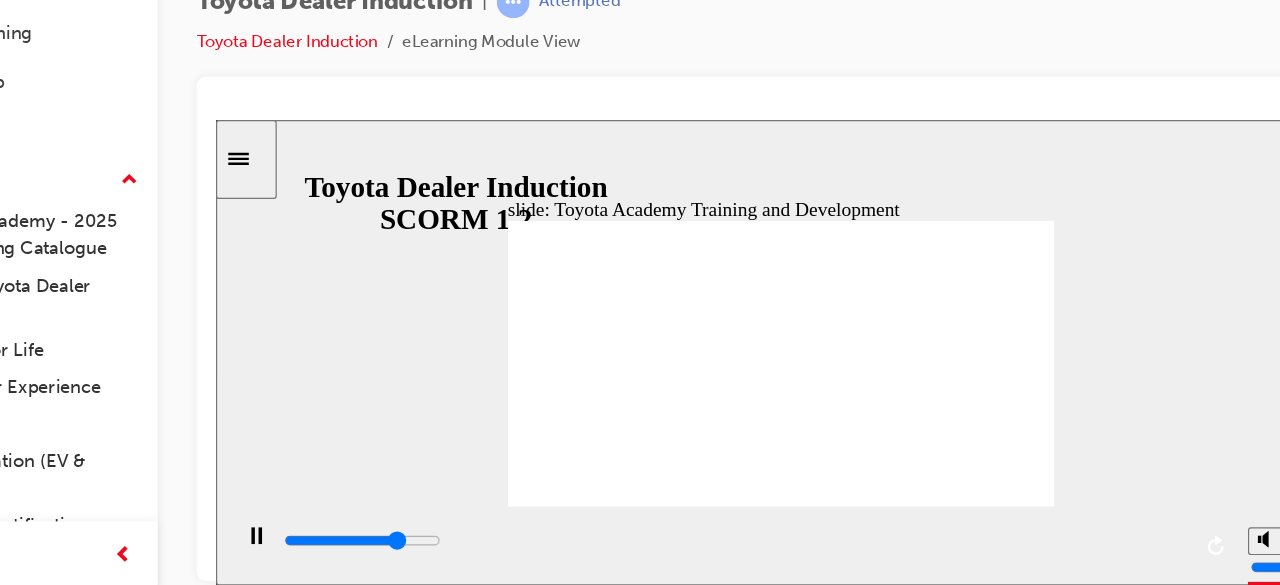 click 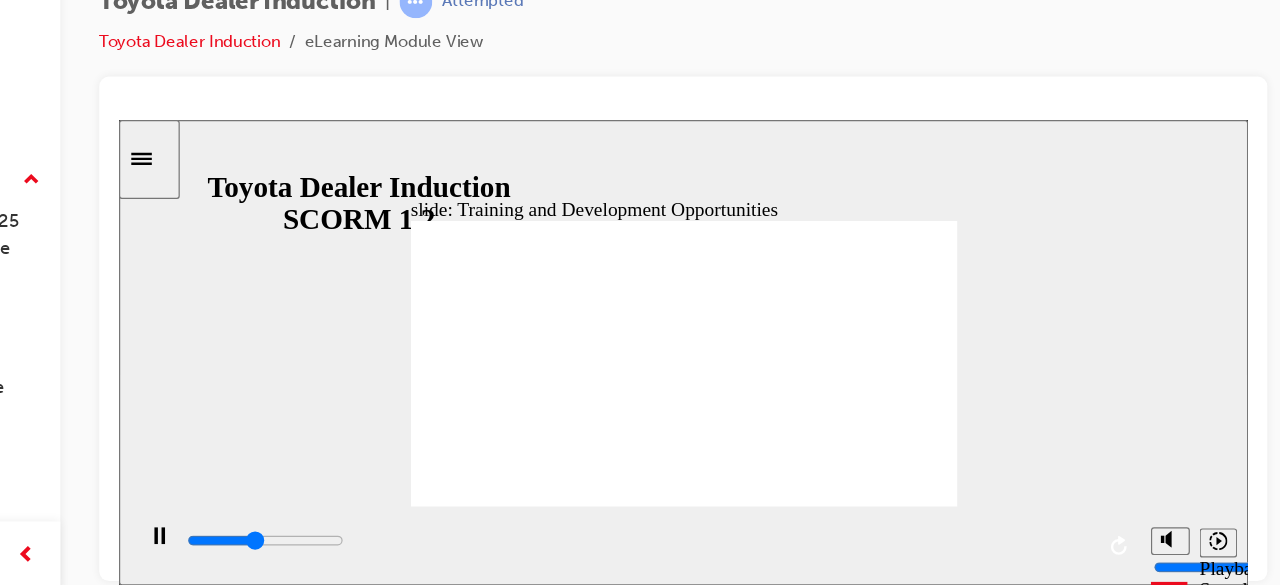 scroll, scrollTop: 0, scrollLeft: 0, axis: both 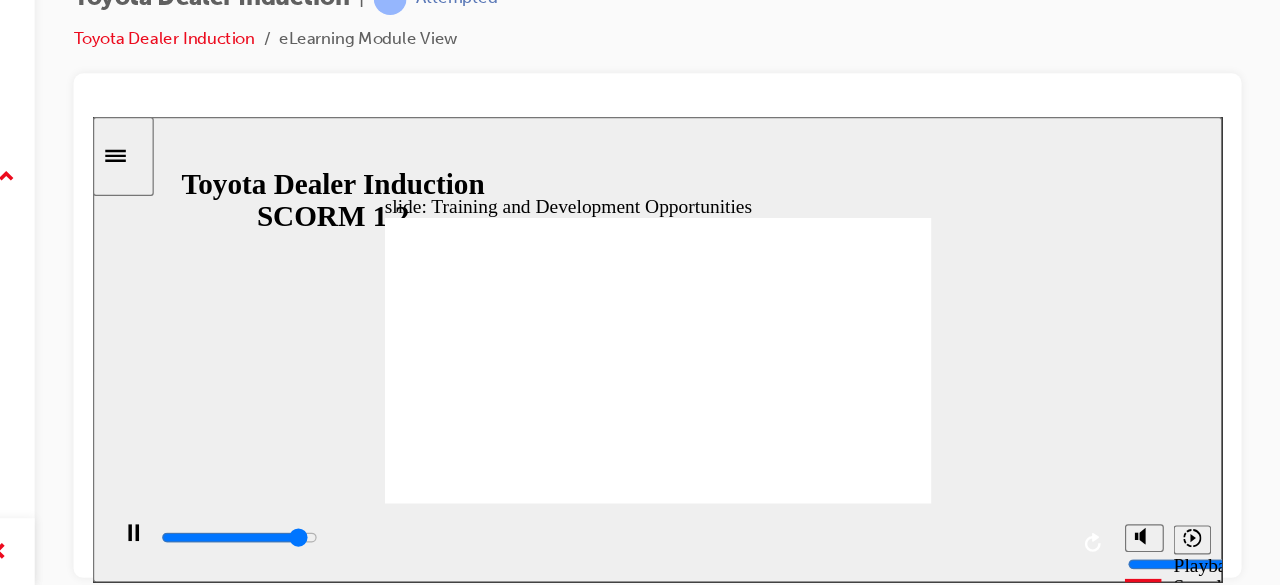 click 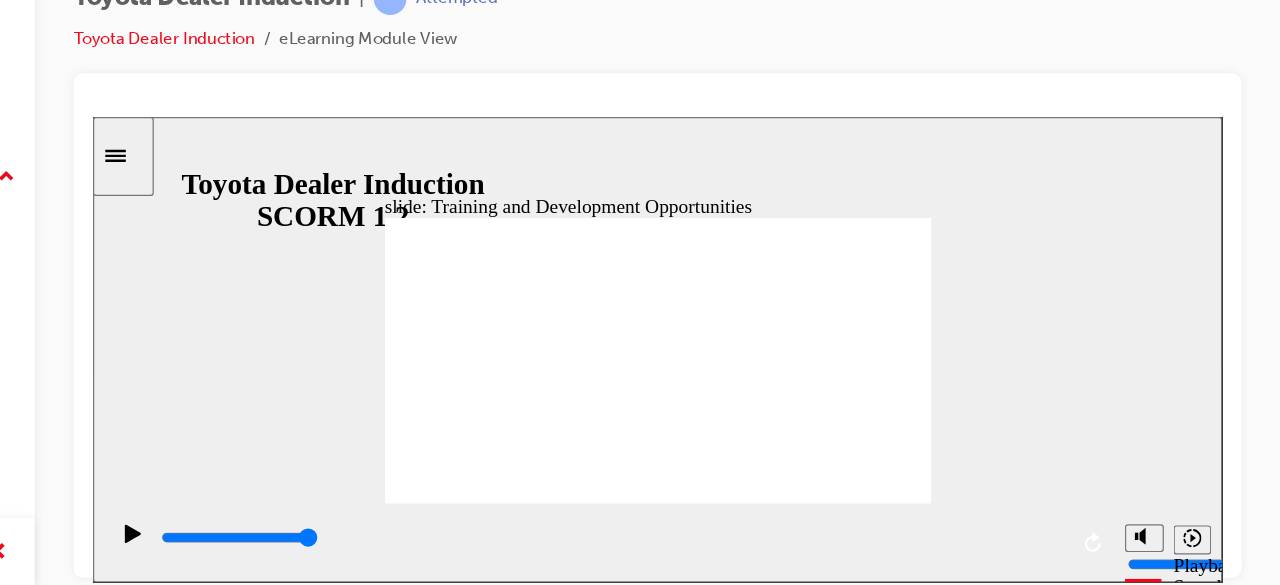 click 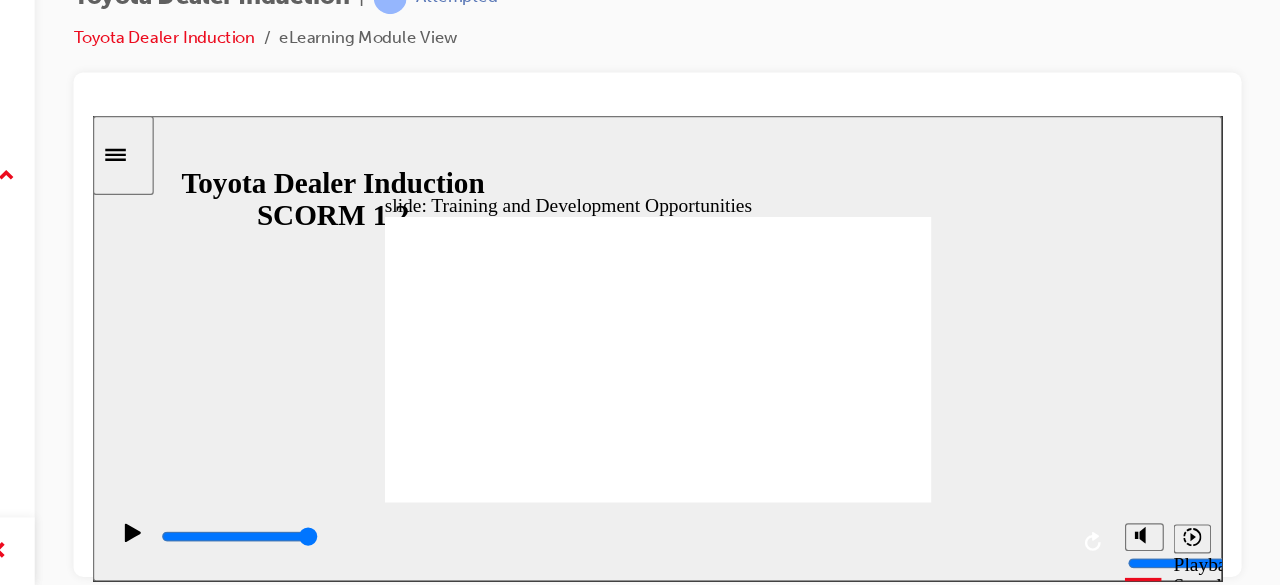 click 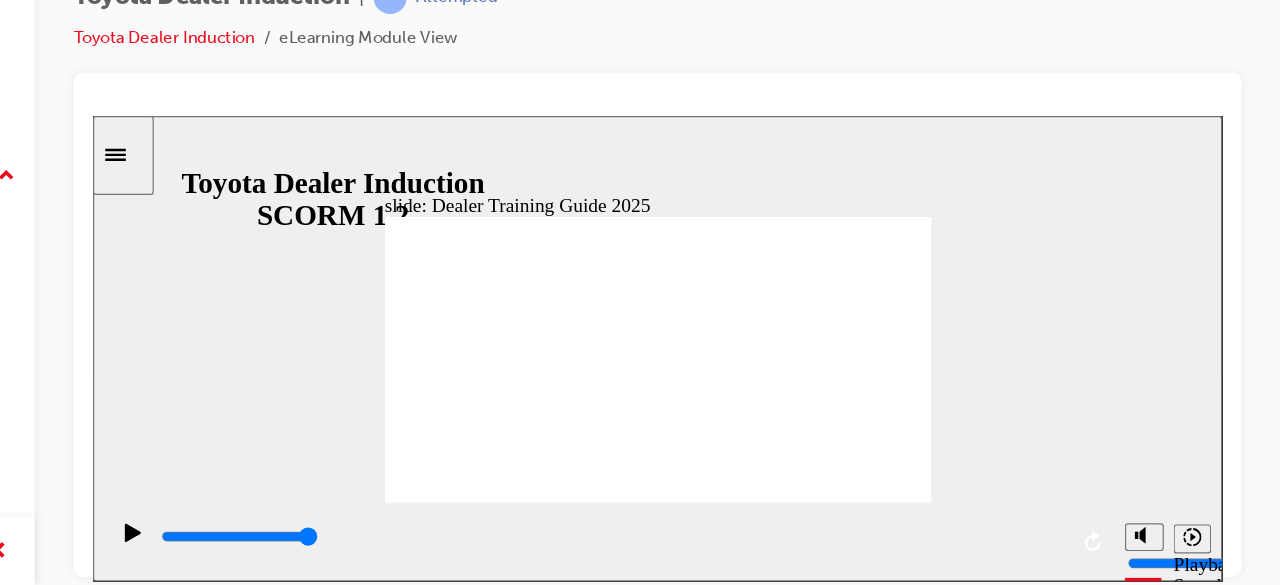 click 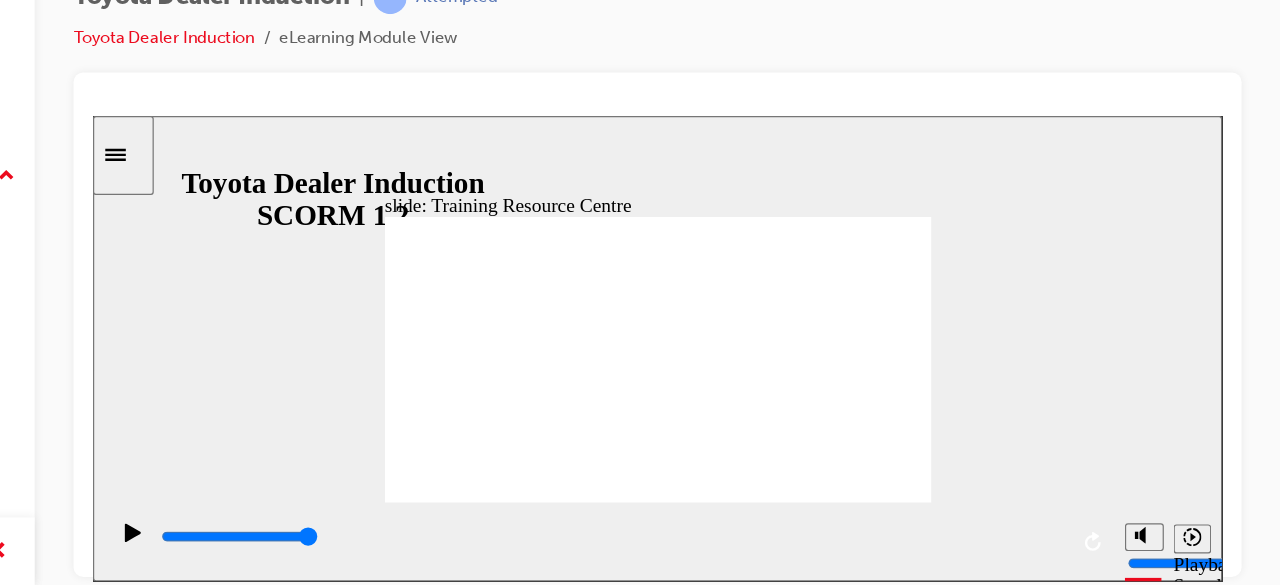 click 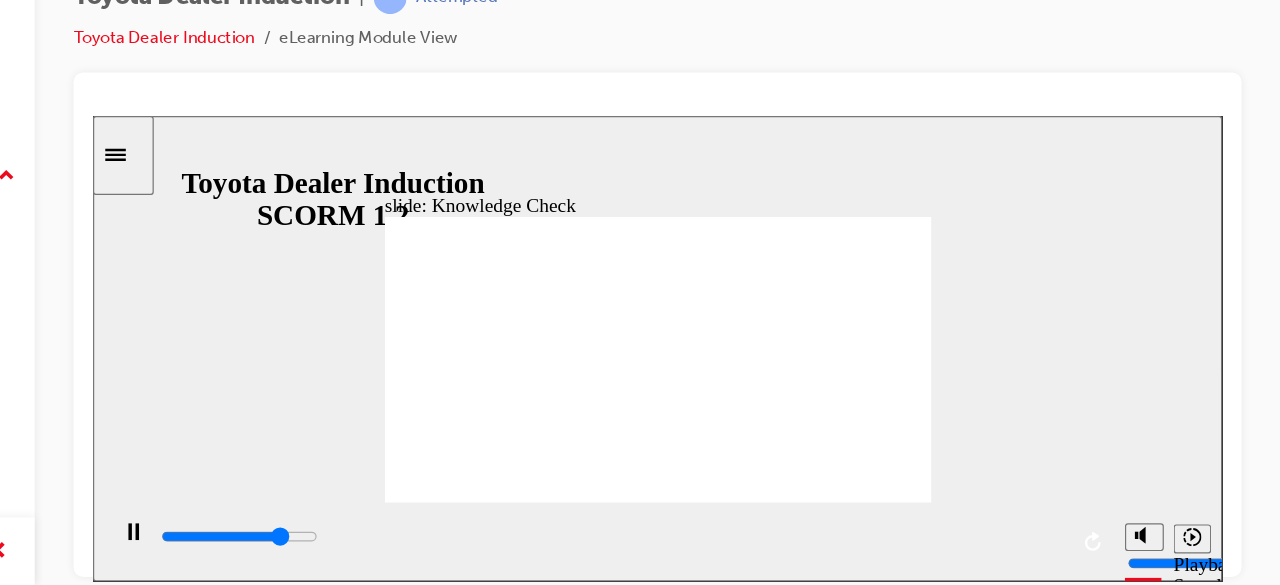type on "4000" 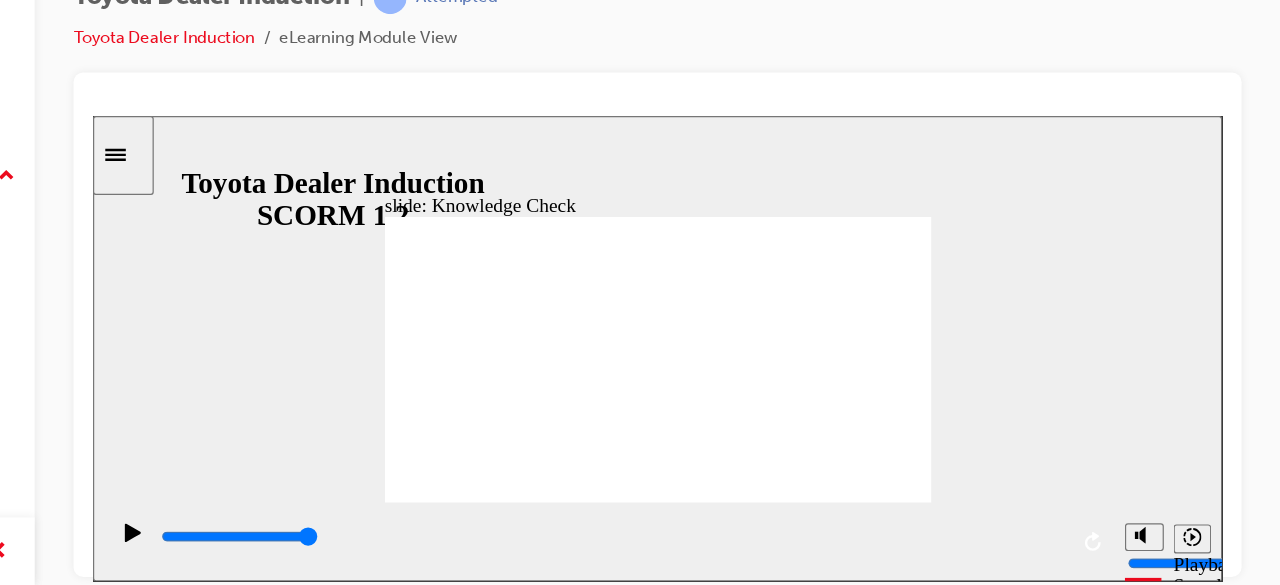 click 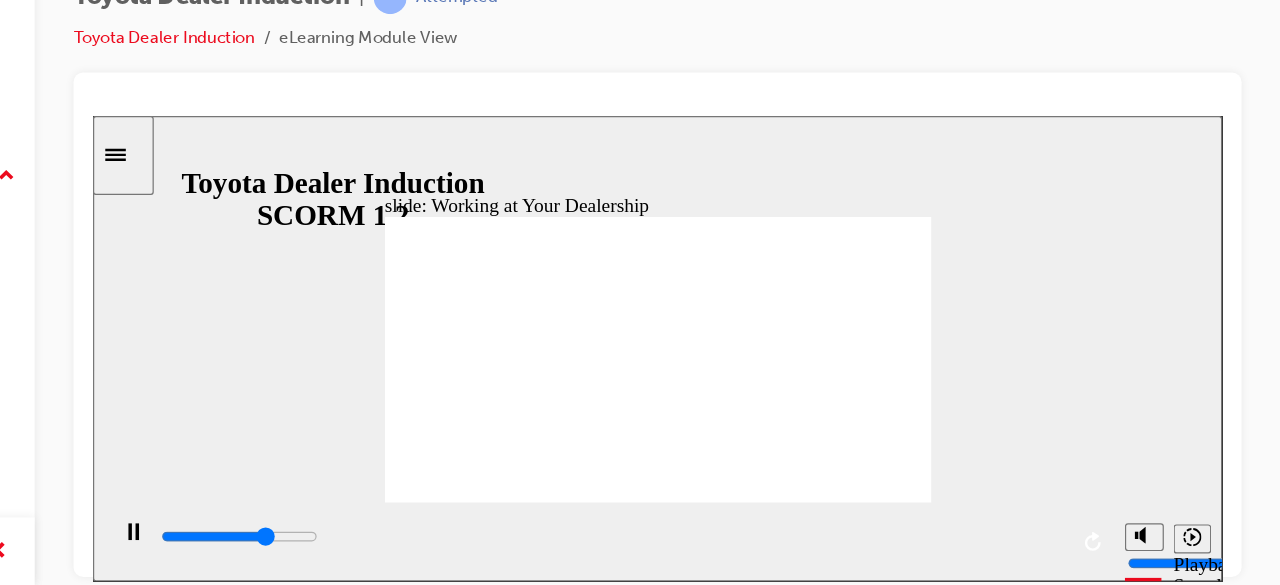 click 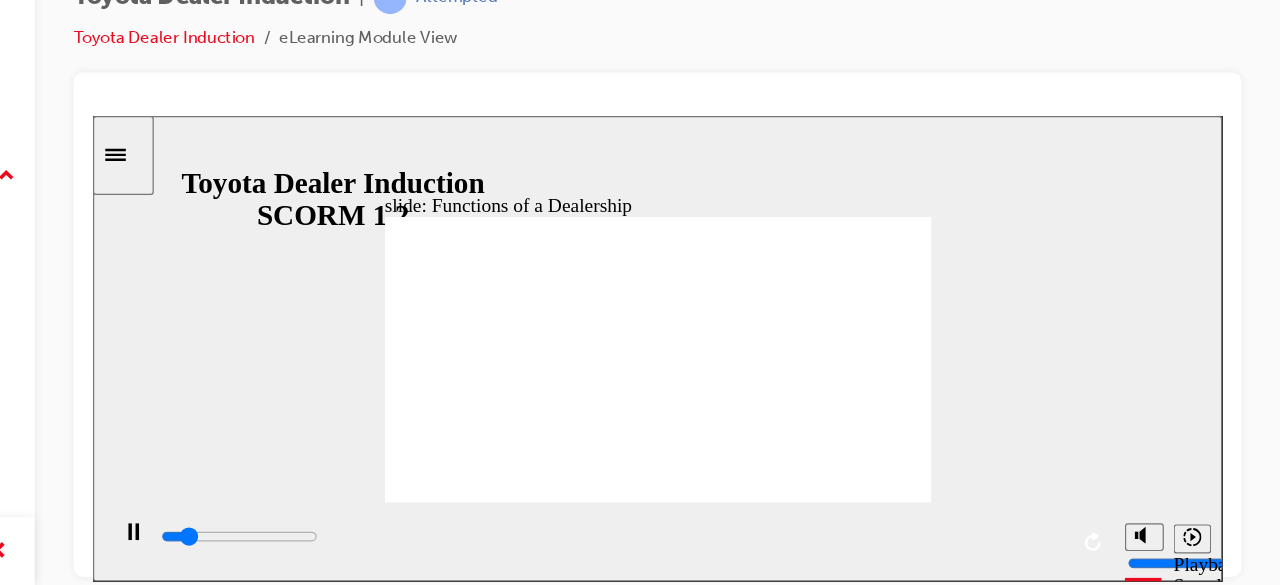 click 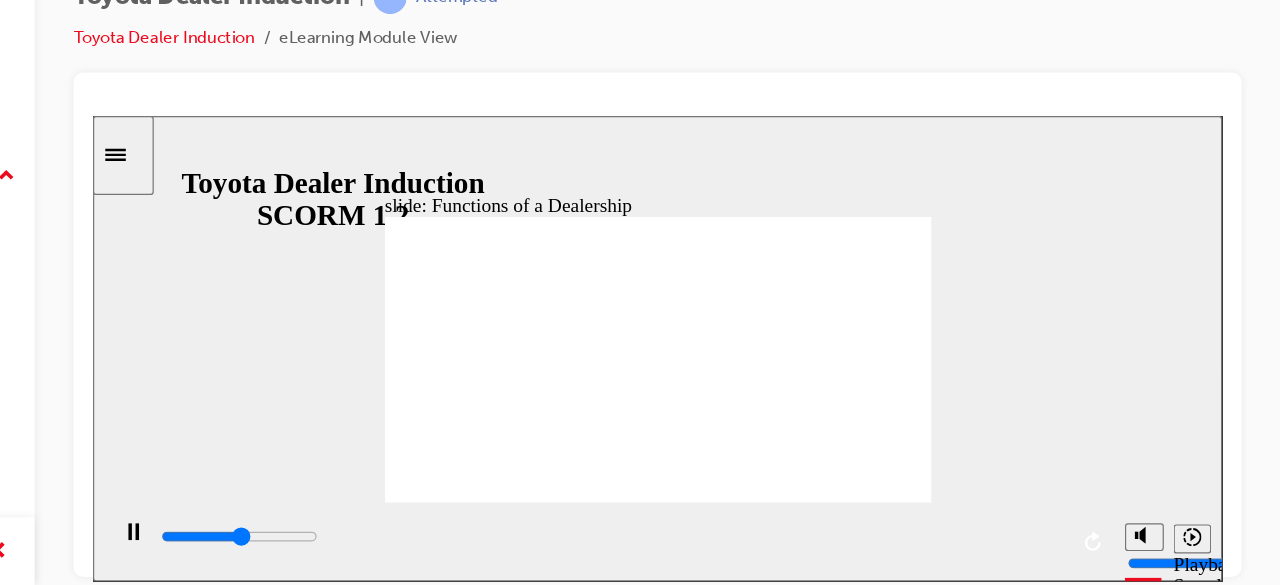 click 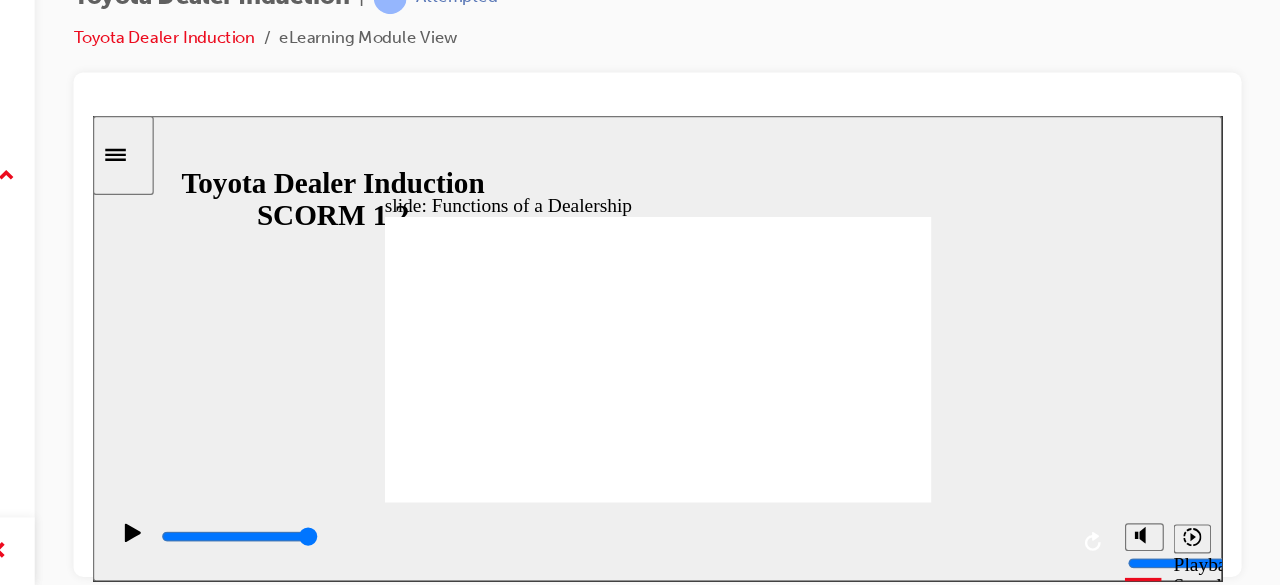 click 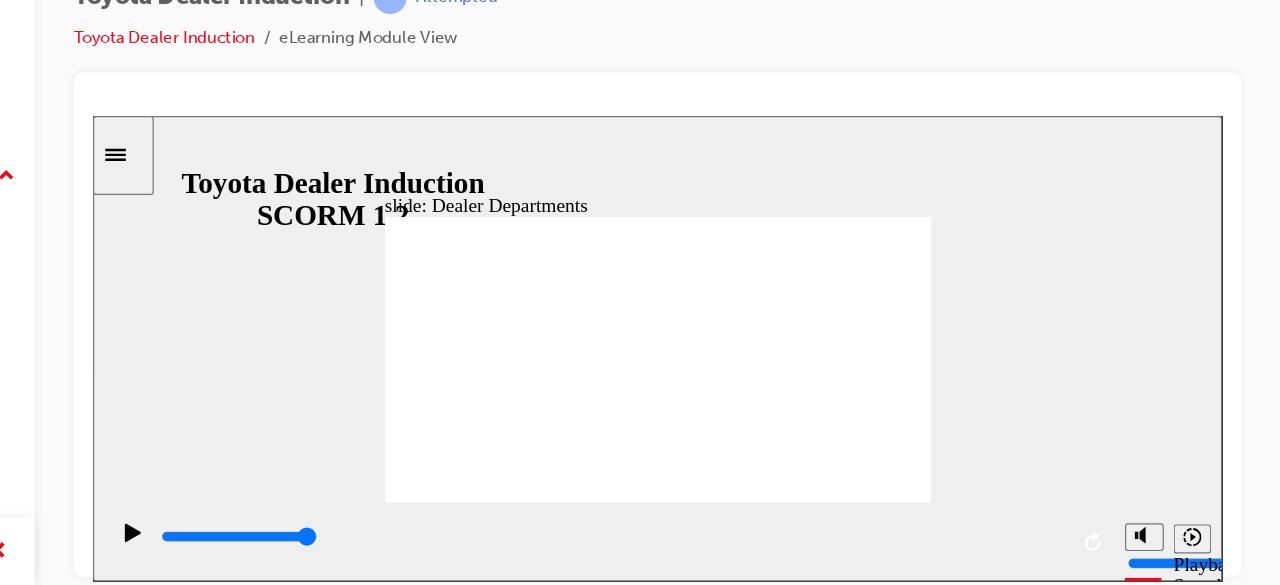 click 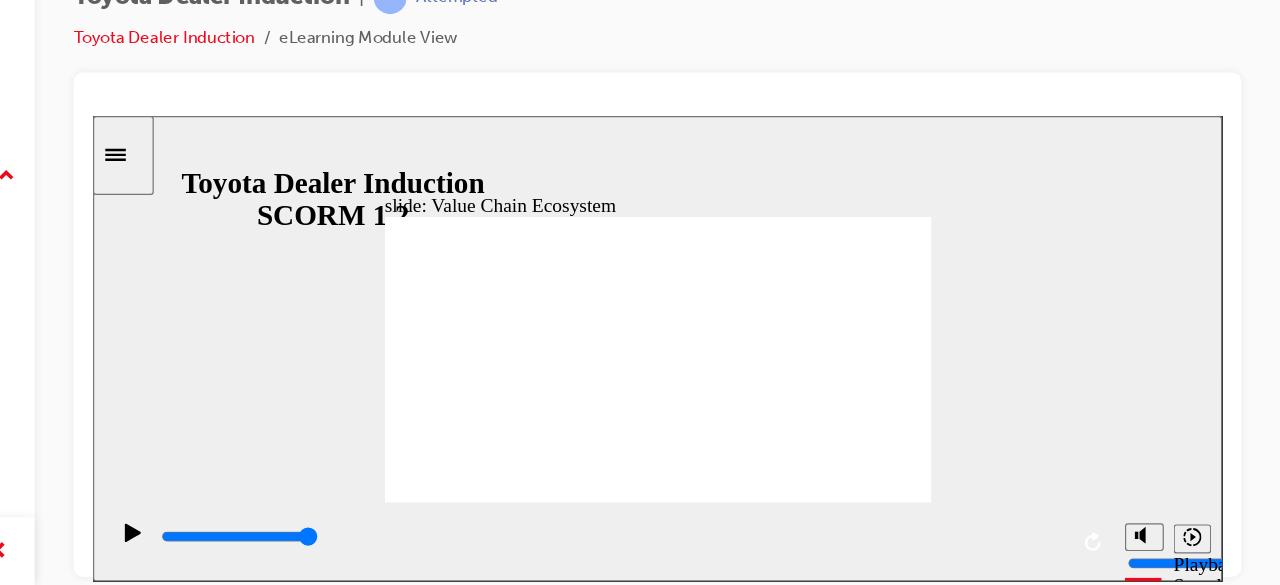 click 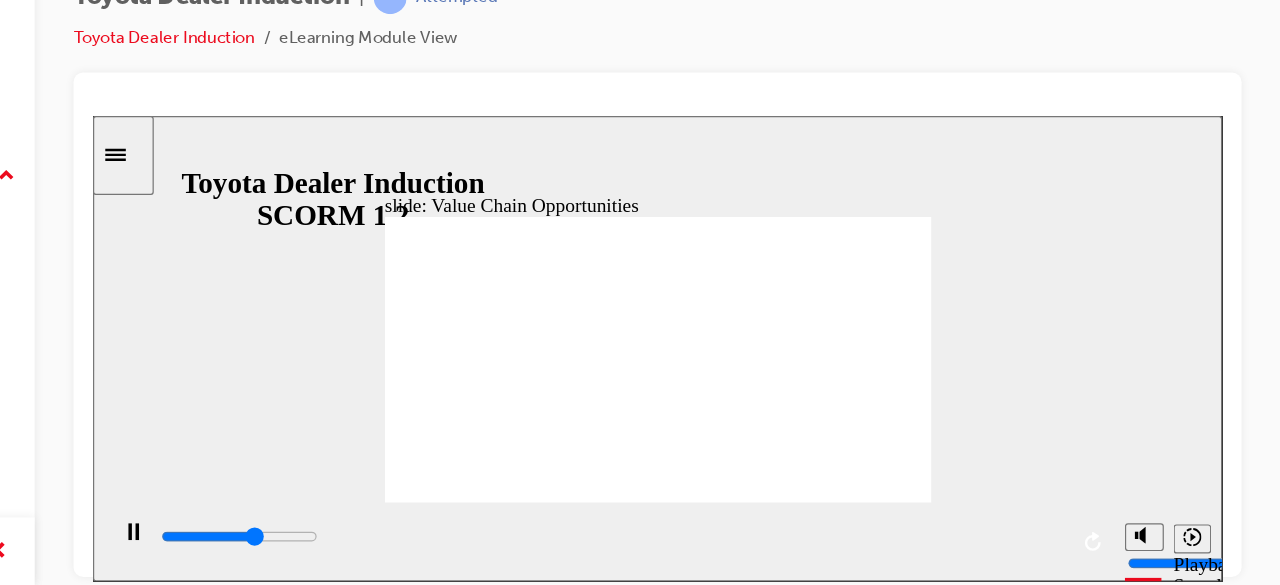 click 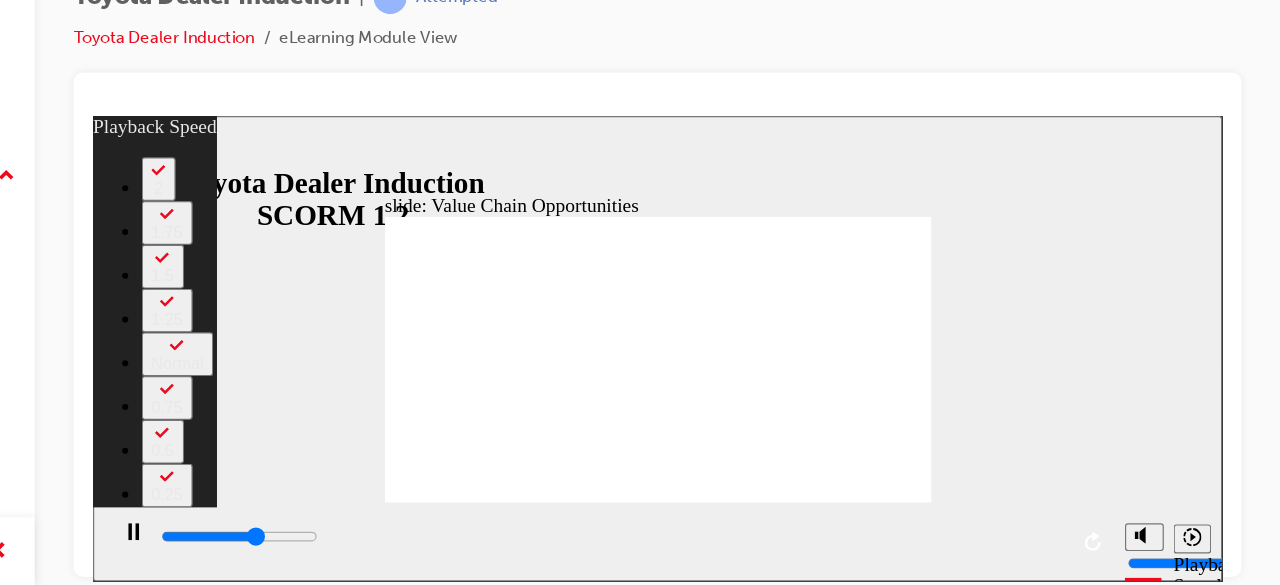 type on "7100" 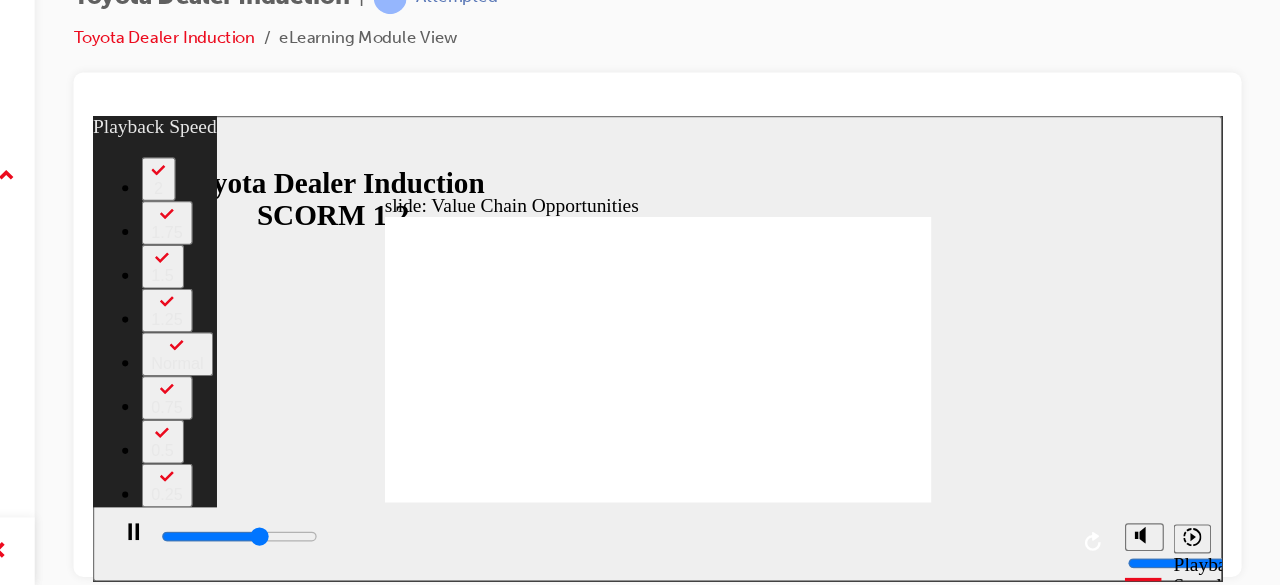 type on "7300" 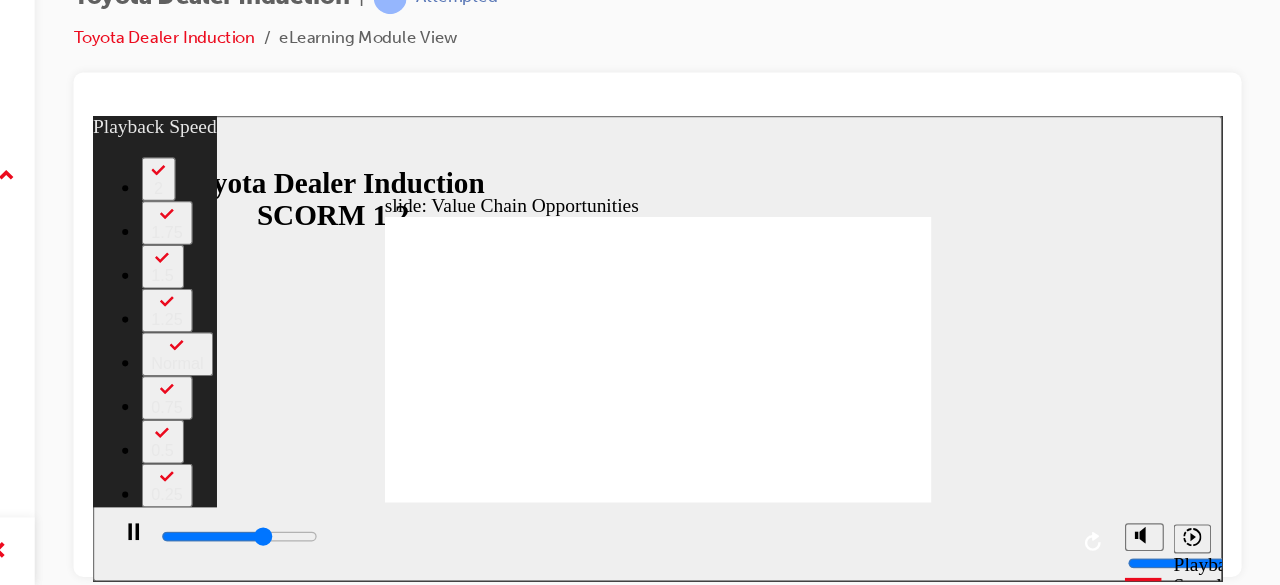 type on "7600" 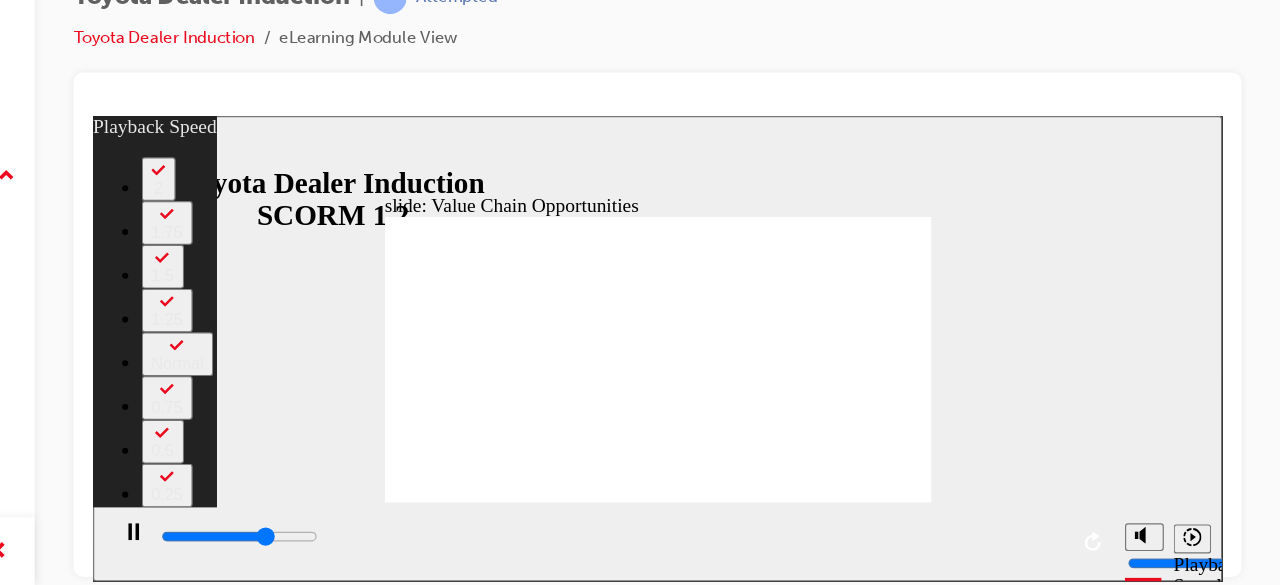type on "7900" 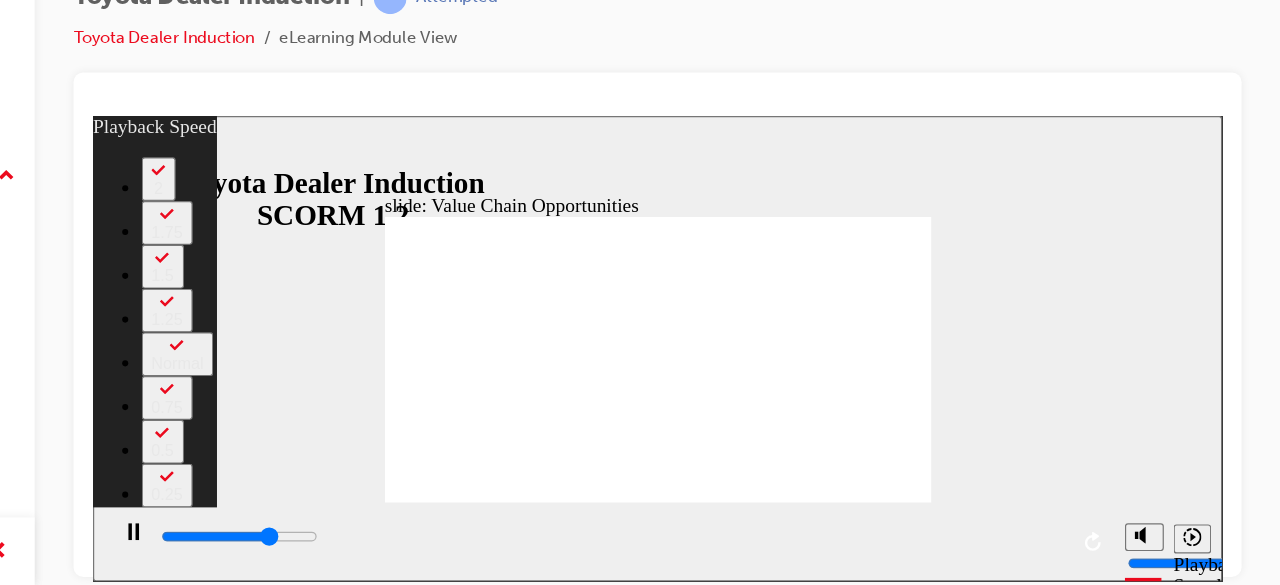 type on "8100" 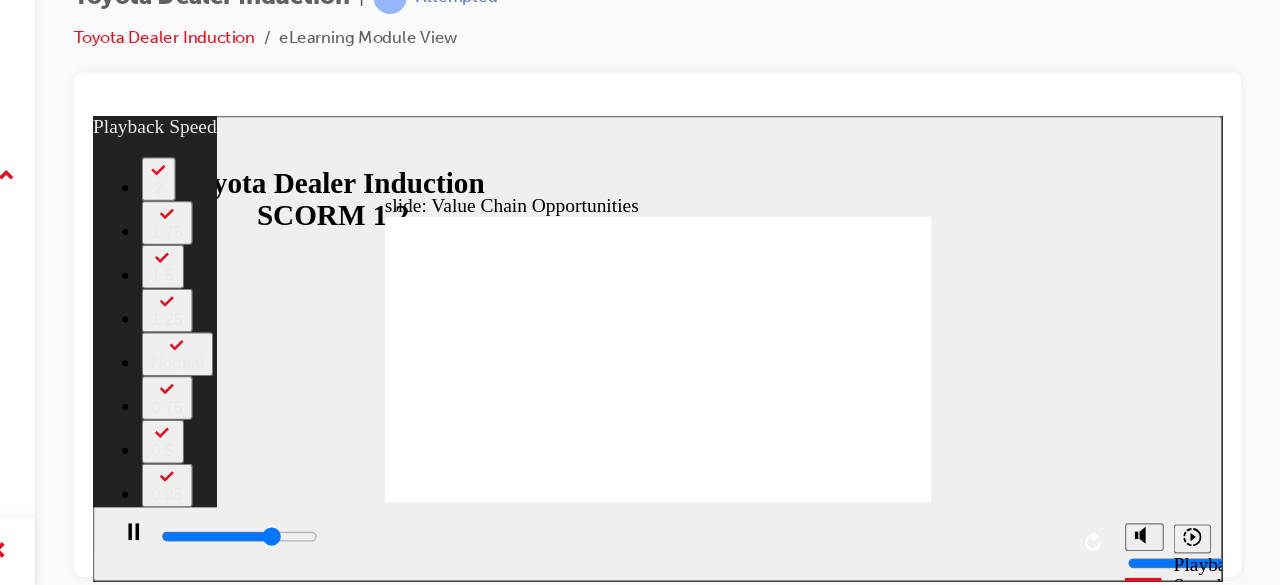 type on "8400" 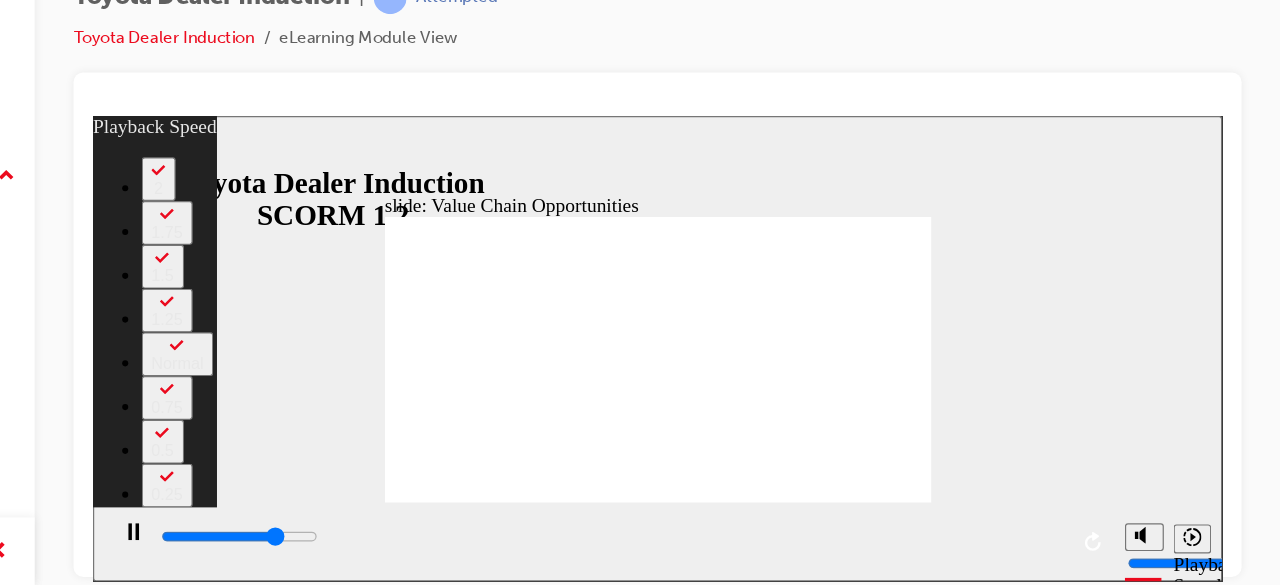 type on "8600" 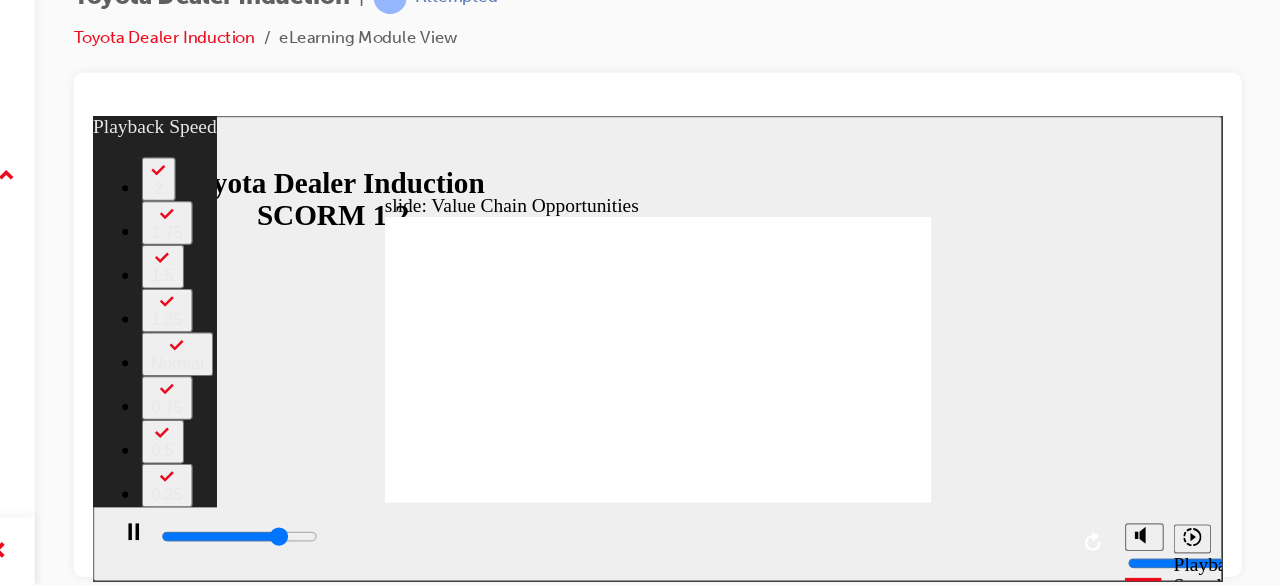 type on "8900" 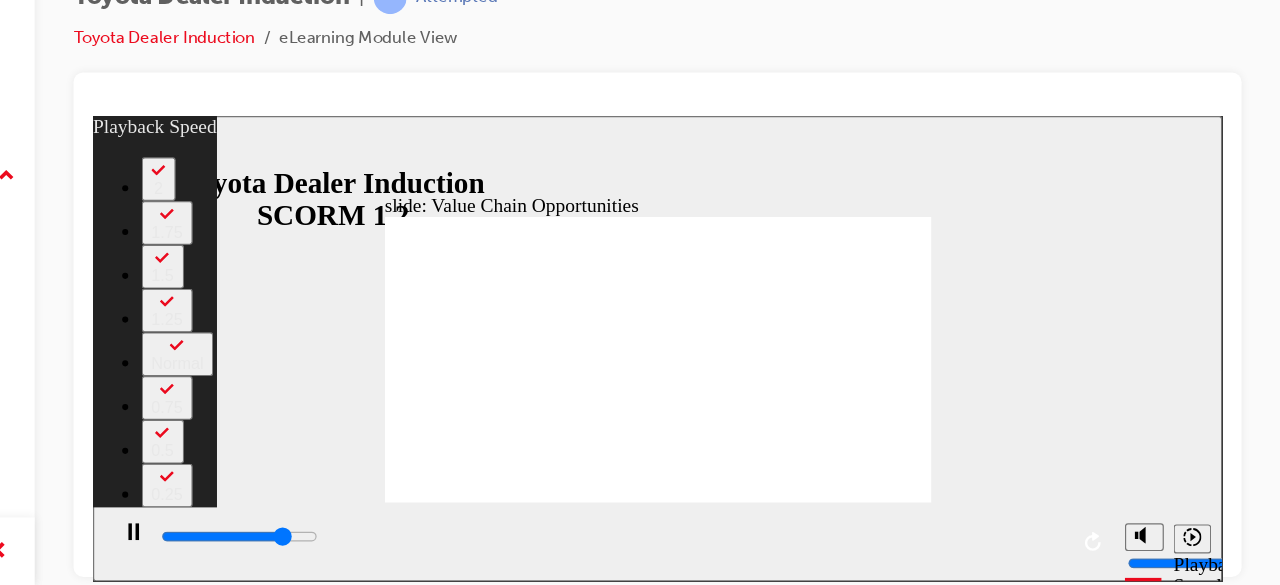 type on "9200" 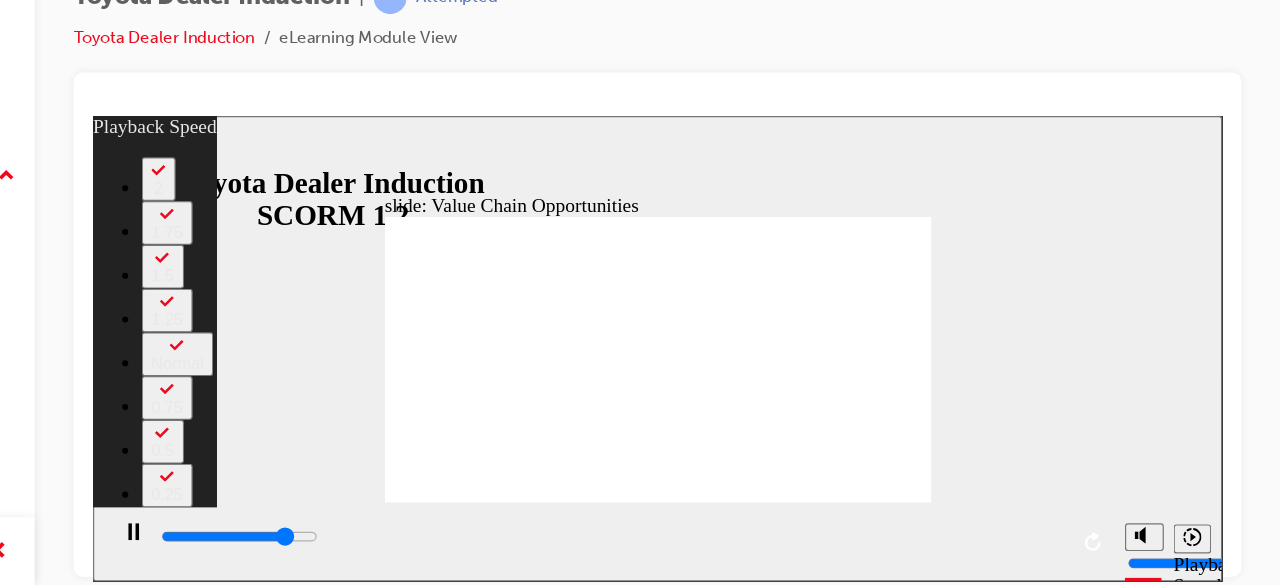 type on "9400" 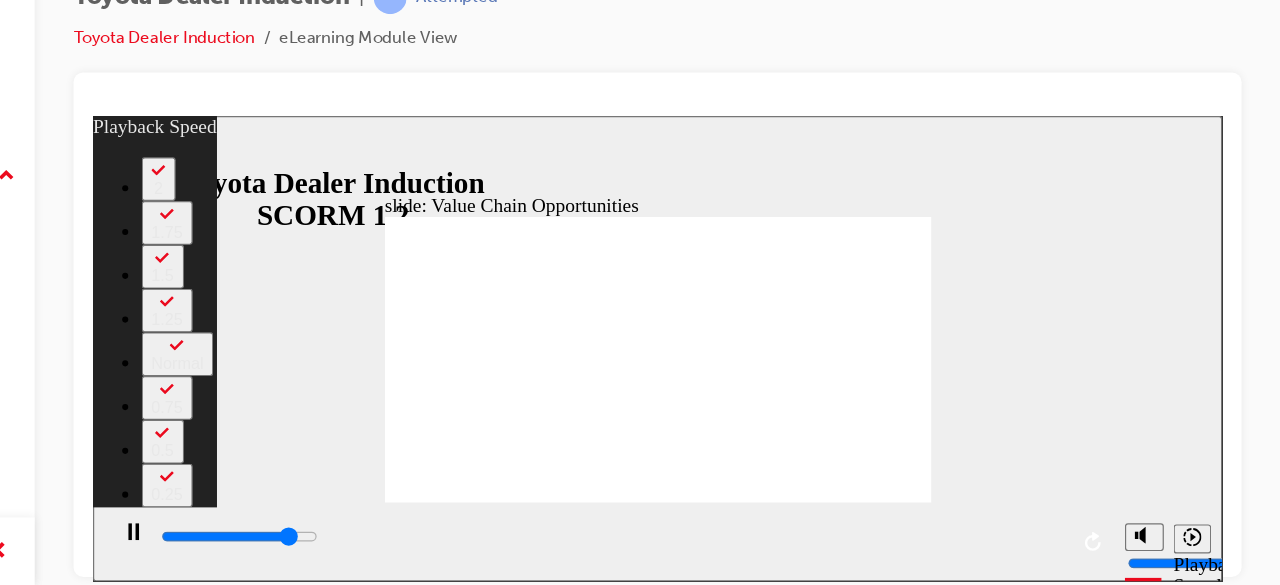 type on "9700" 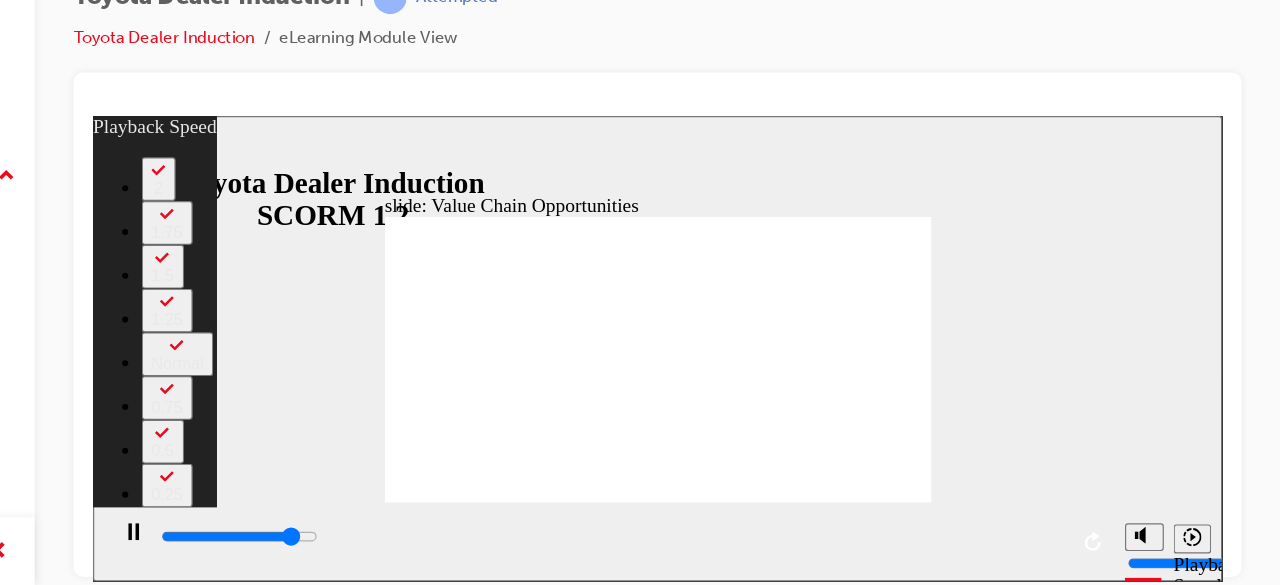 type on "9900" 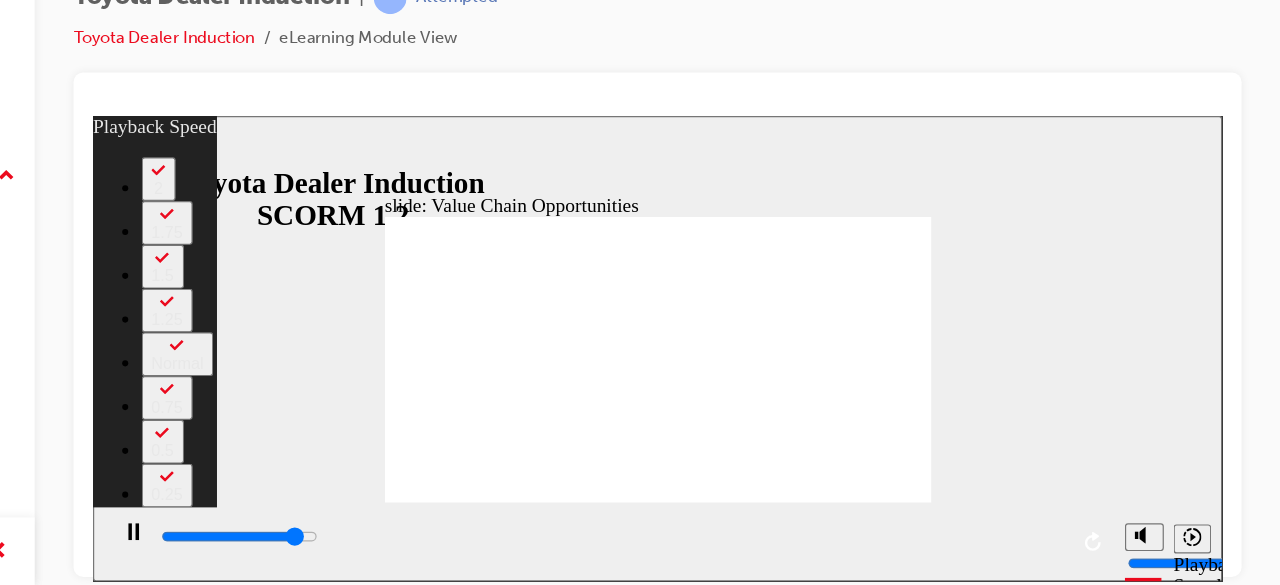 type on "10200" 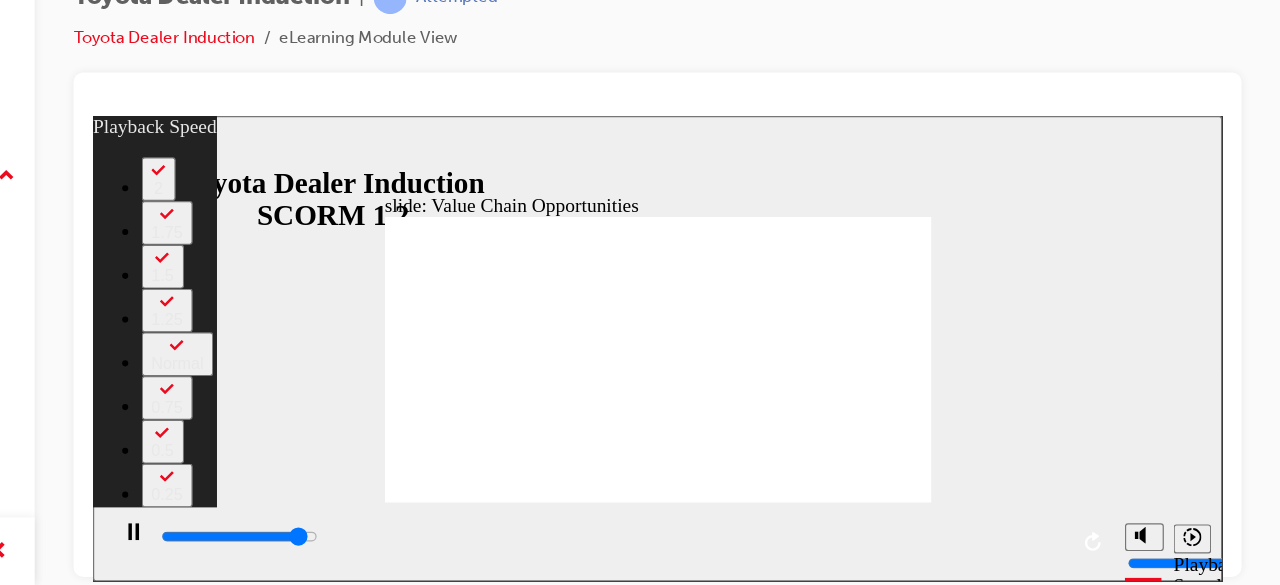 type on "10500" 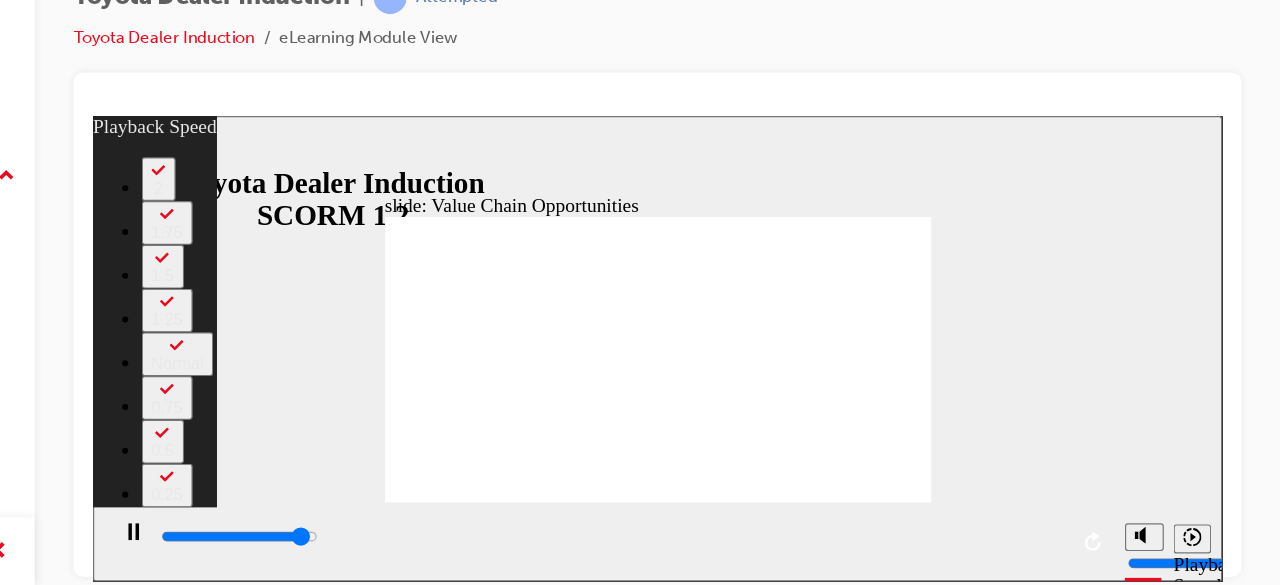 type on "10800" 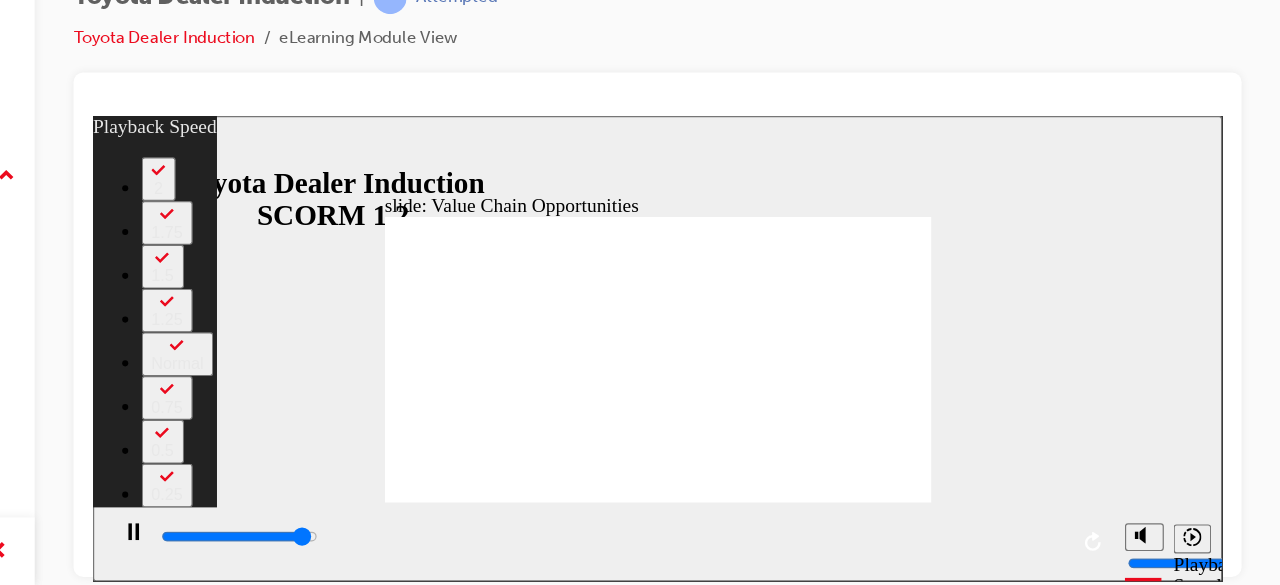 type on "10900" 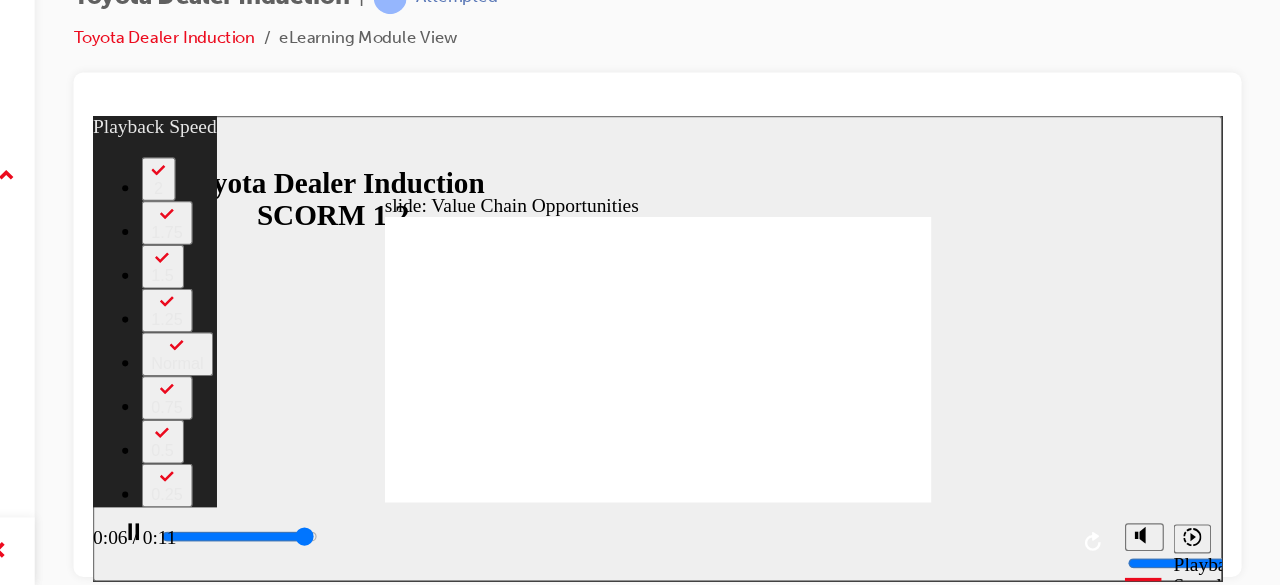 type on "11000" 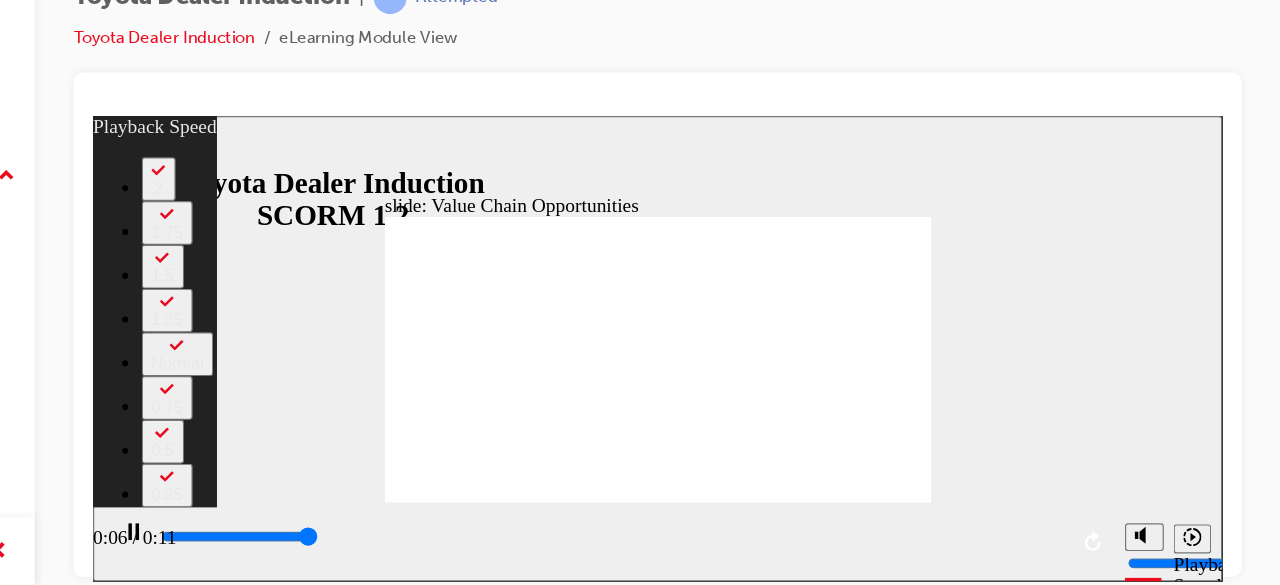 type on "11300" 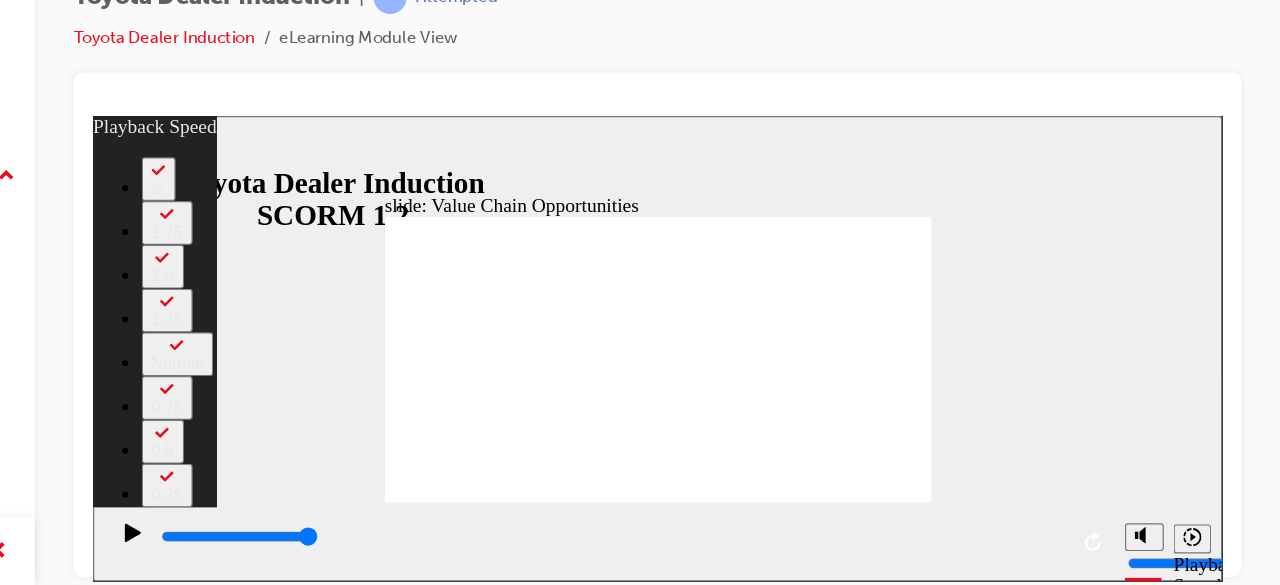 click 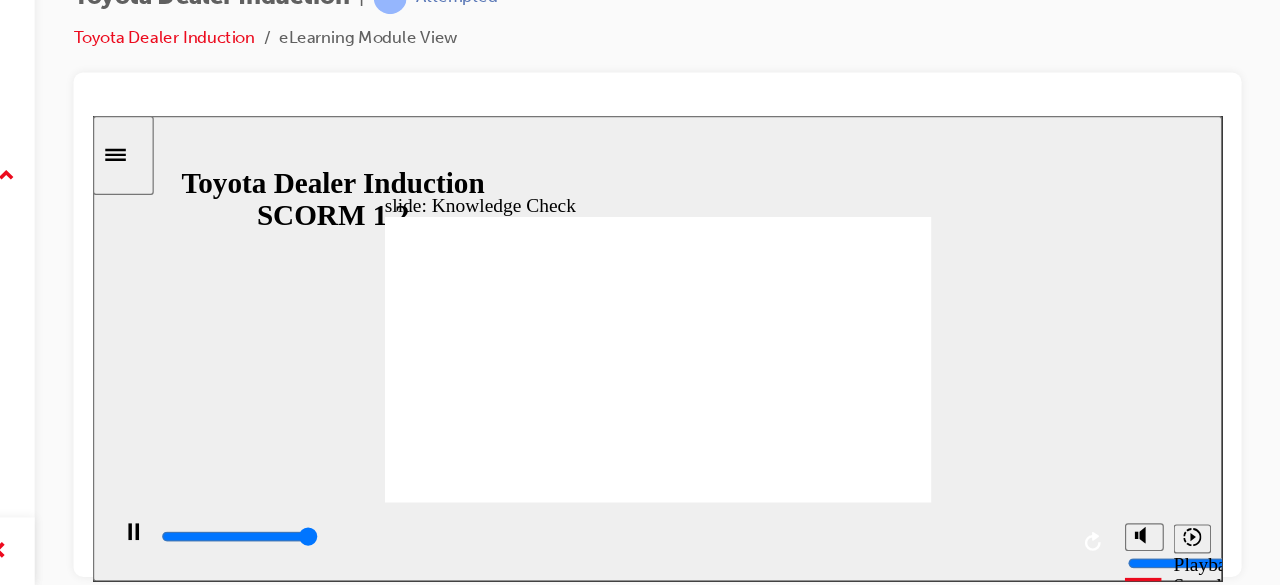type on "5000" 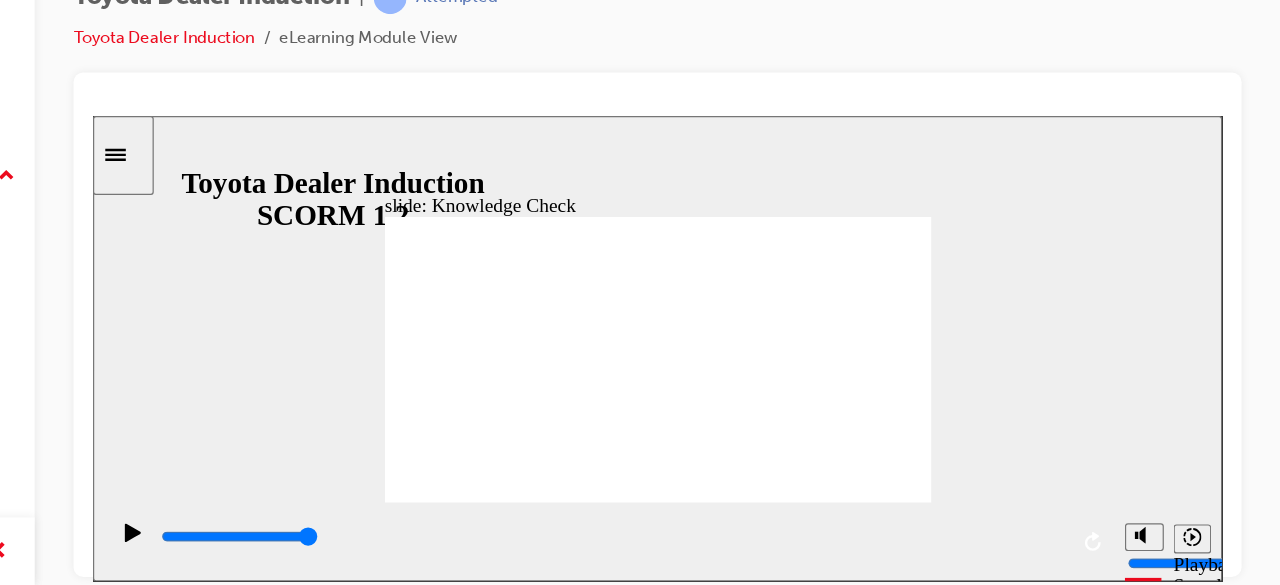 radio on "true" 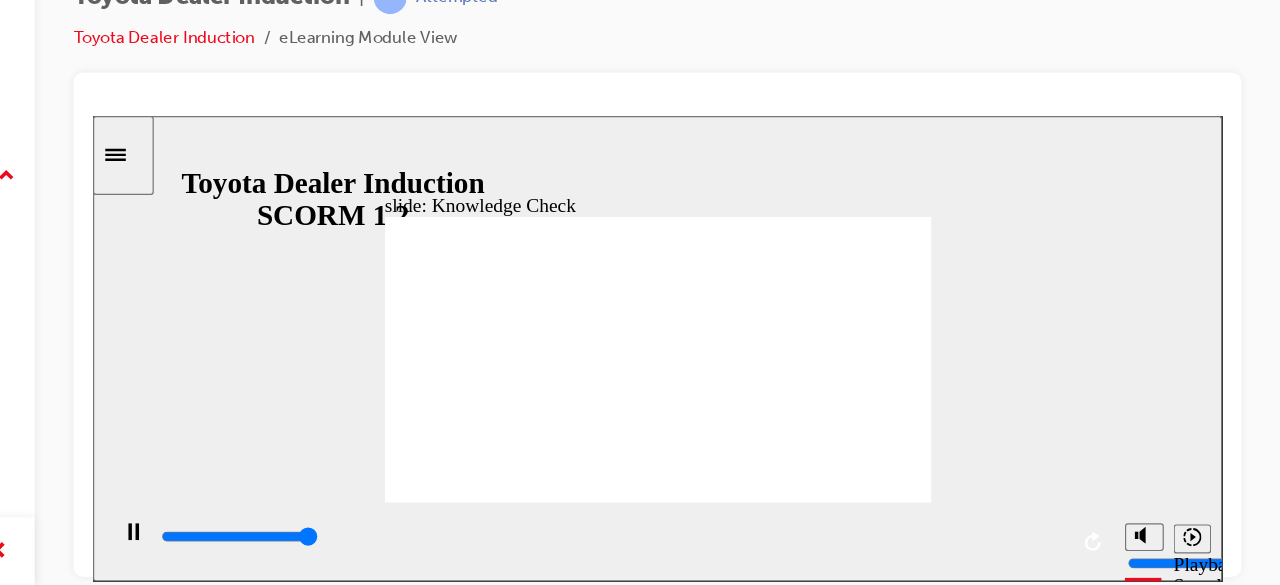 type on "5000" 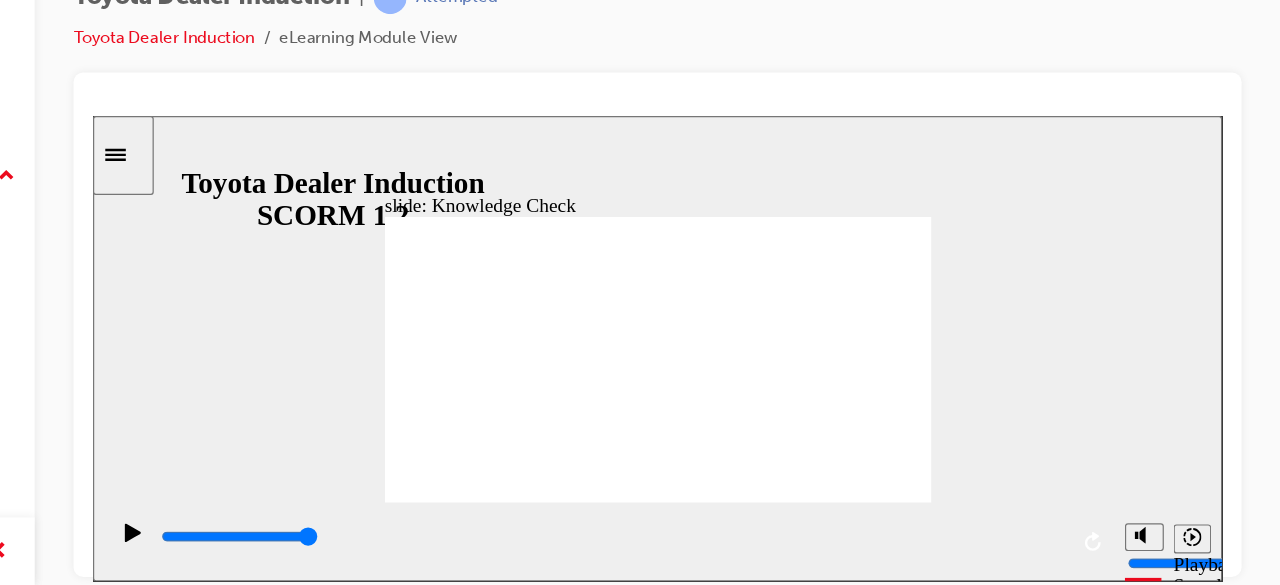 radio on "true" 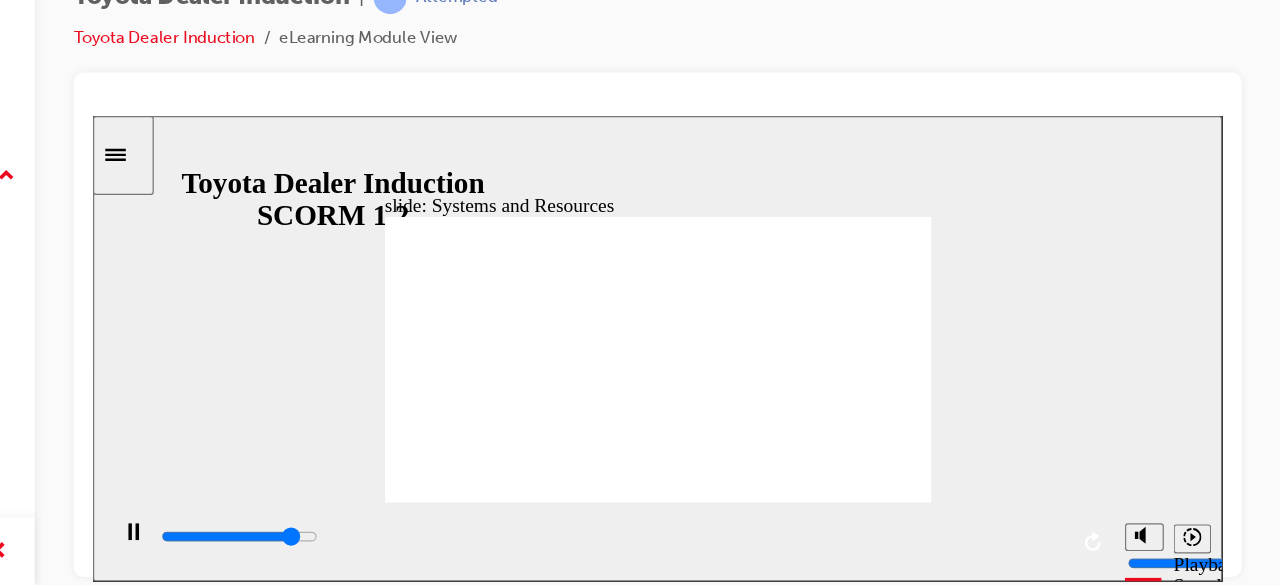 click 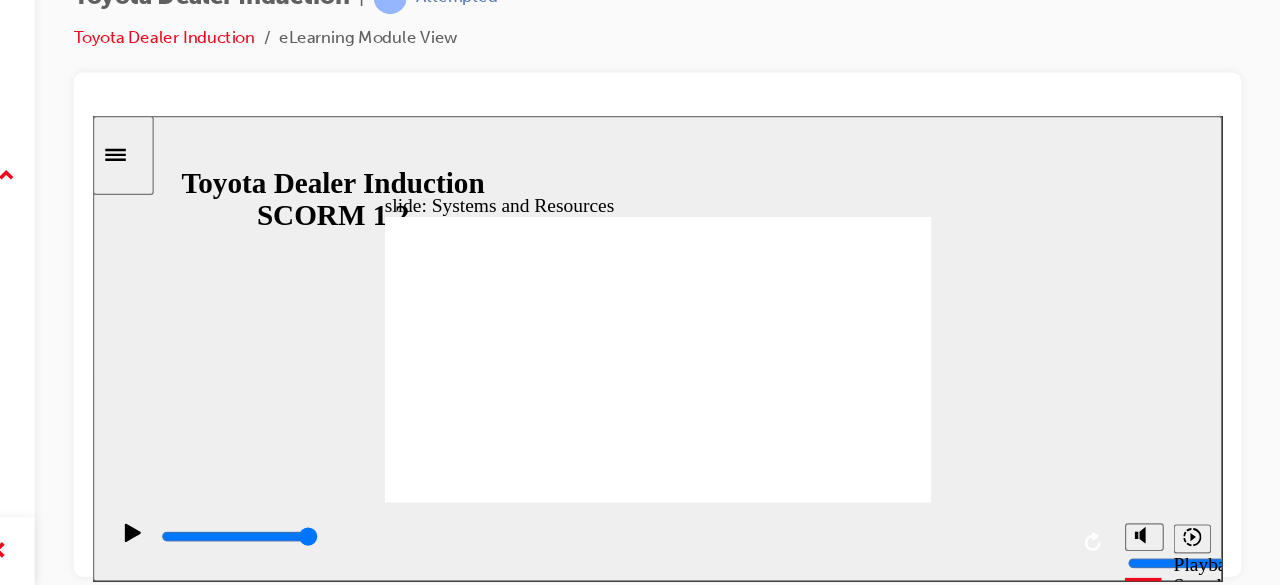 click 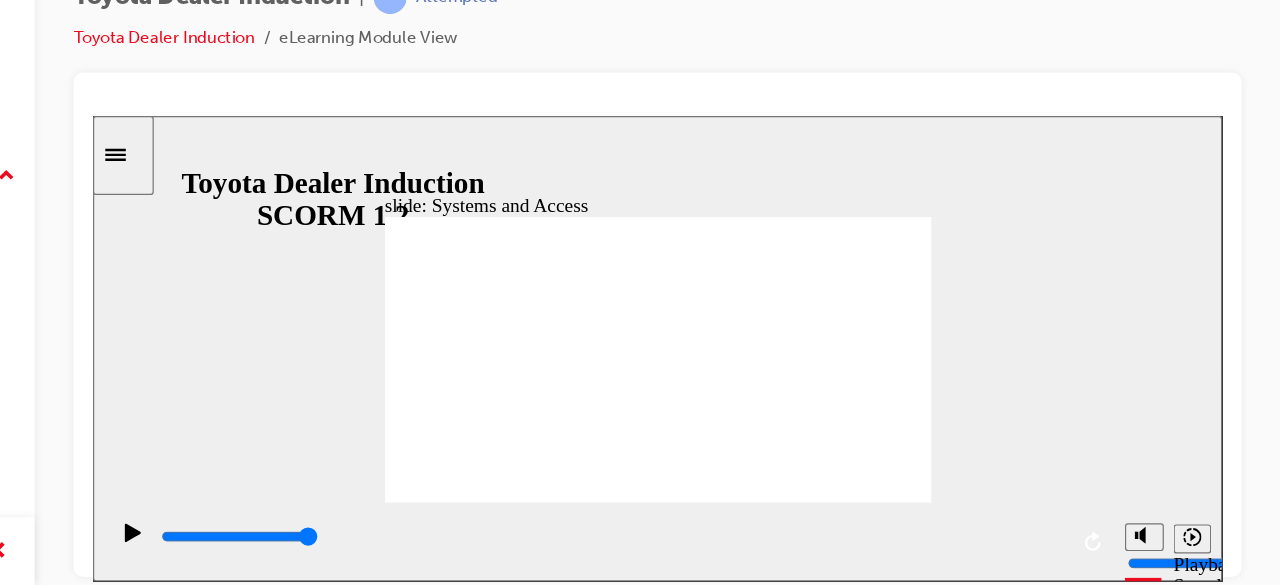 click 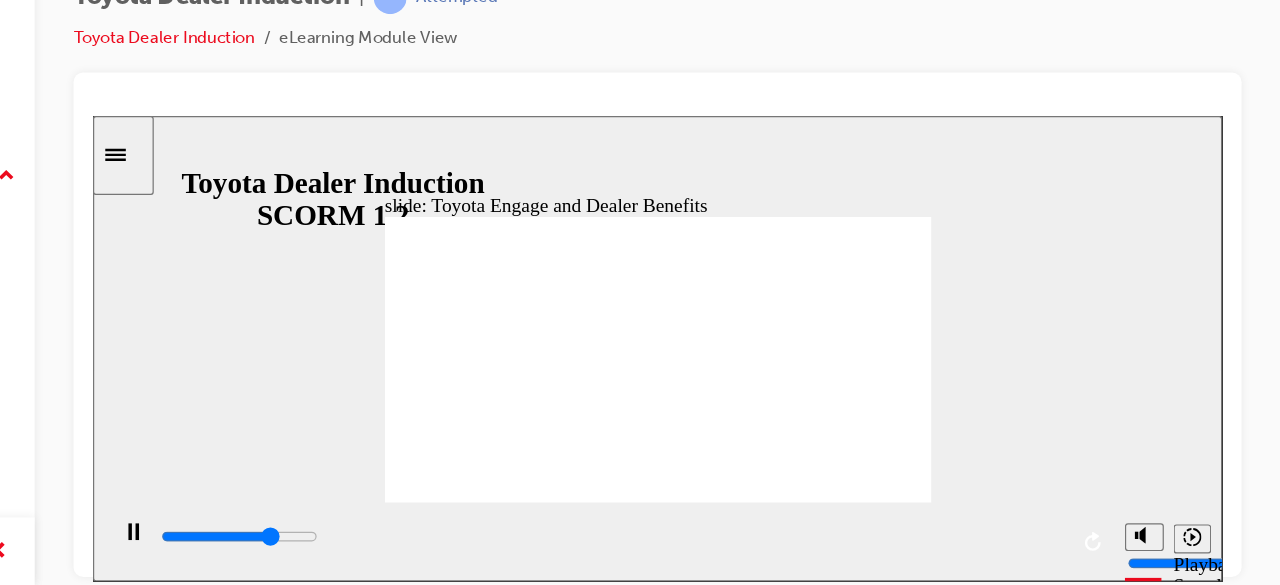 click 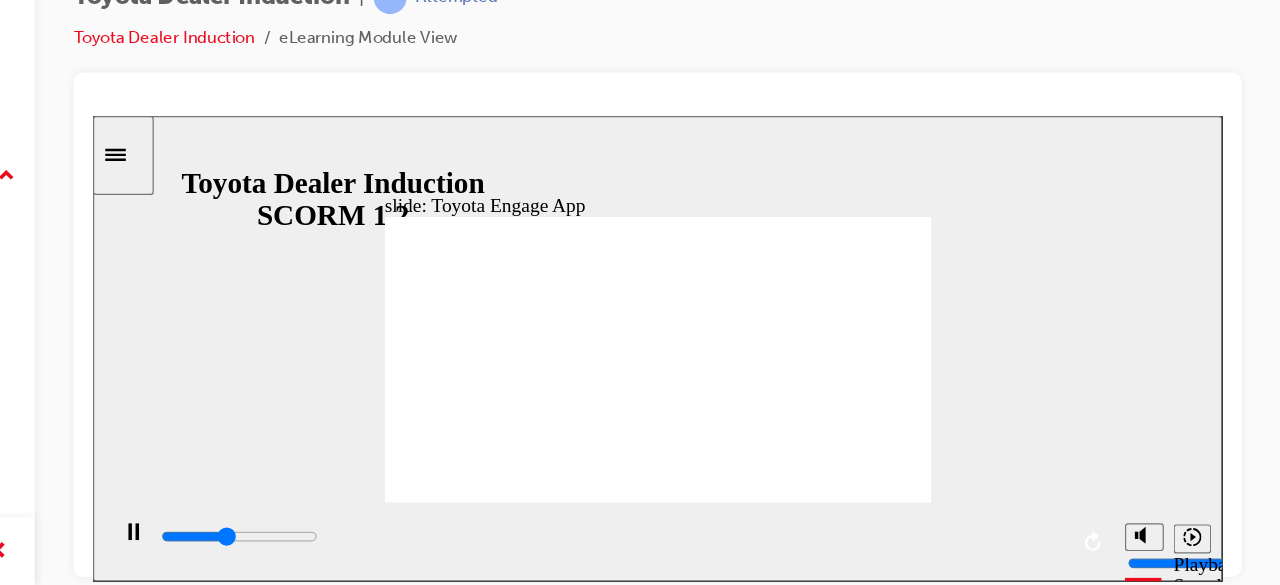 click 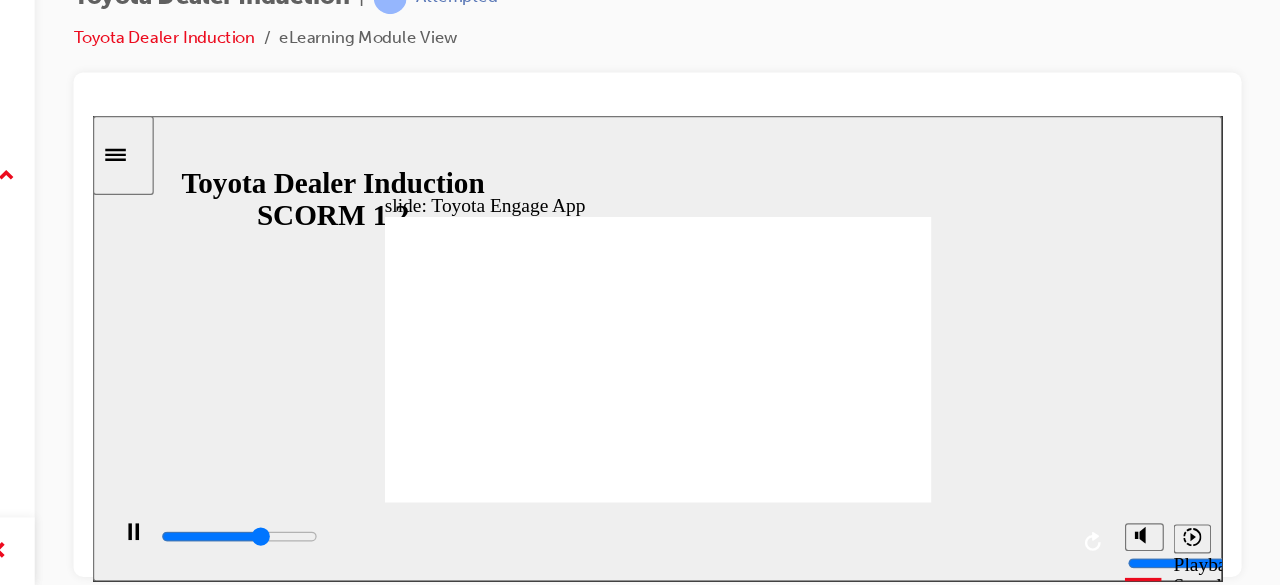 click 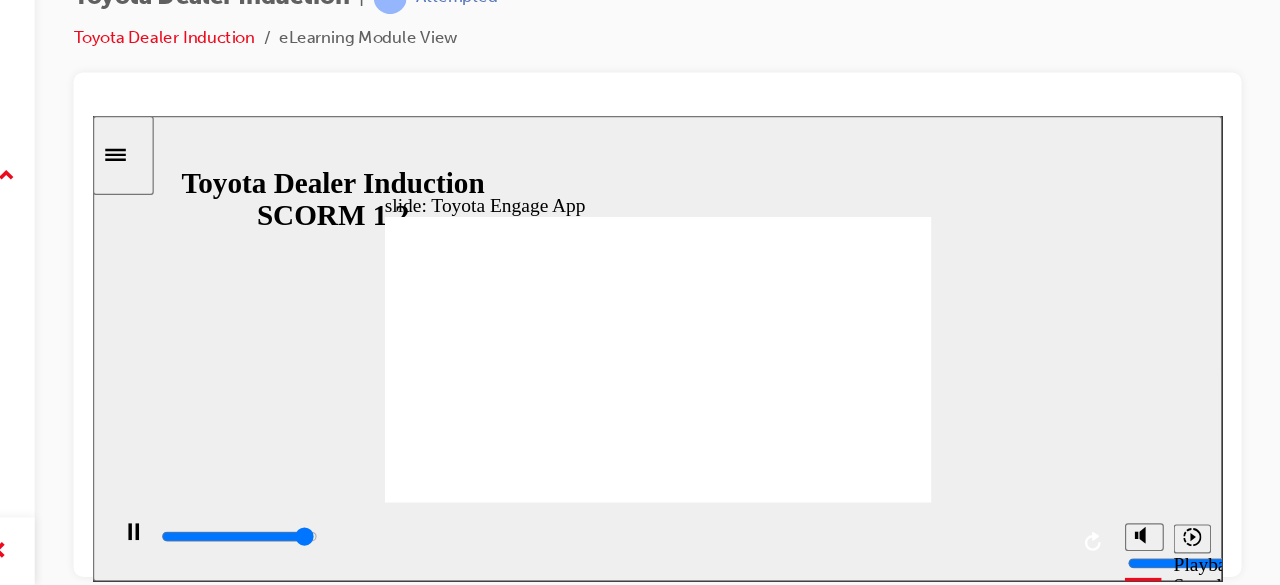 click 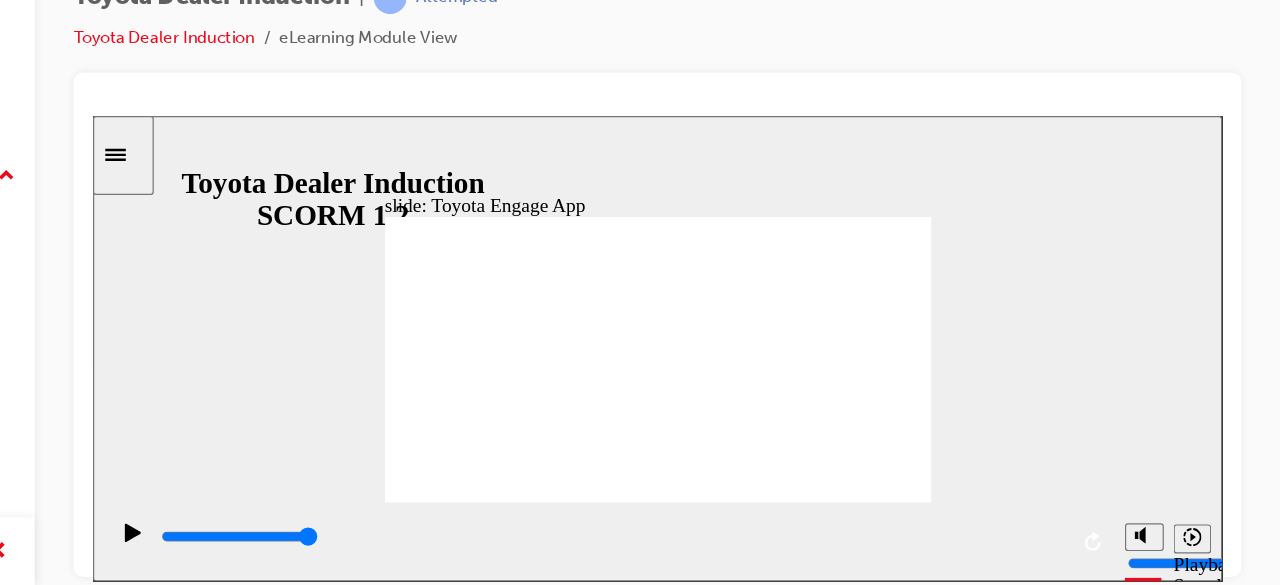 click 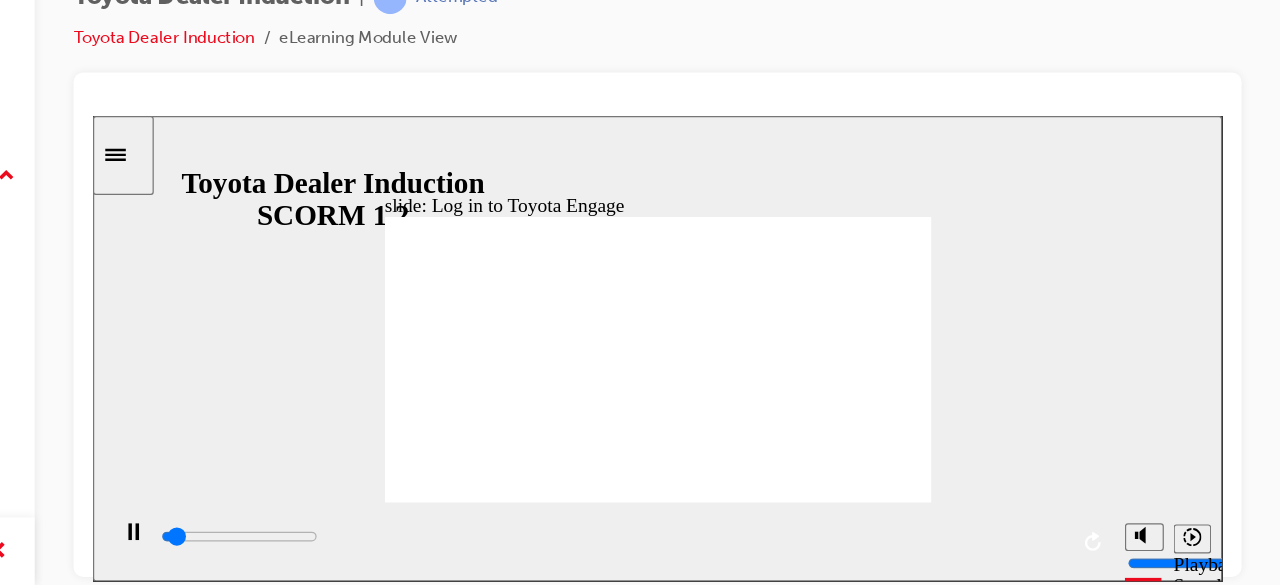 click 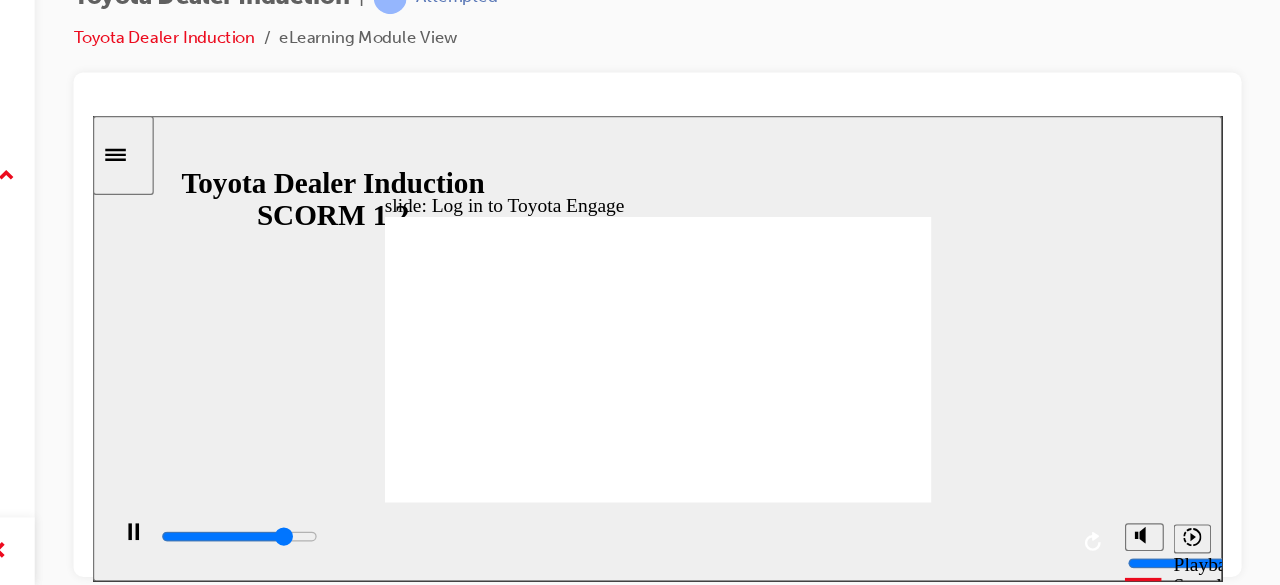 click 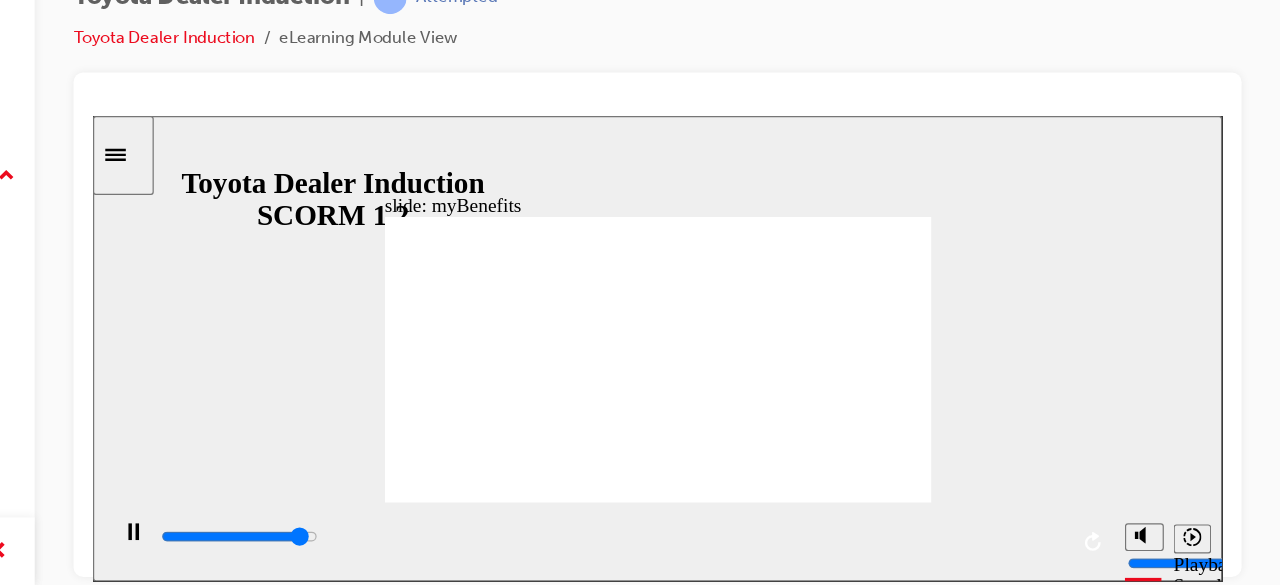 click 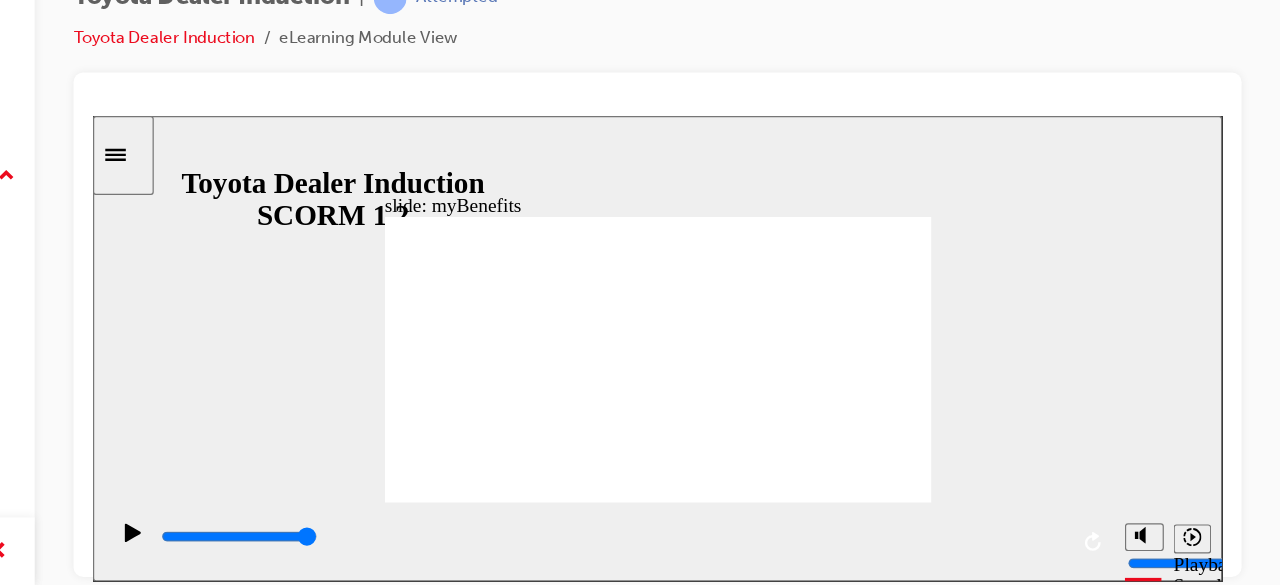 click 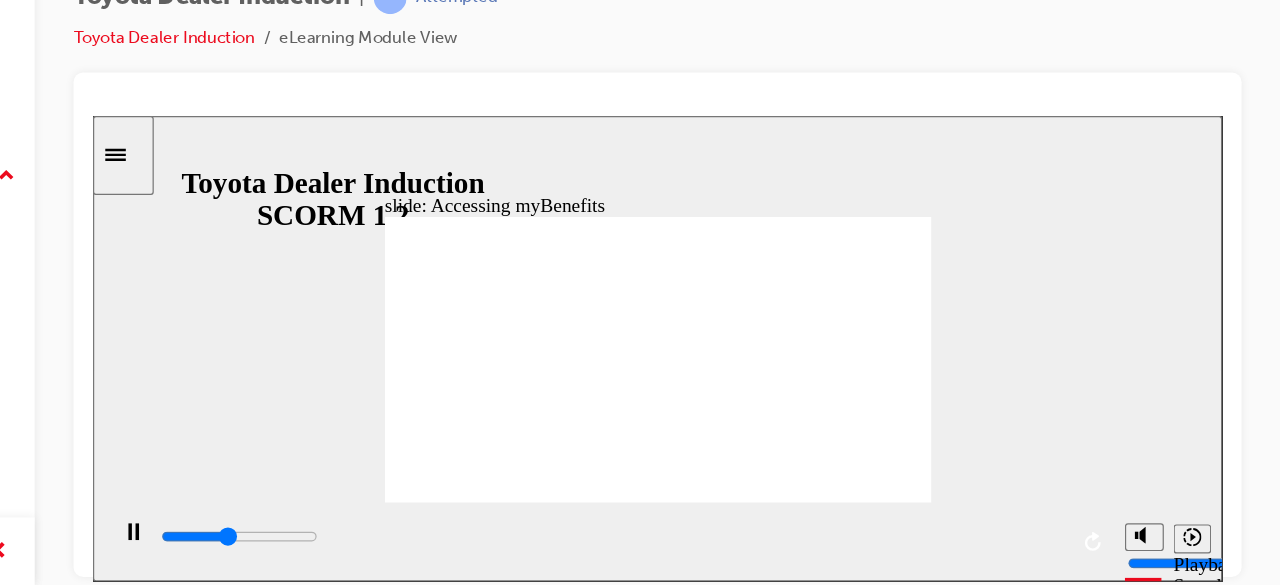 click 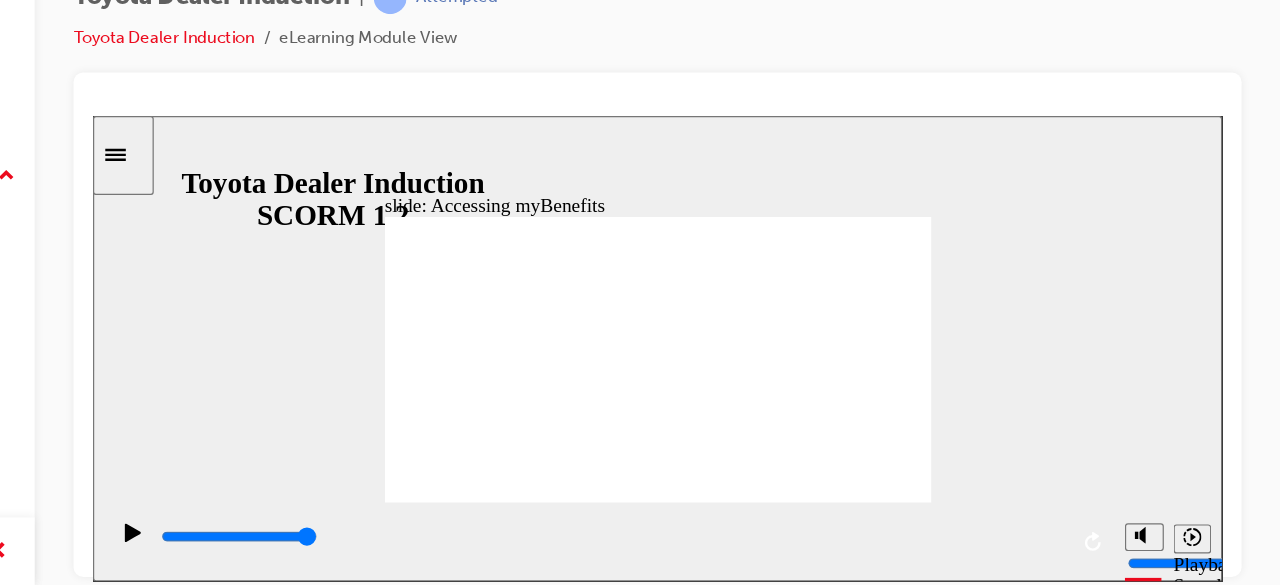 click 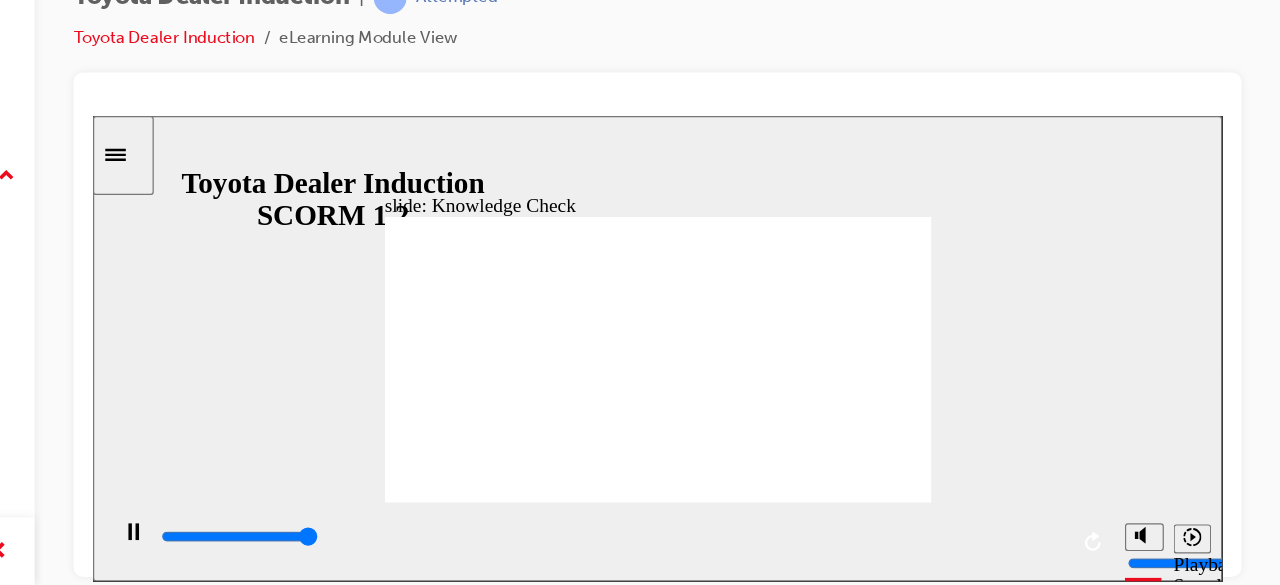 type on "5000" 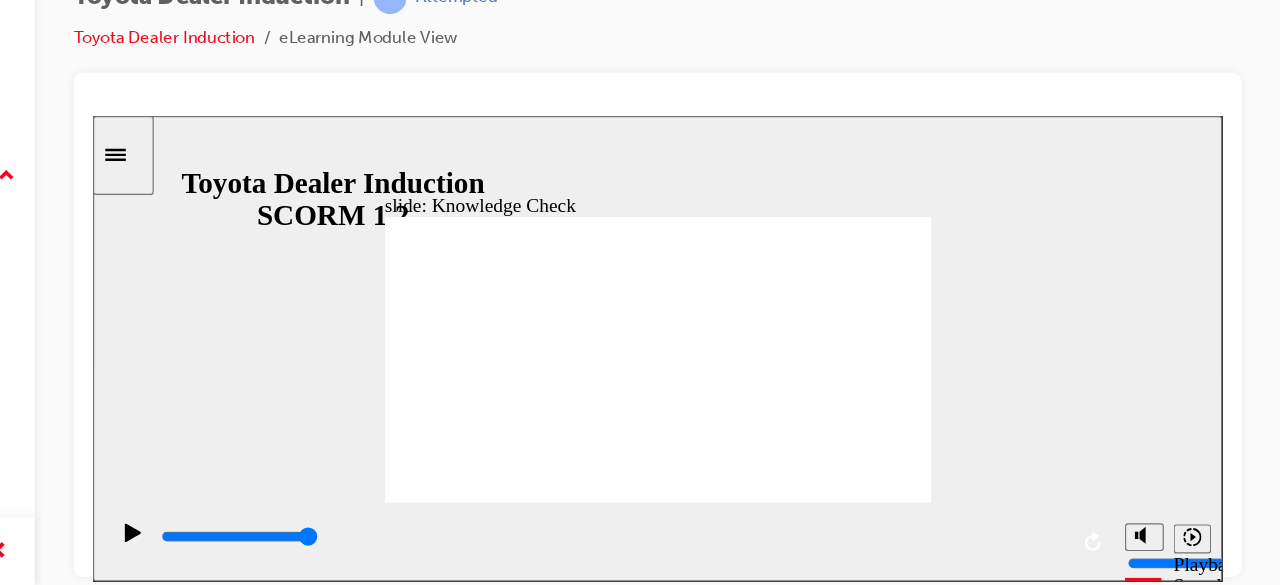 click at bounding box center (381, 986) 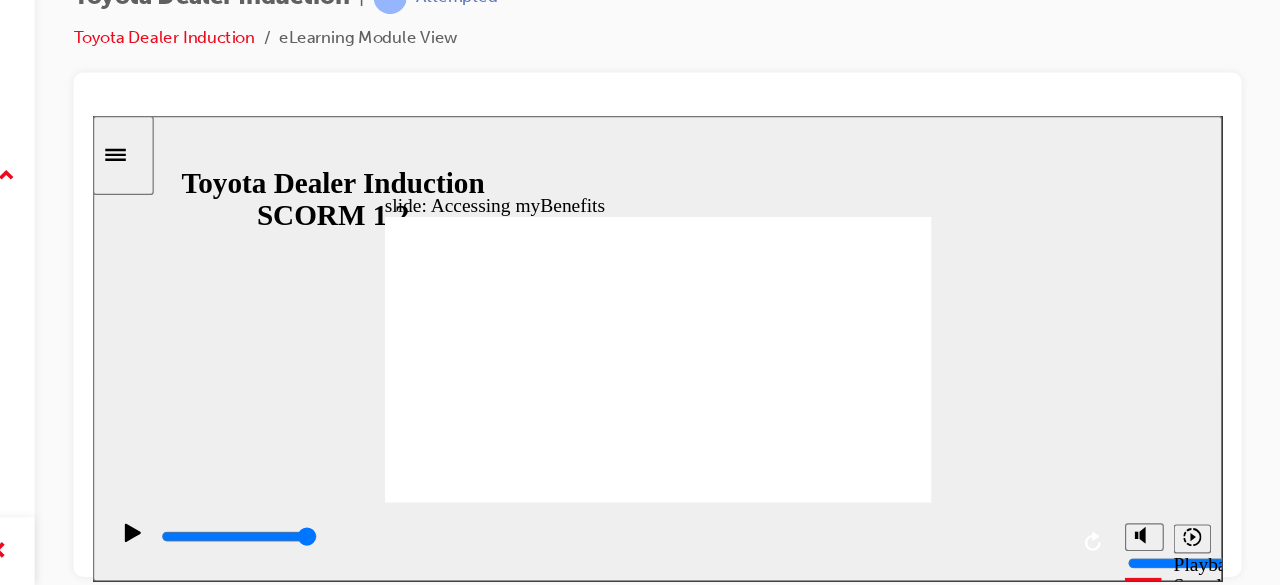 click 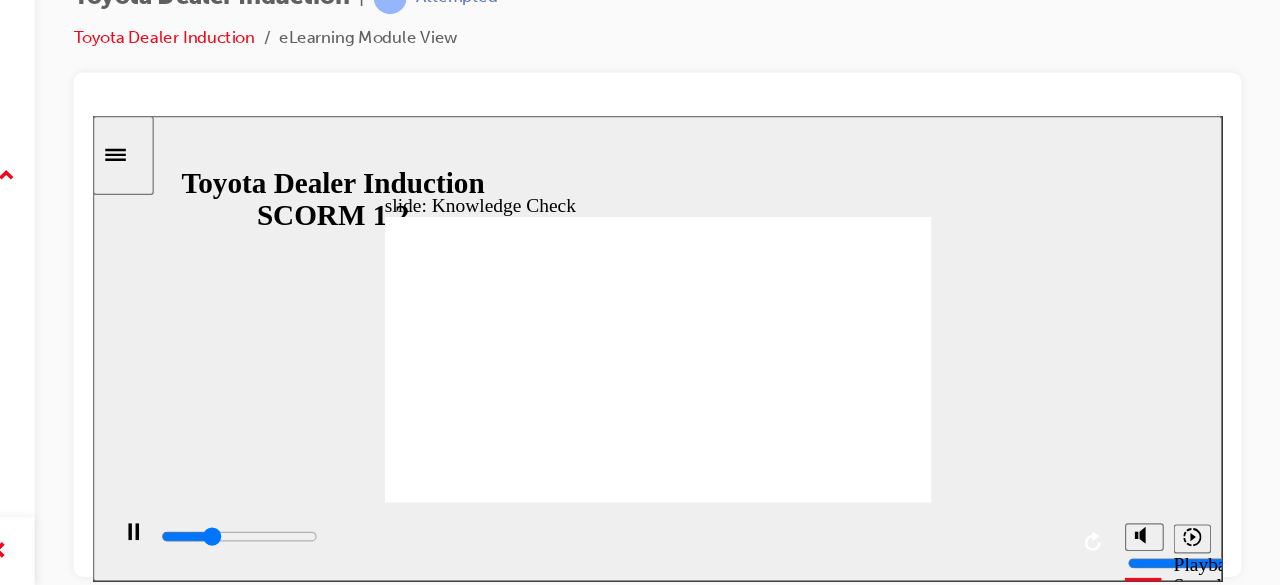 click at bounding box center [381, 986] 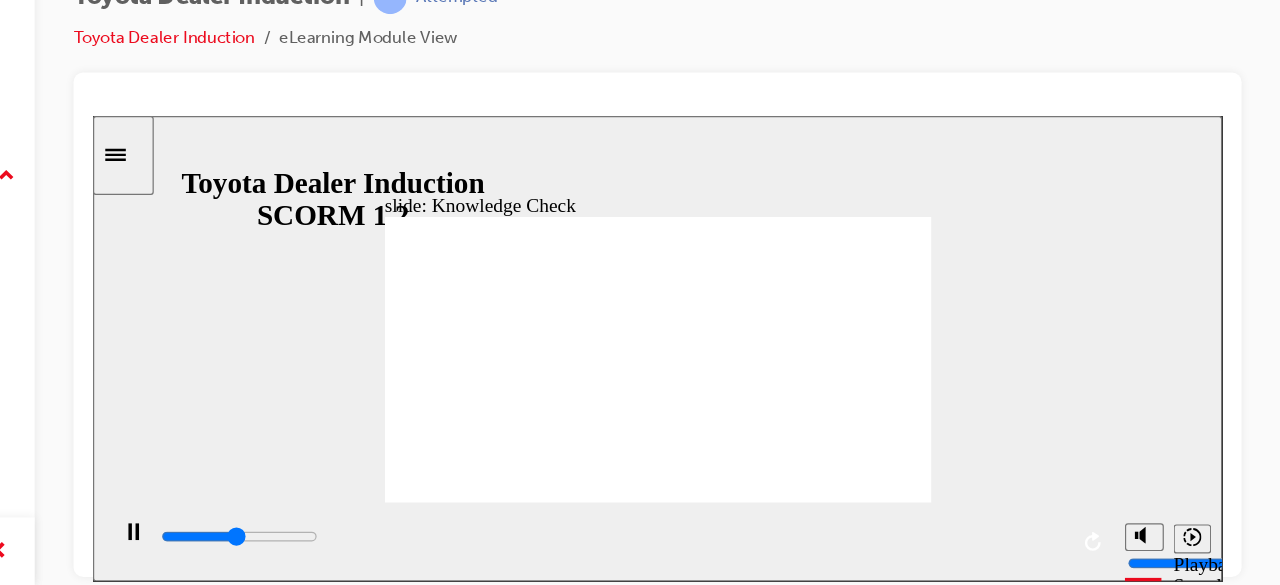 type on "2400" 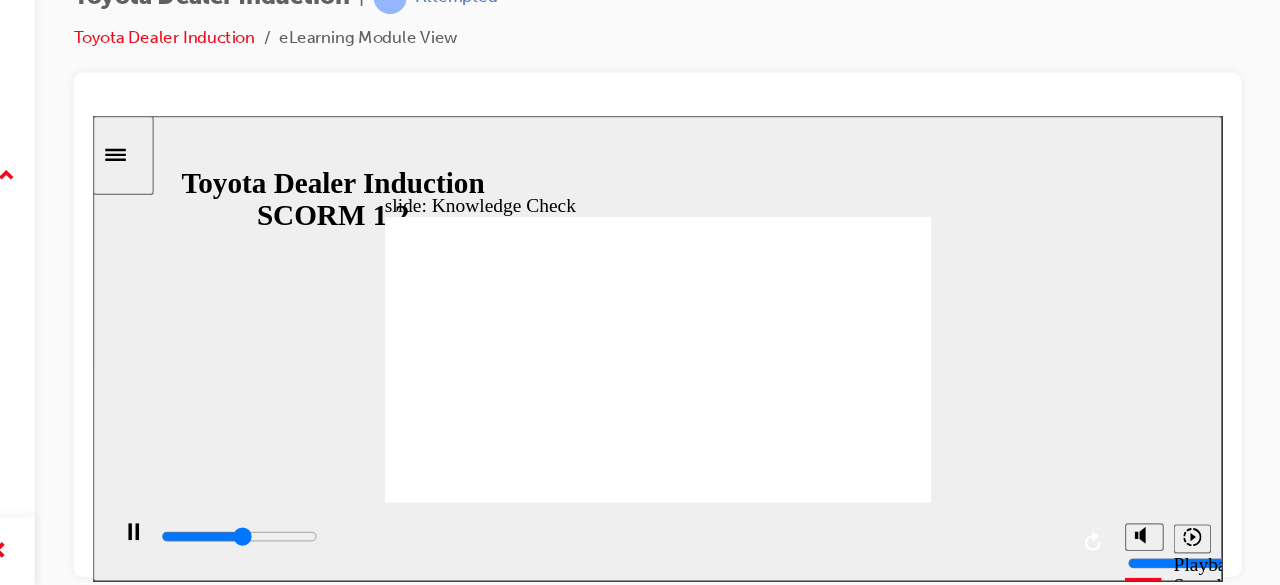type on "2600" 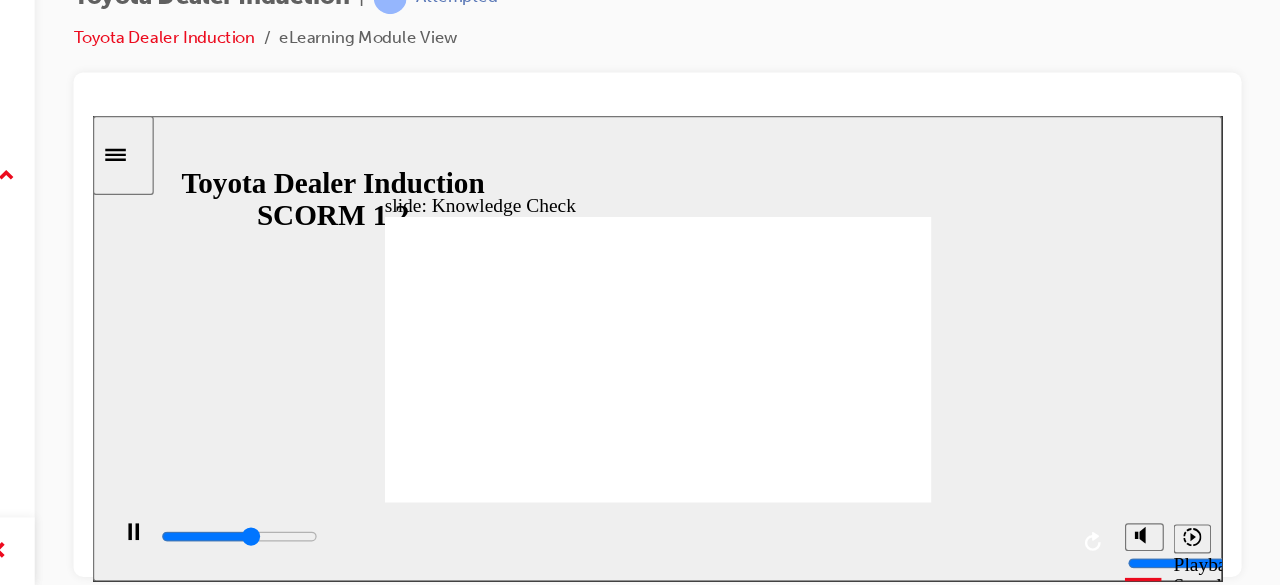 type on "3000" 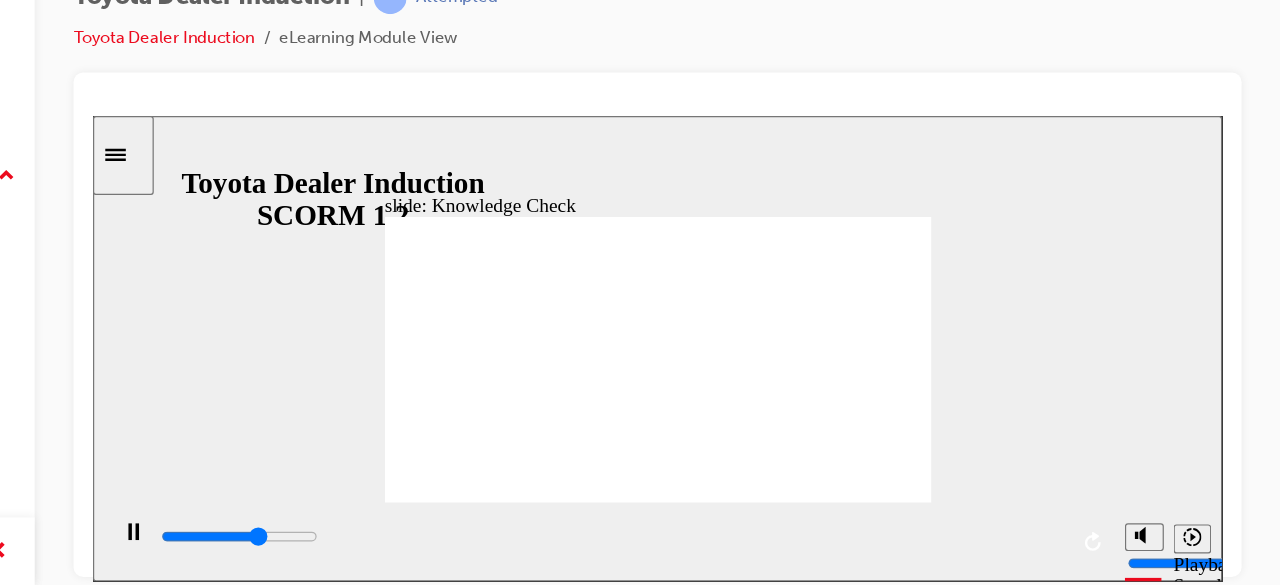 type on "3200" 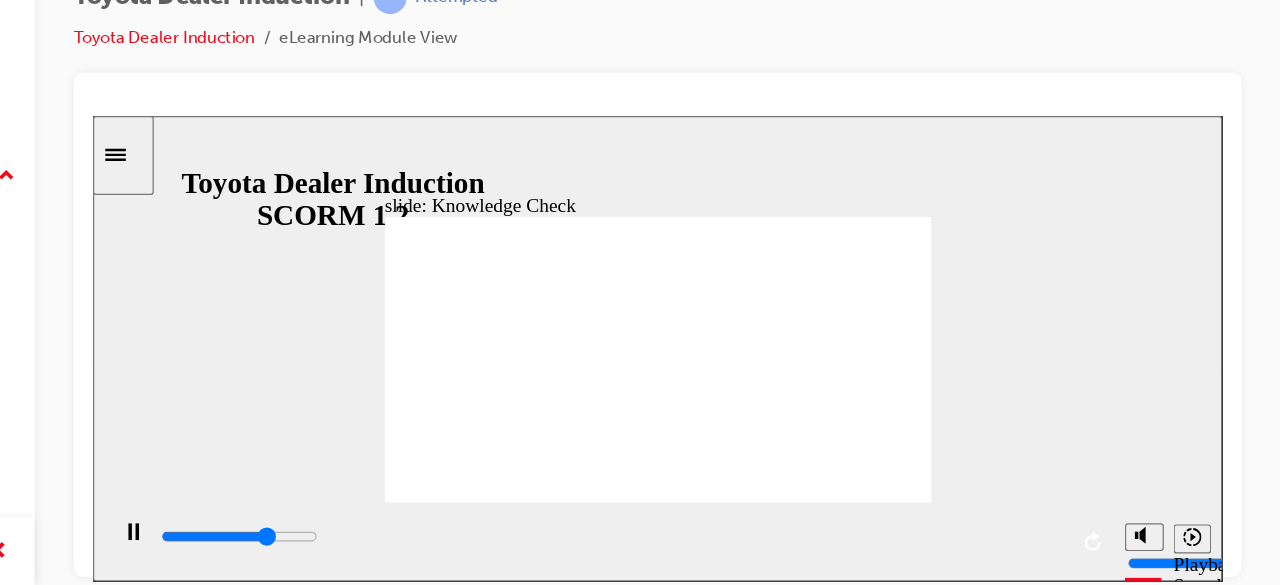 type on "3500" 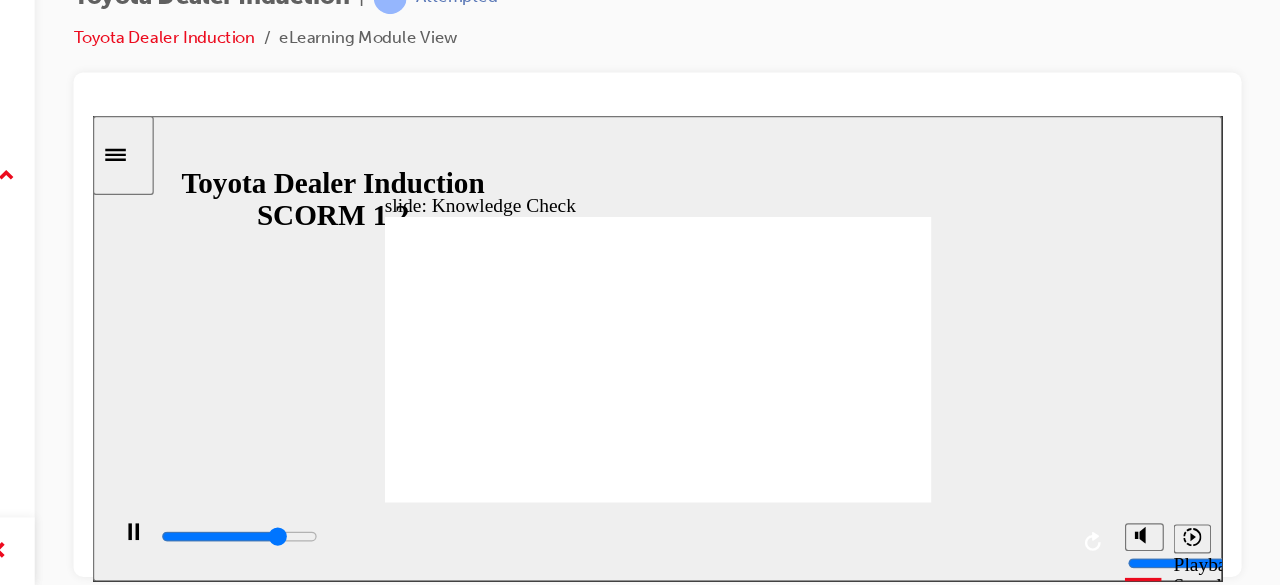 type on "3900" 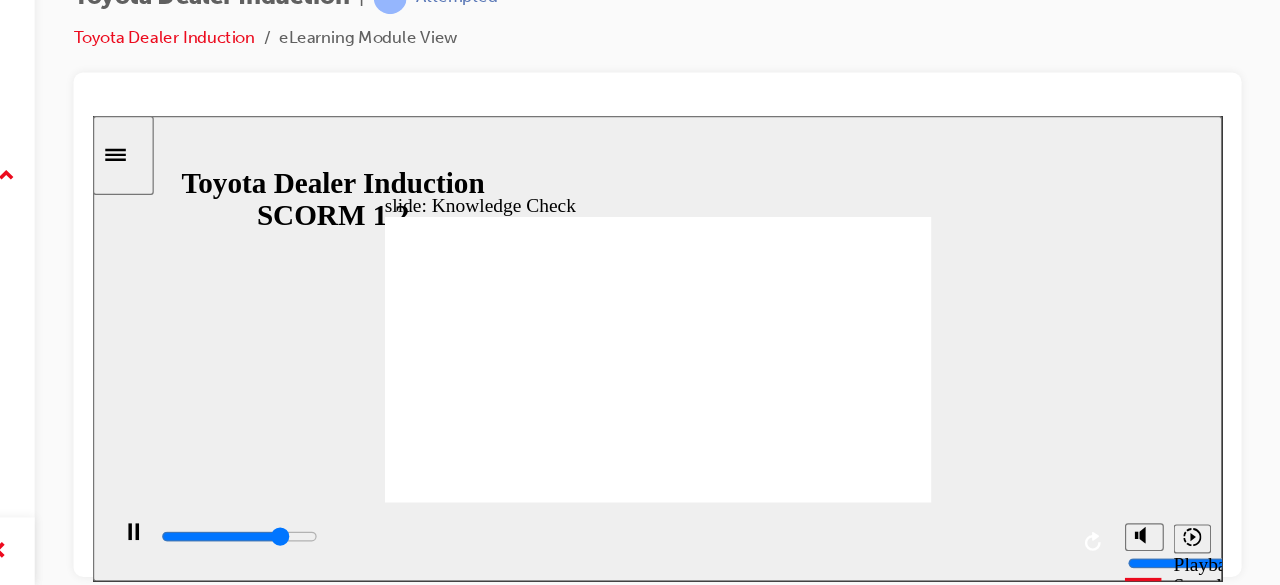 type on "4100" 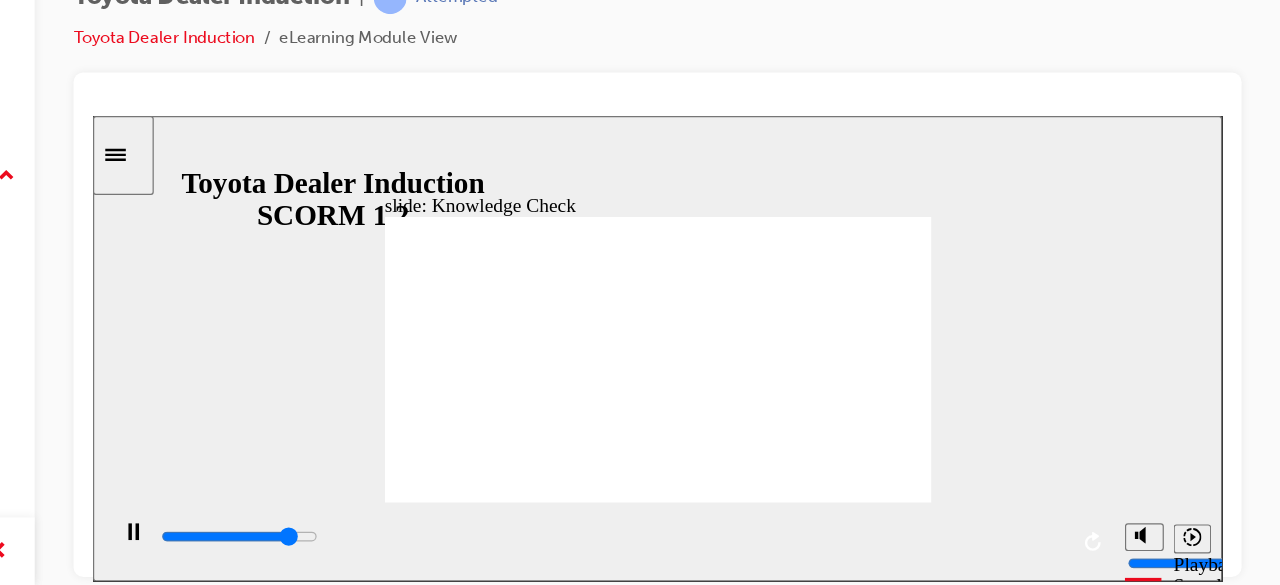 type on "4300" 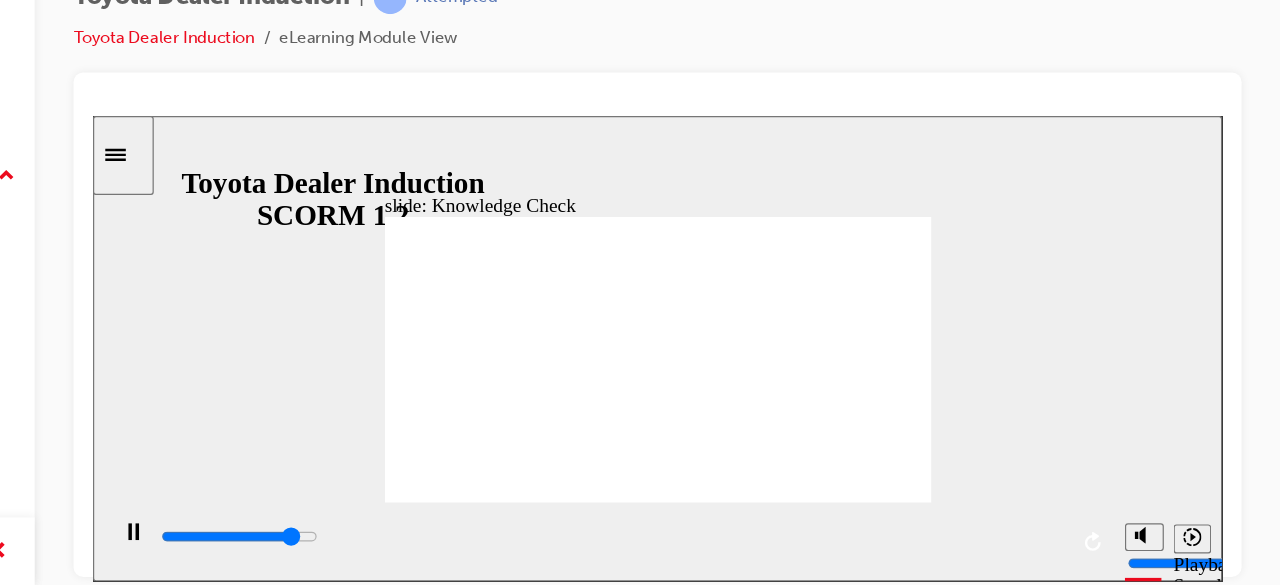 type on "4400" 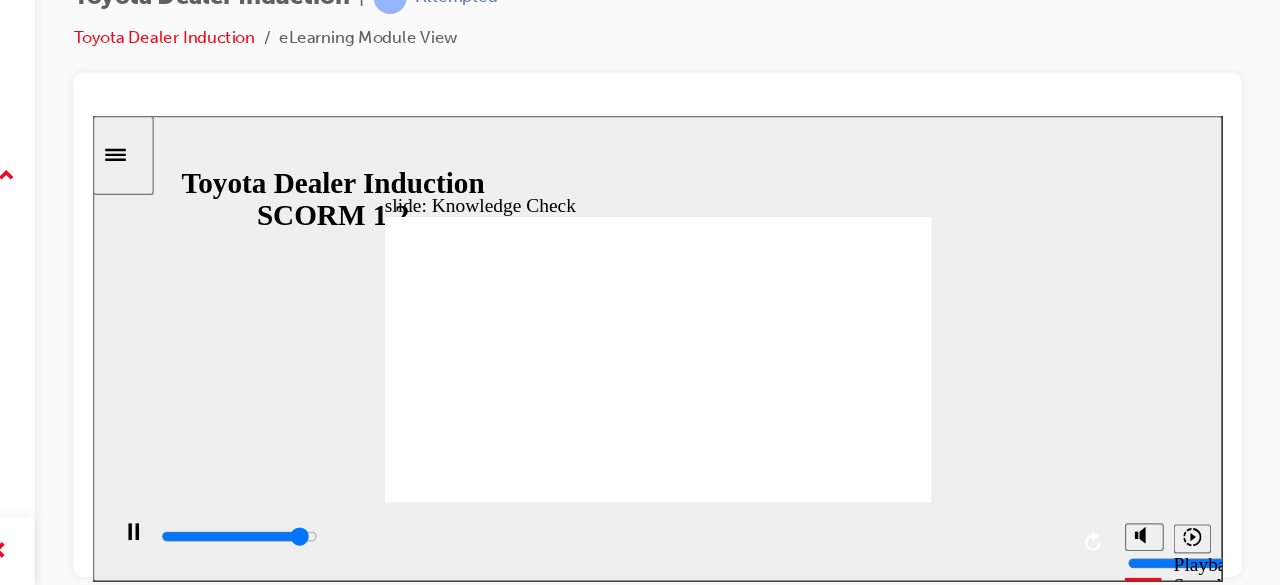 type on "4700" 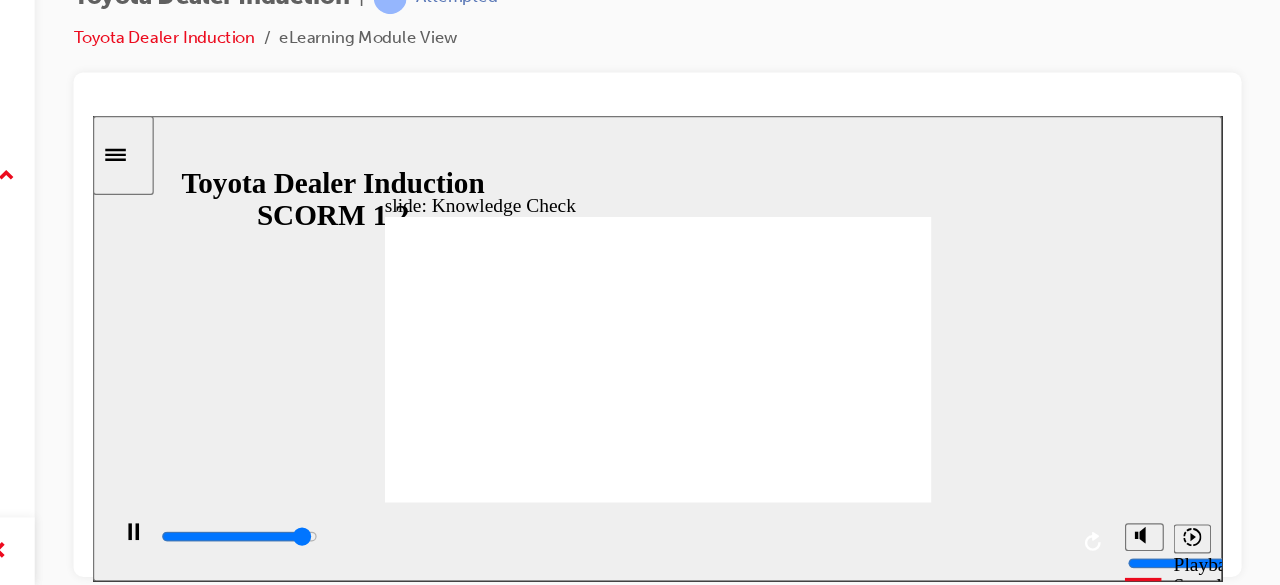 type on "4800" 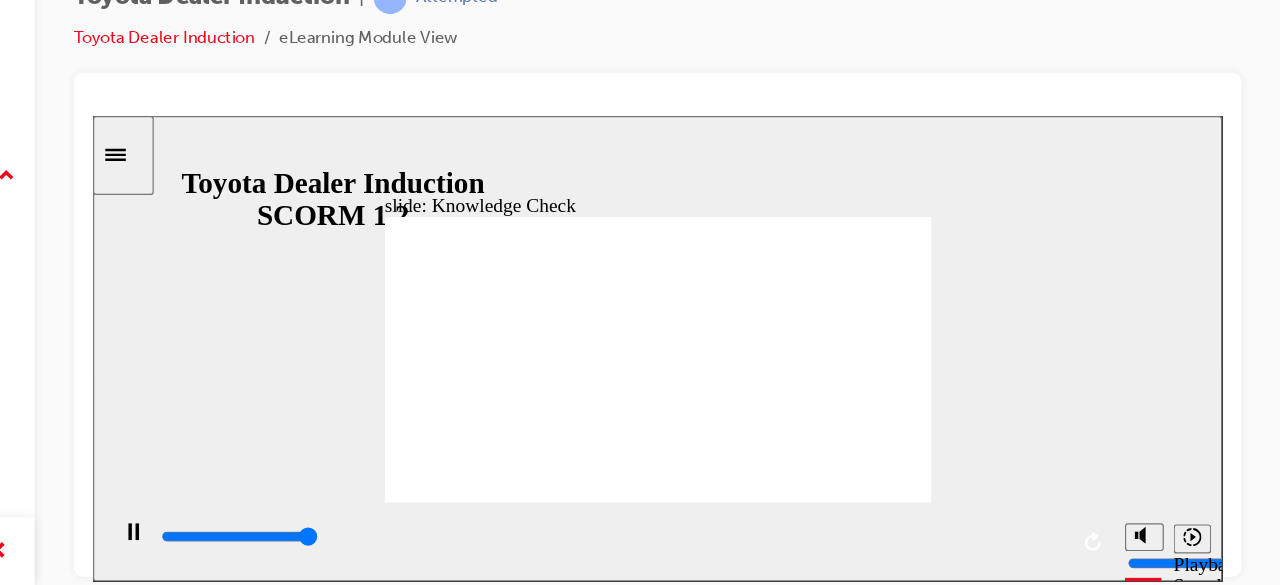 type on "5000" 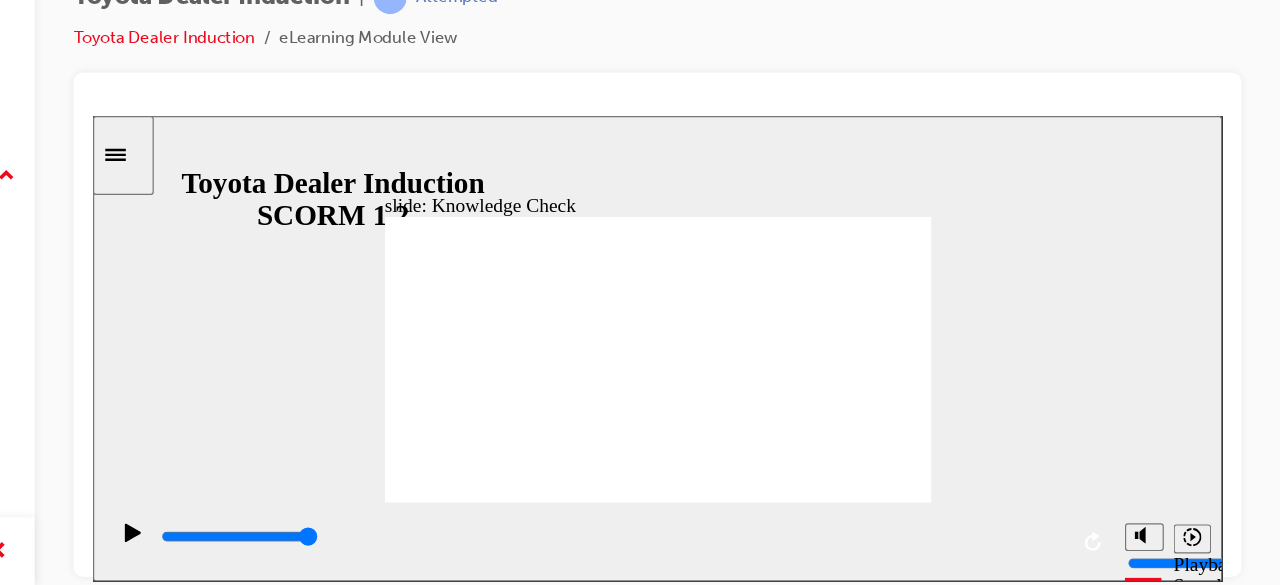 type on "toyota engage" 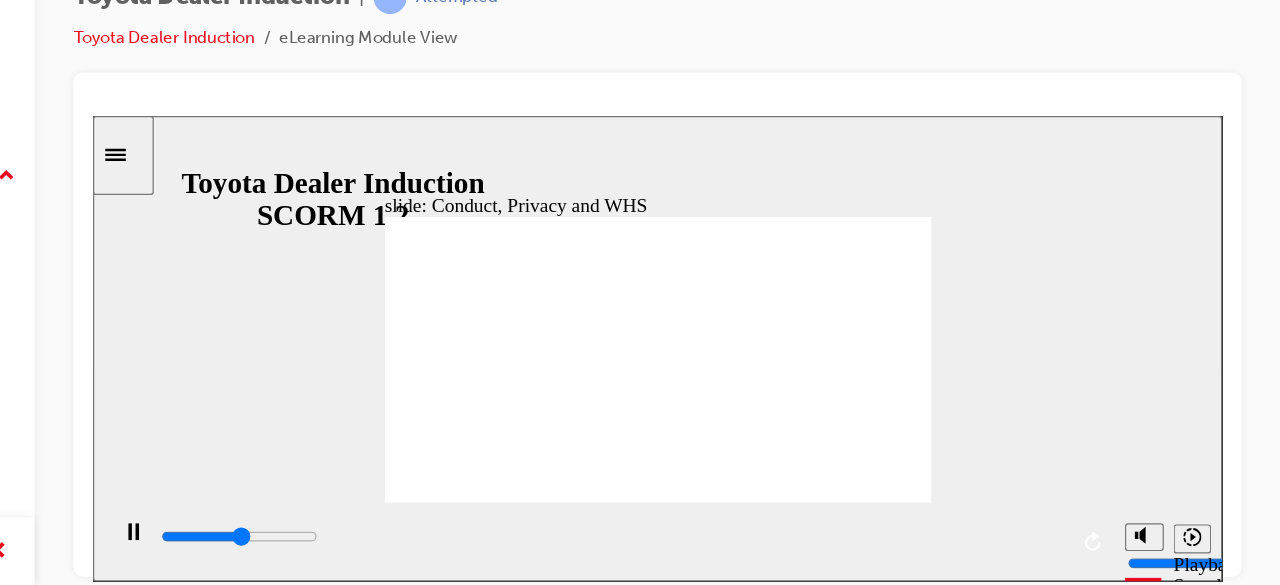 click 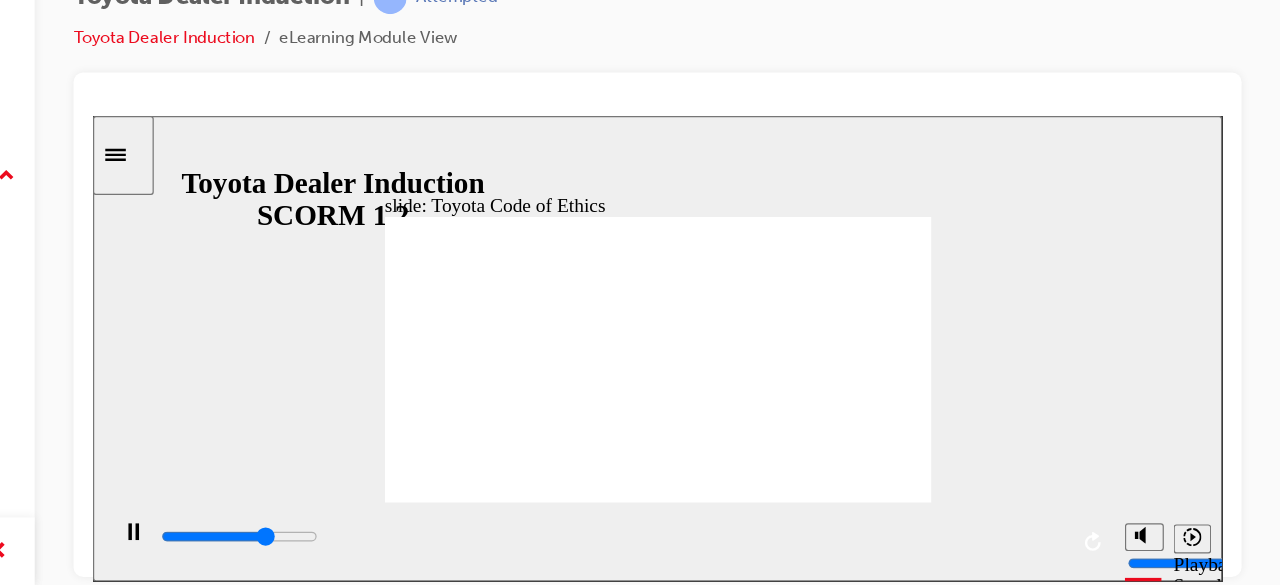 click 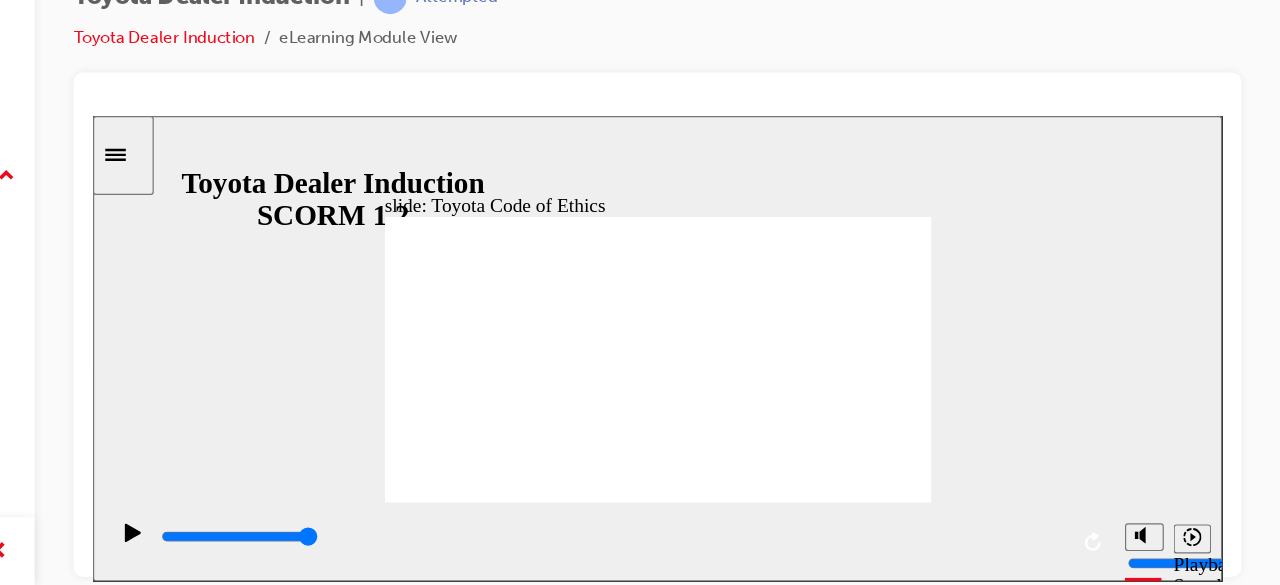 click 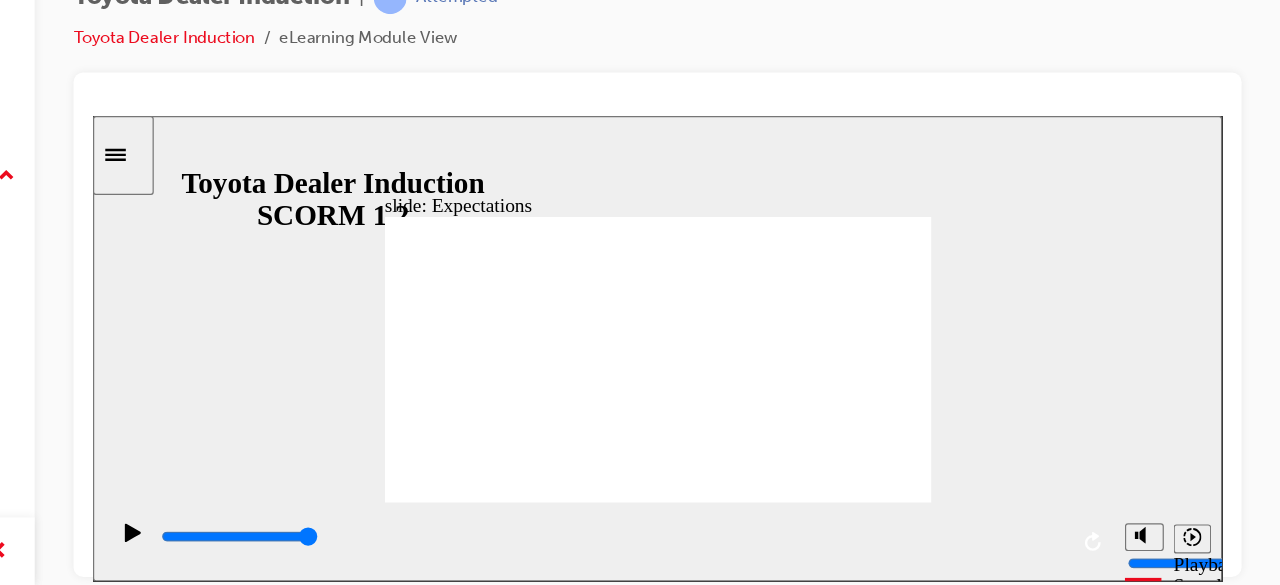 click 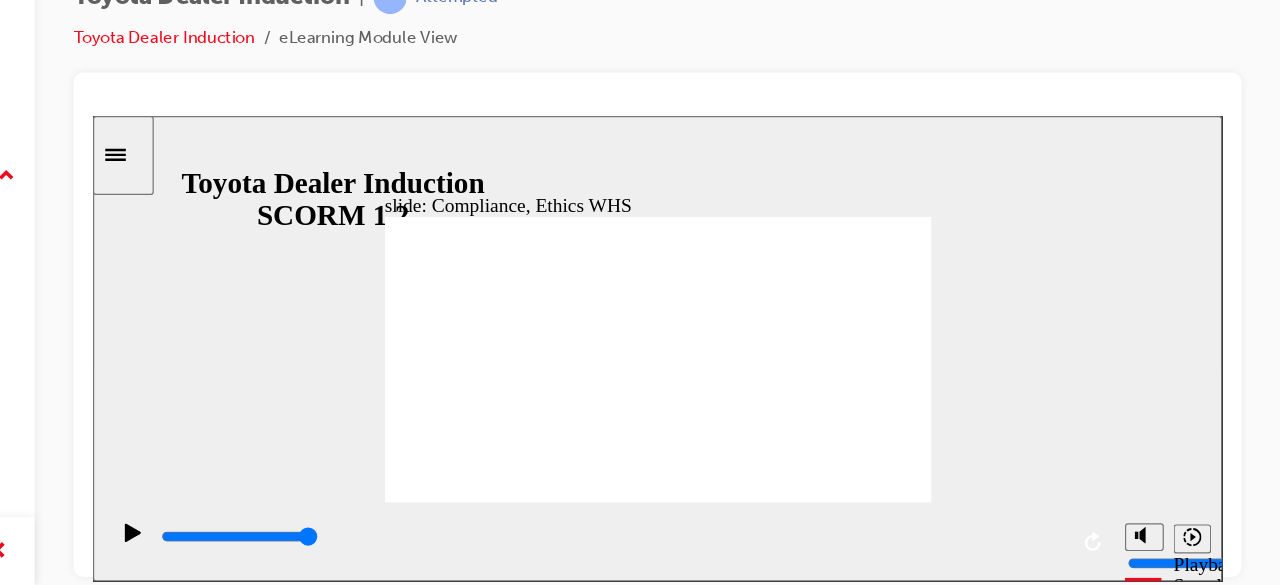 click 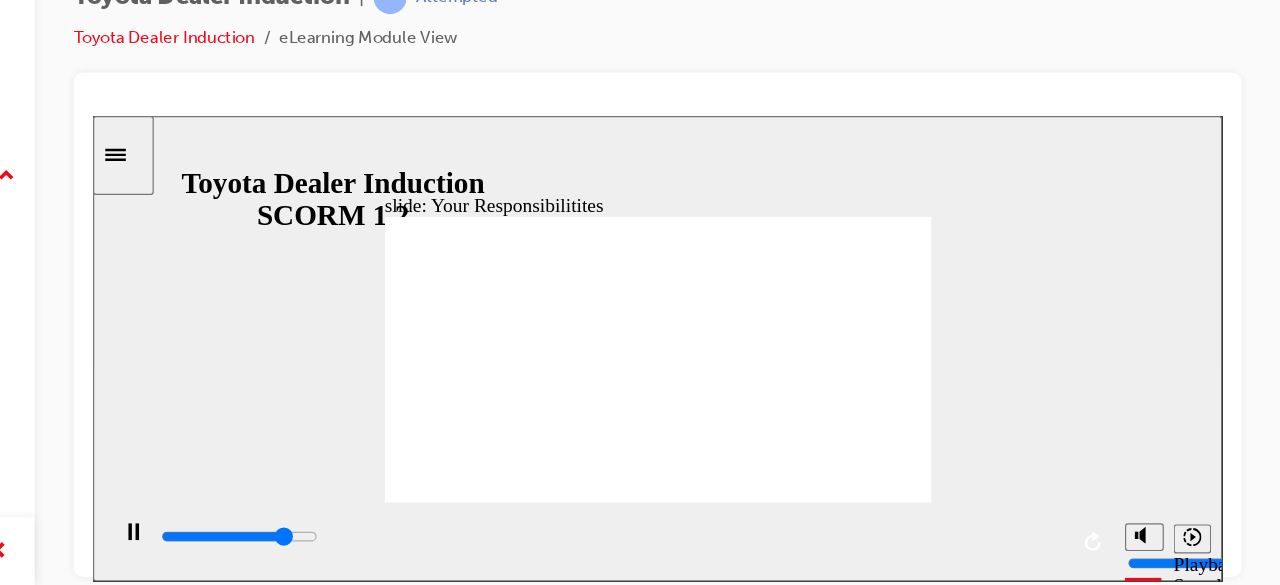 type on "7100" 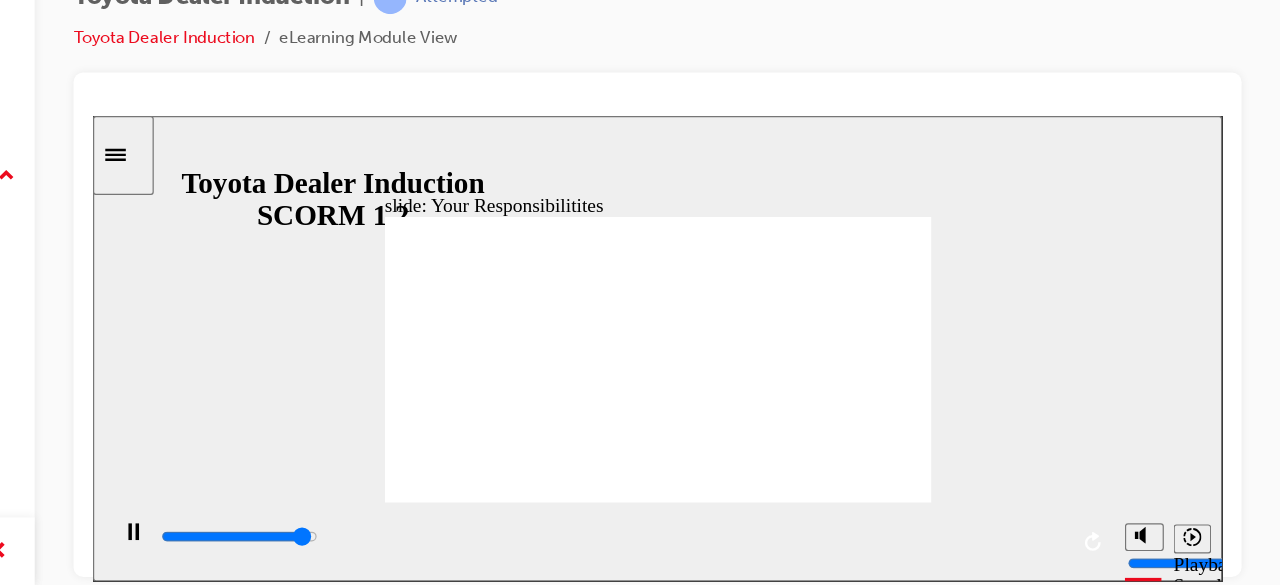 type on "8100" 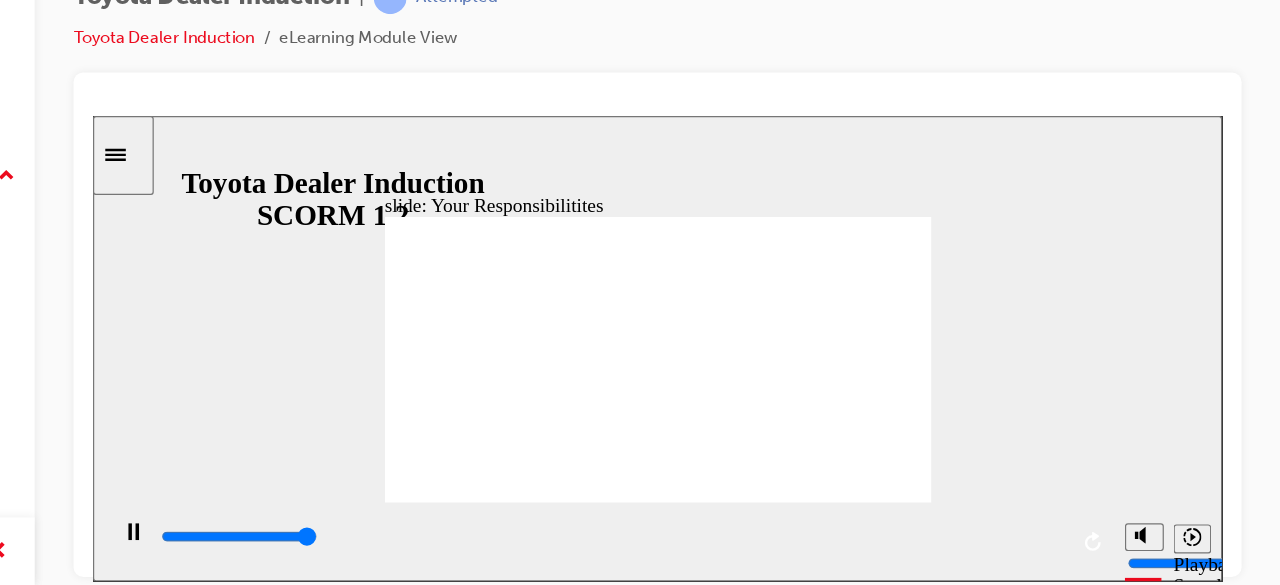 type on "8400" 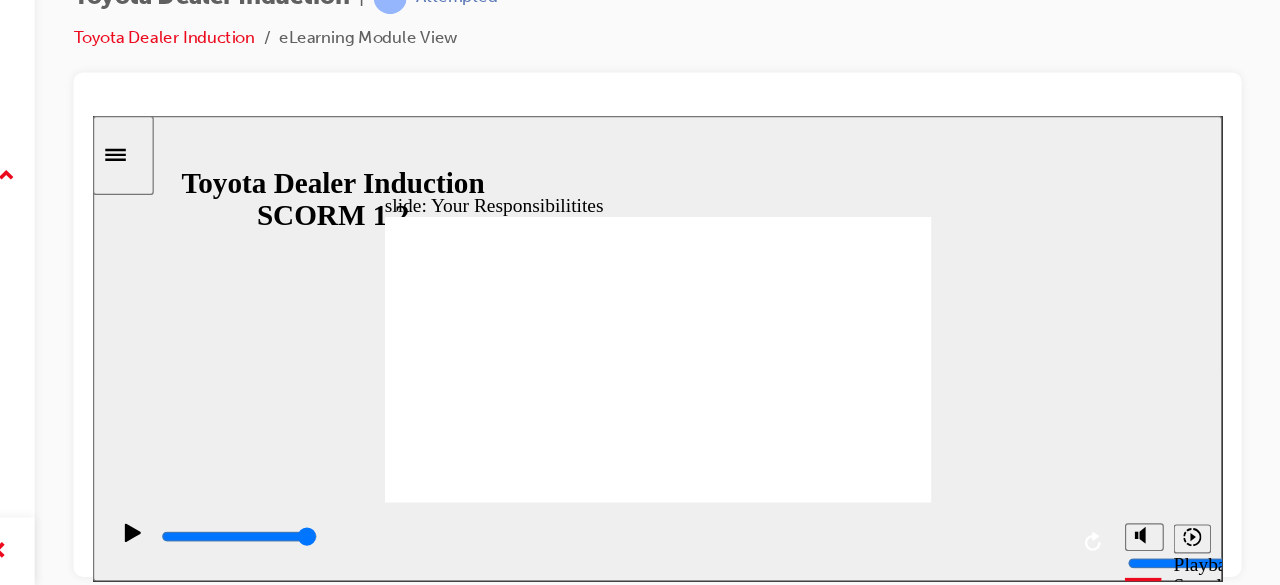 checkbox on "true" 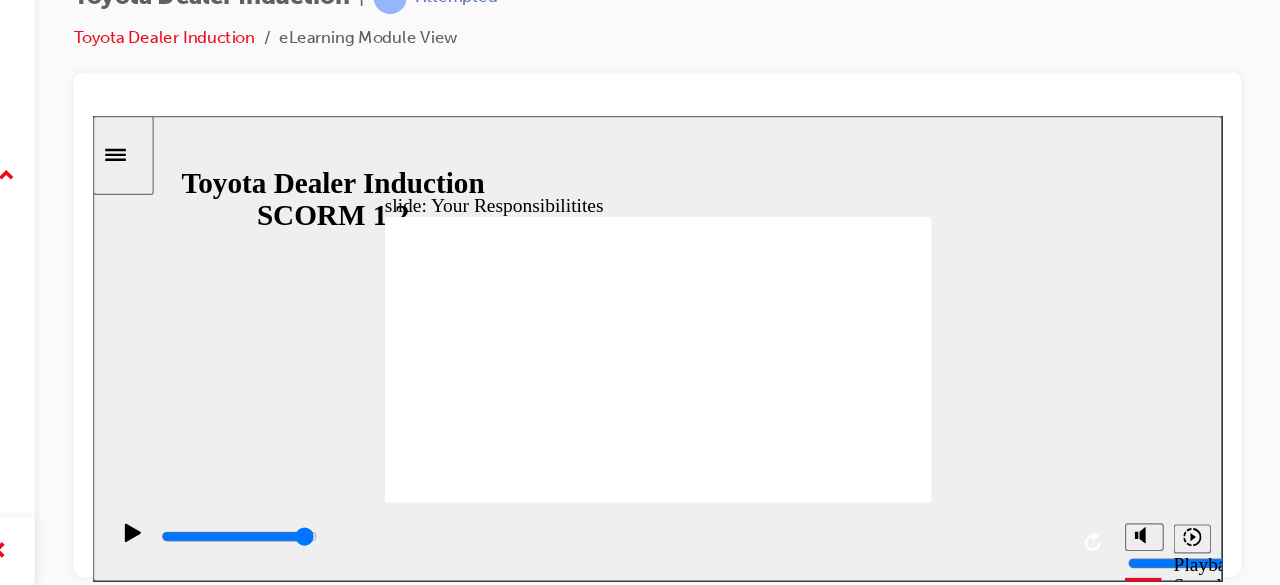 drag, startPoint x: 379, startPoint y: 380, endPoint x: 646, endPoint y: 336, distance: 270.6012 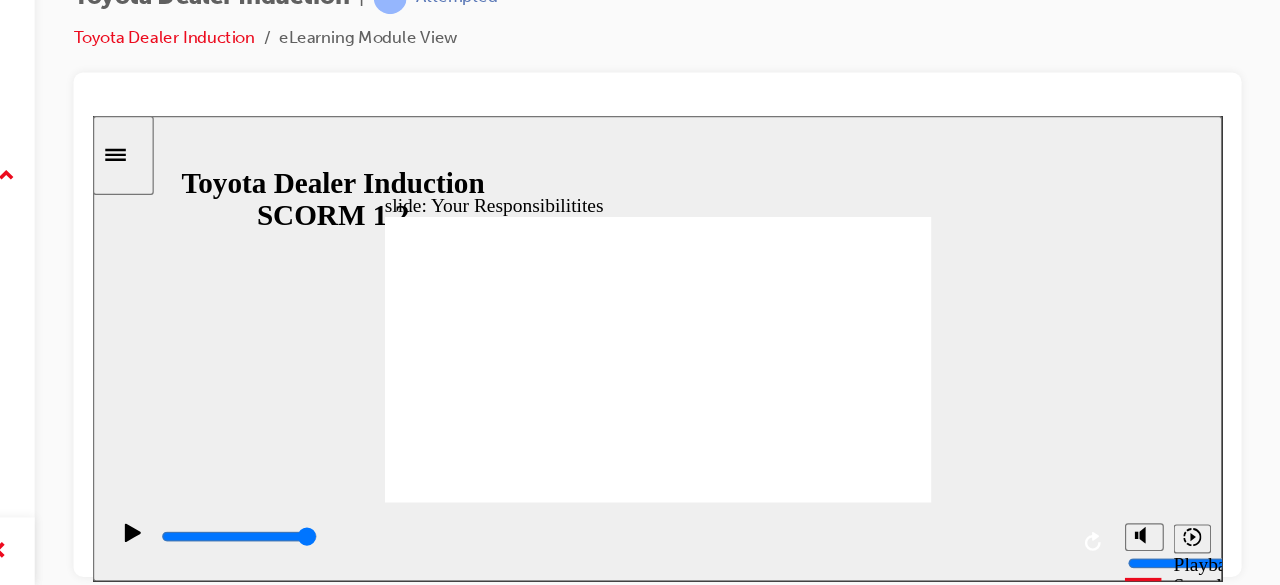 click 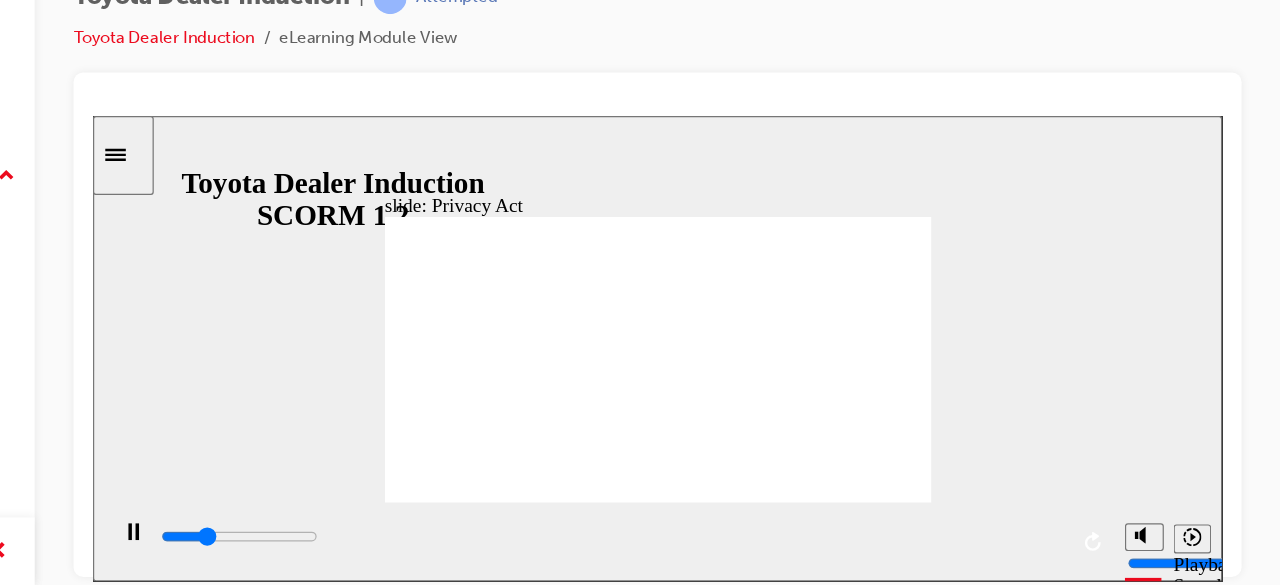 click at bounding box center [557, 995] 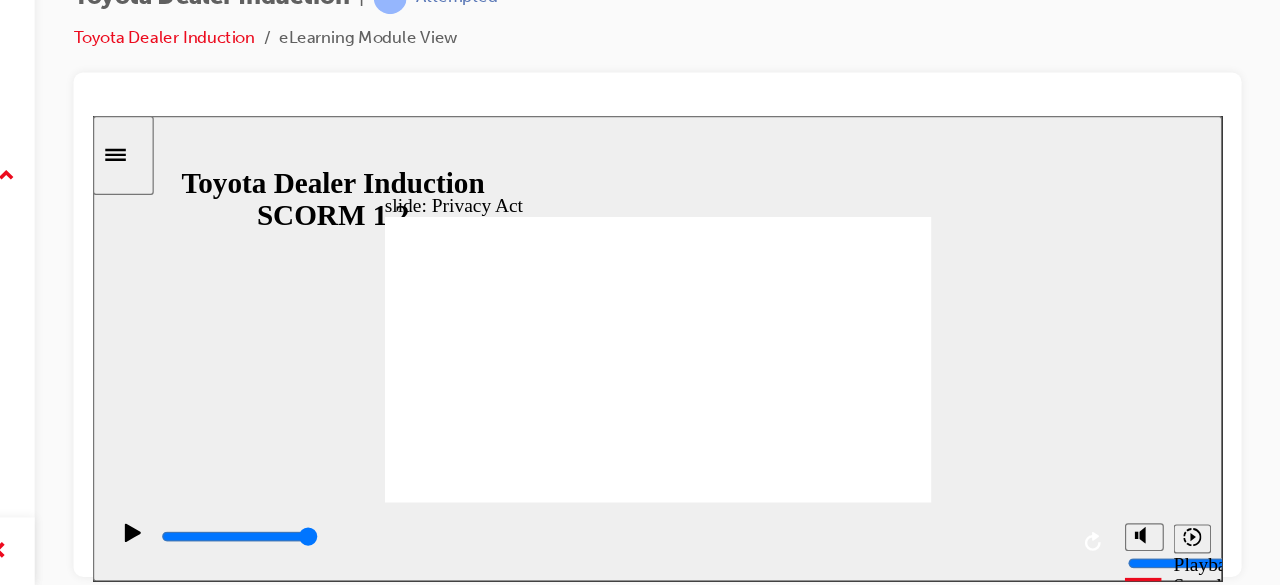 click 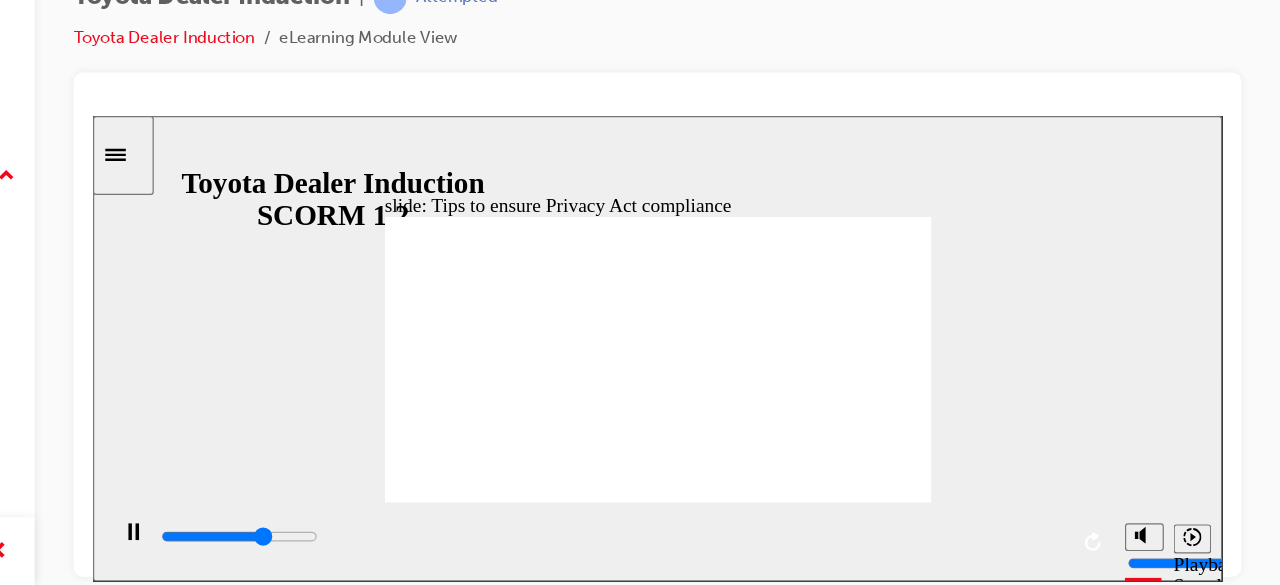 click 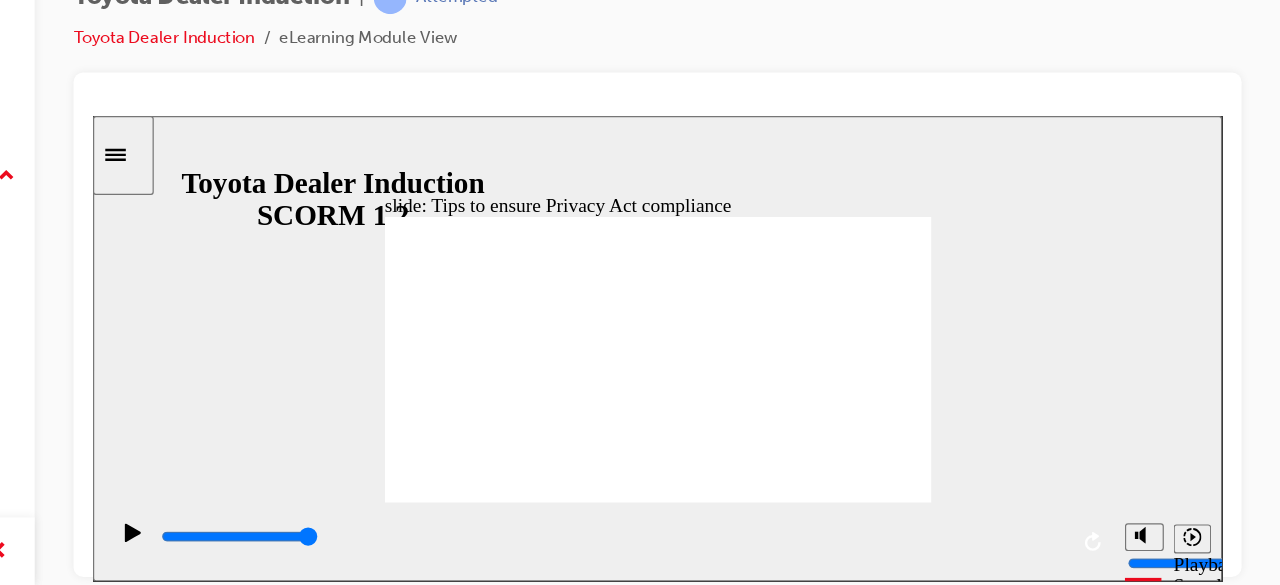click 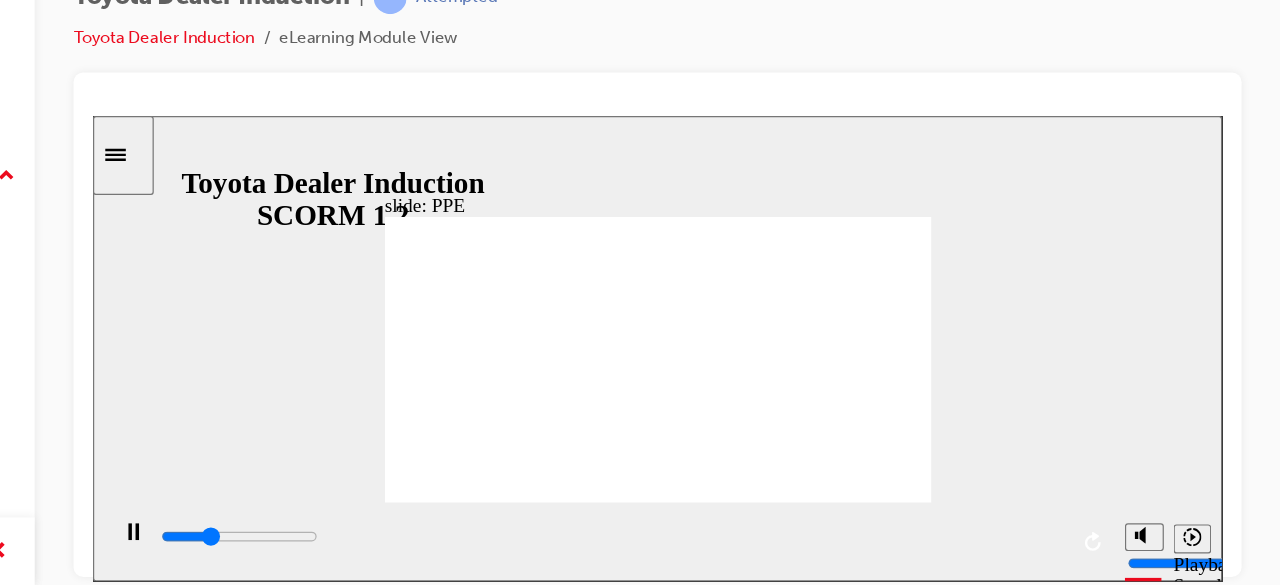 click 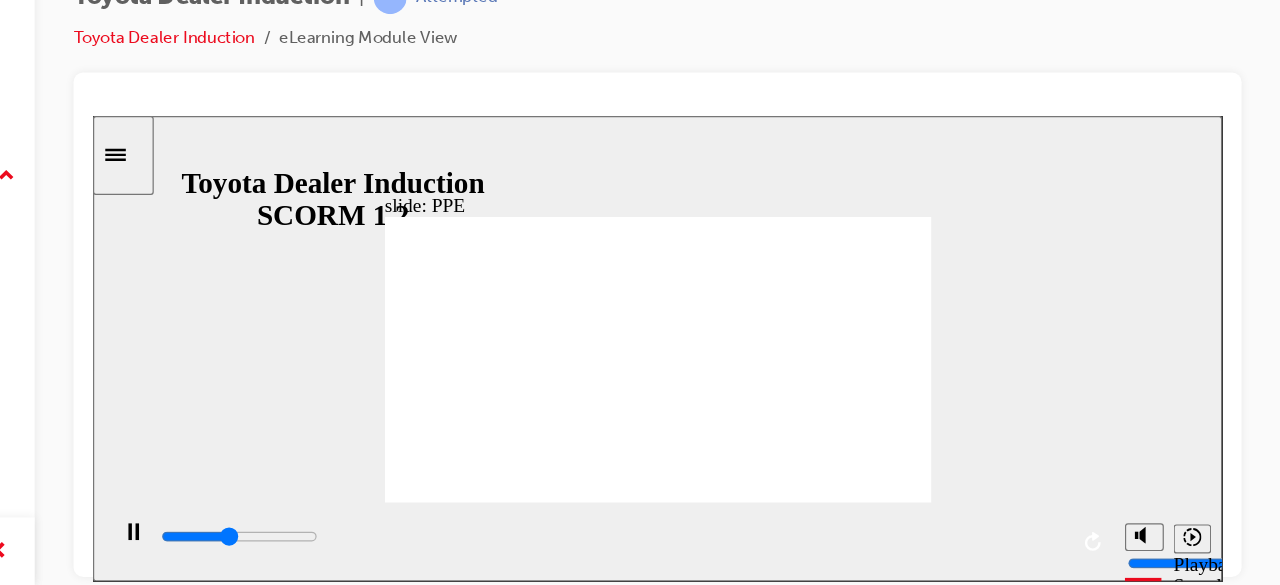 click 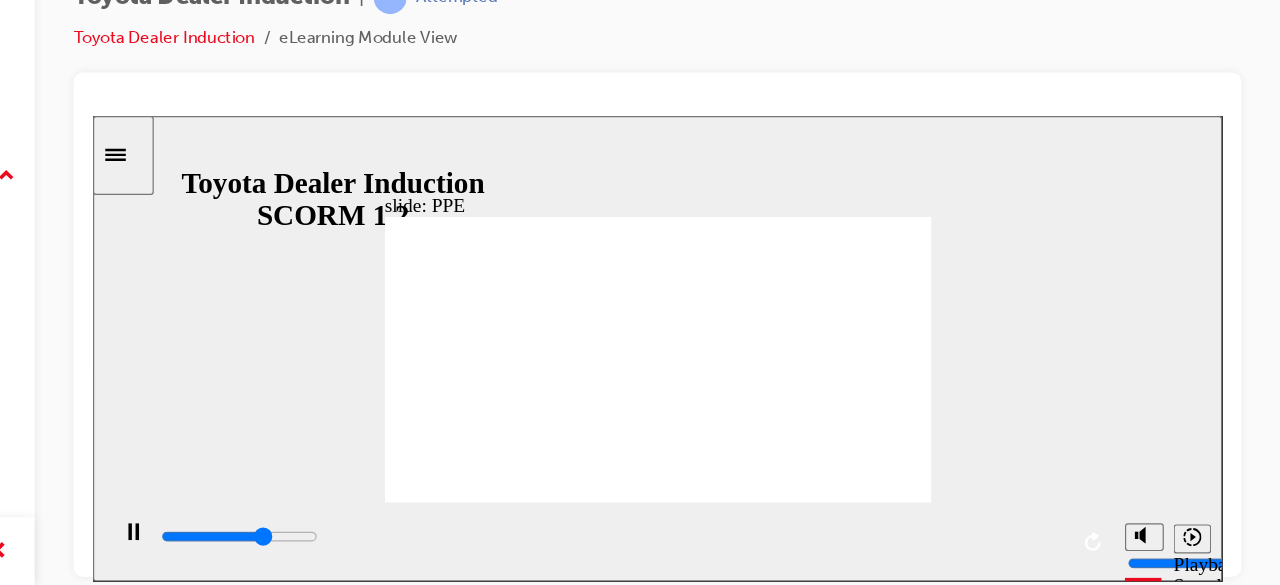 click 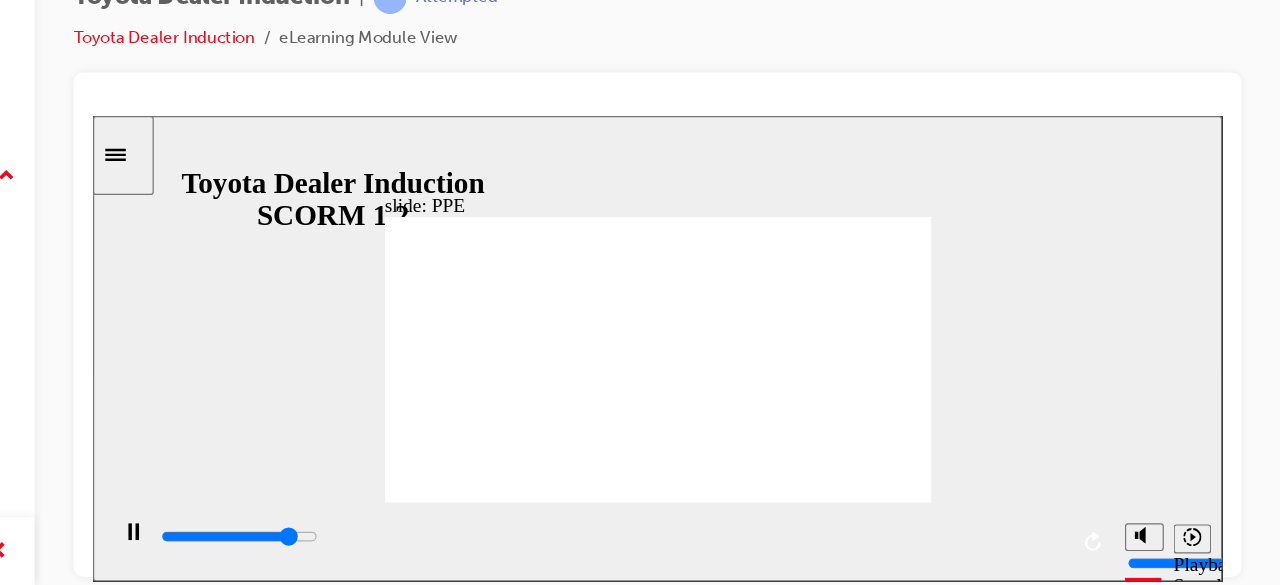 click 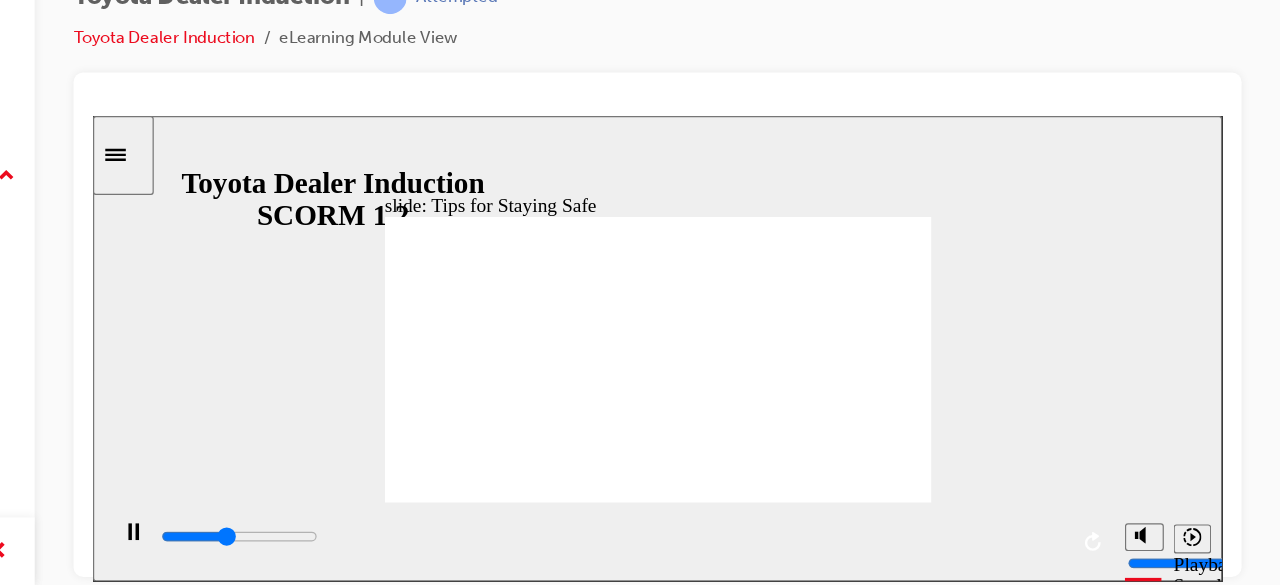 click 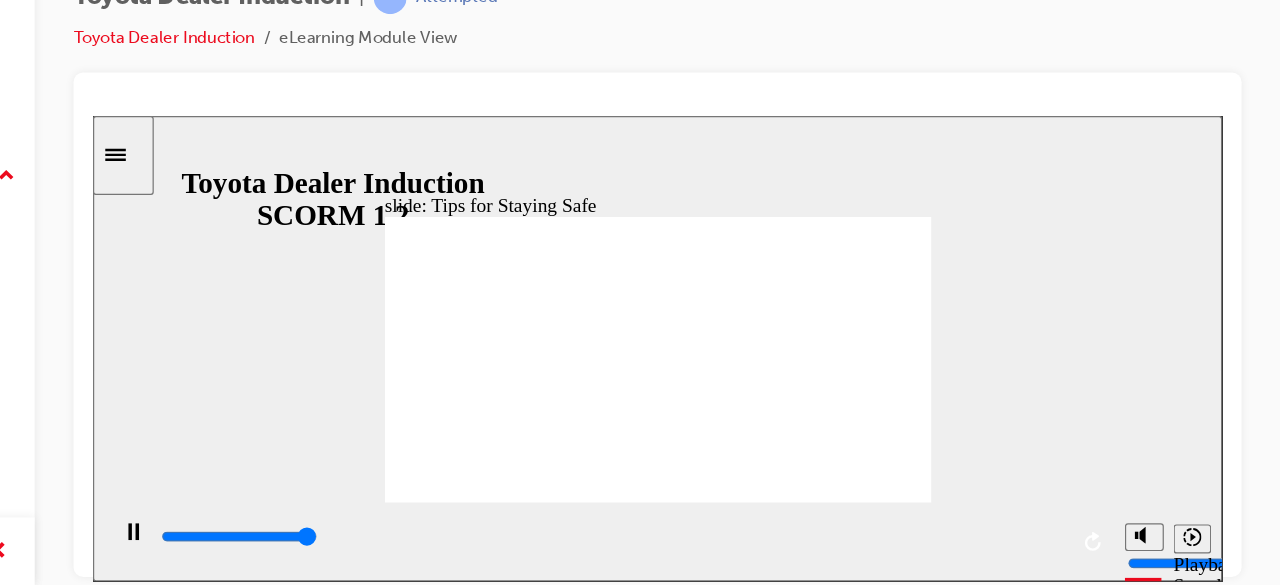 type on "11700" 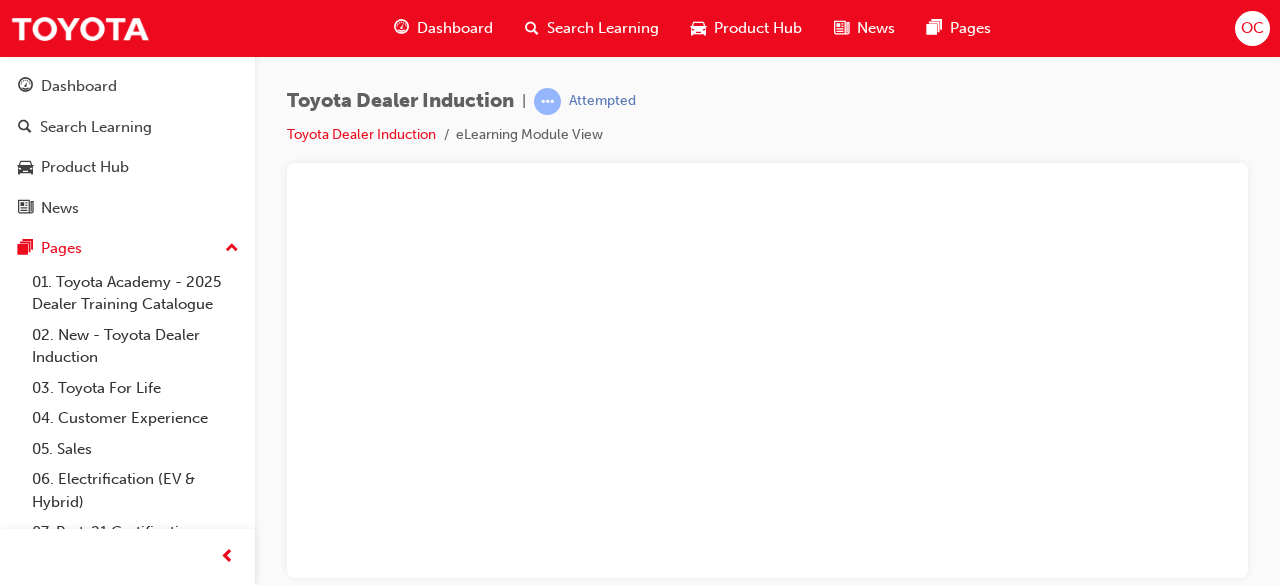 scroll, scrollTop: 0, scrollLeft: 0, axis: both 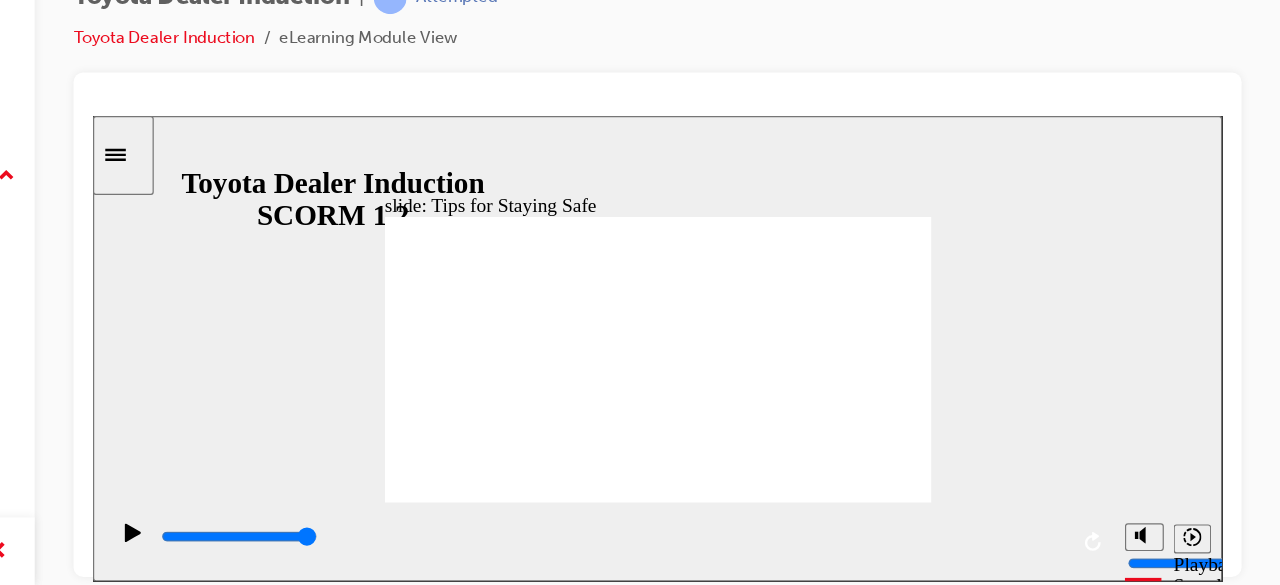 click 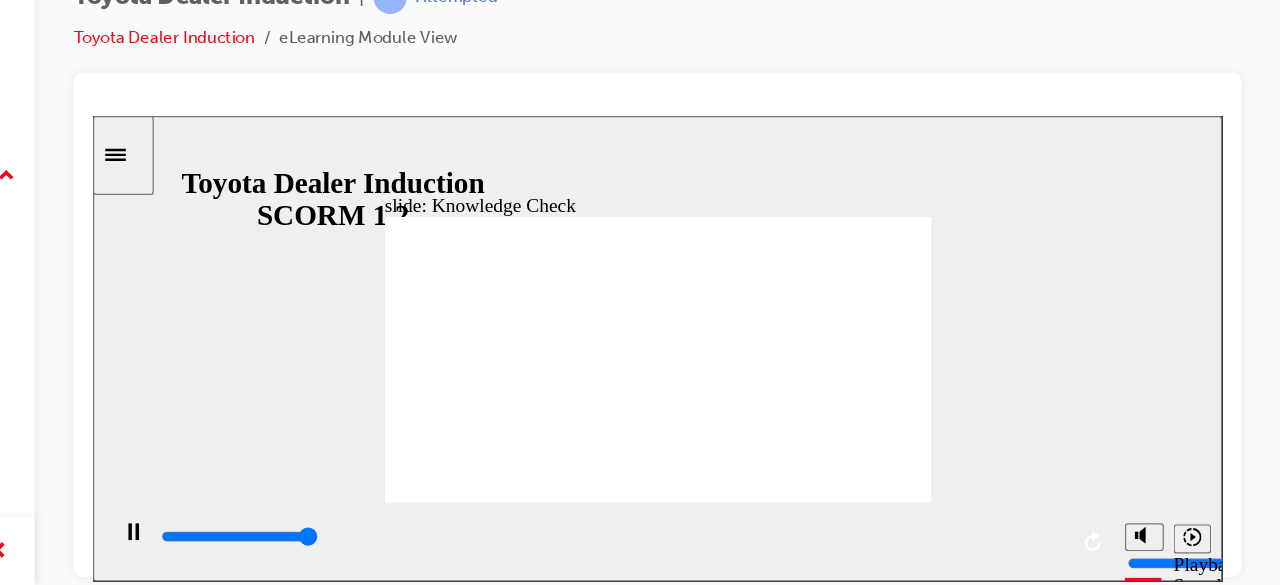 type on "5000" 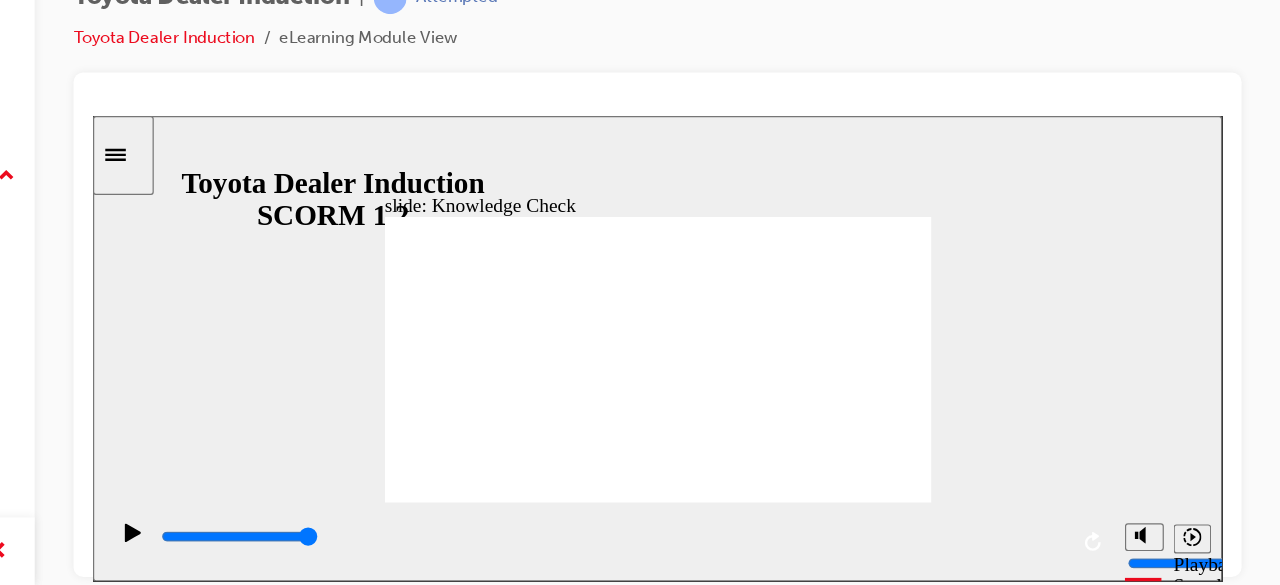 checkbox on "true" 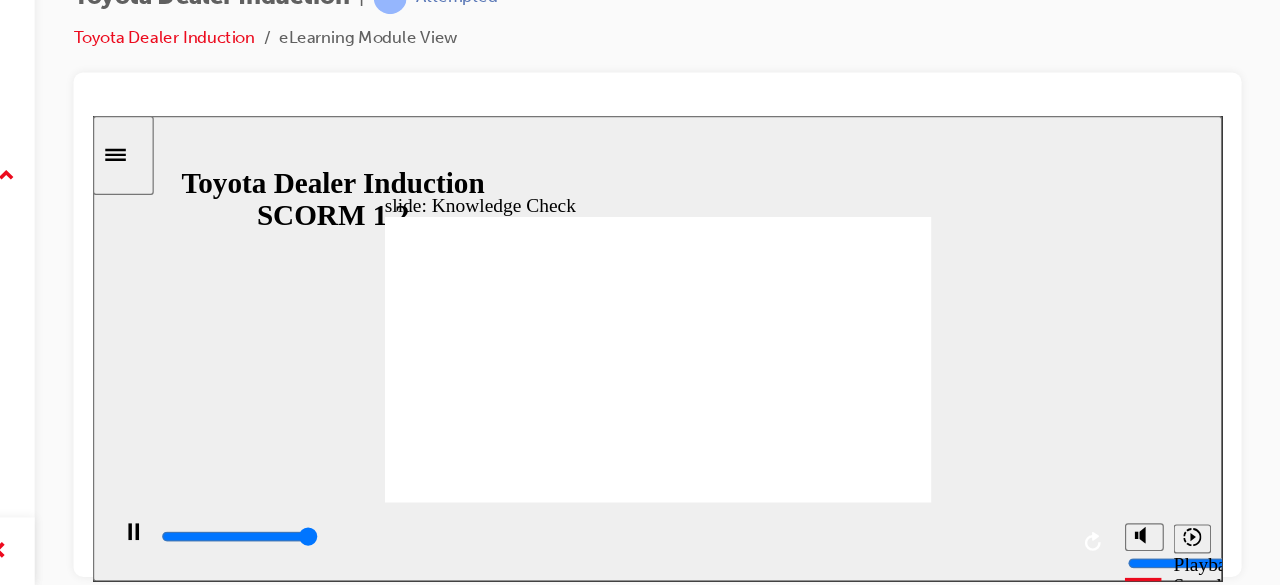 type on "5000" 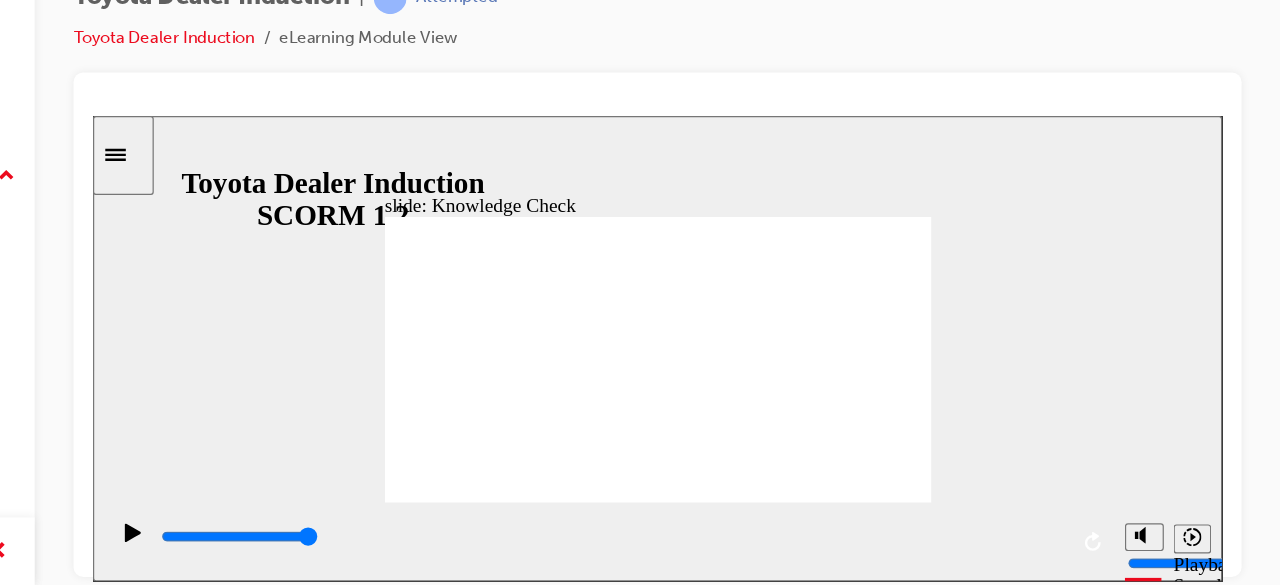 radio on "true" 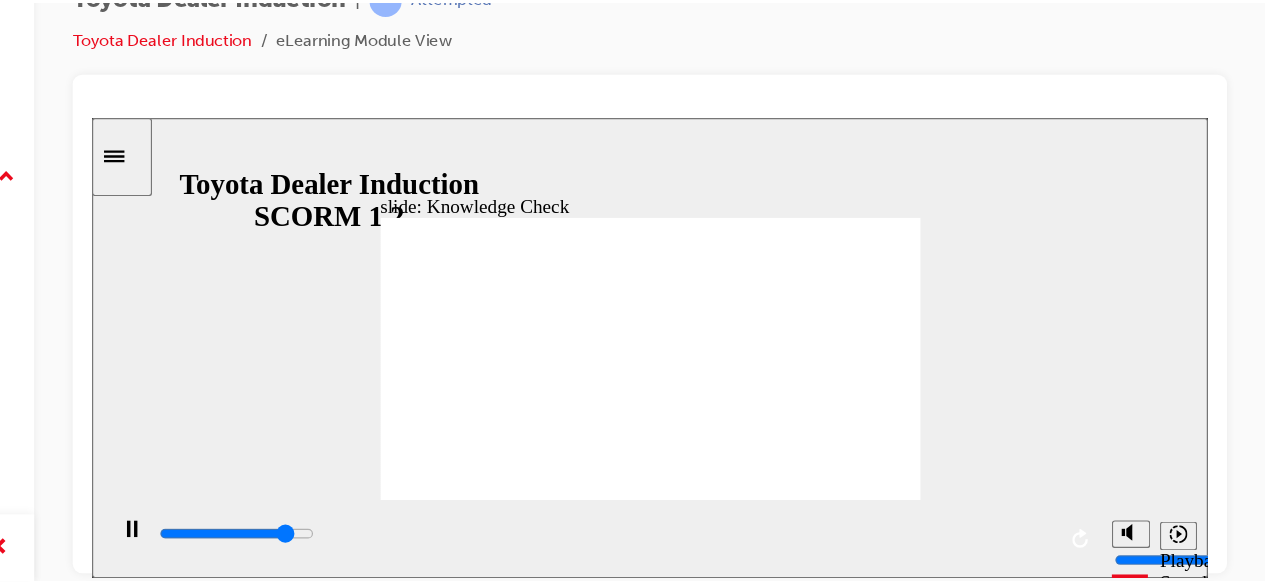 scroll, scrollTop: 0, scrollLeft: 0, axis: both 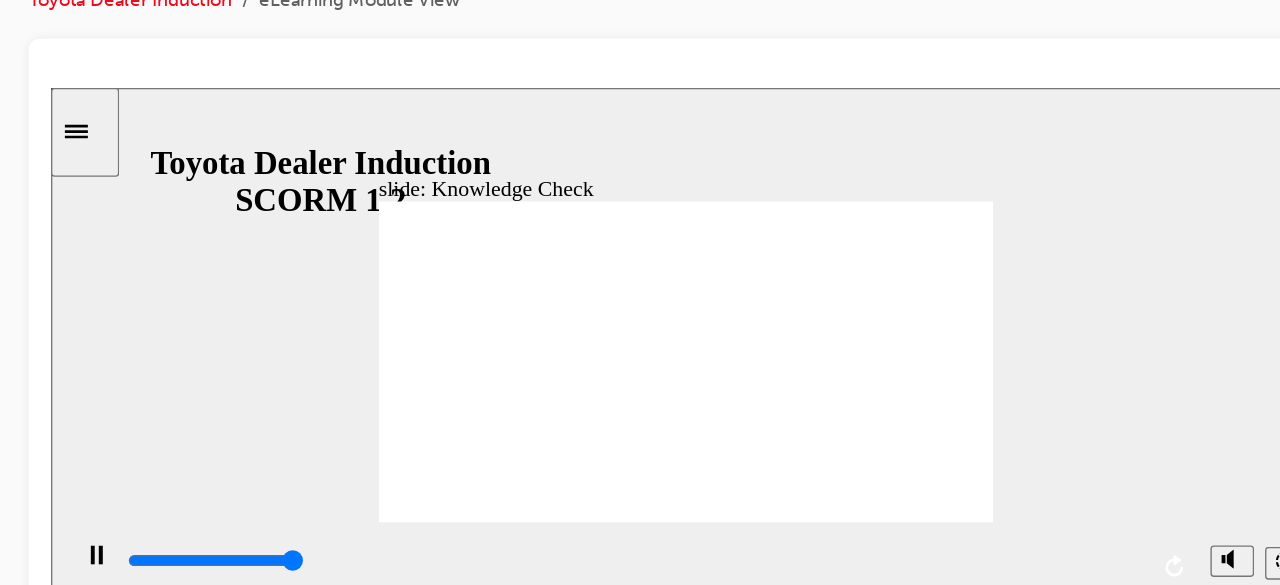 type on "5000" 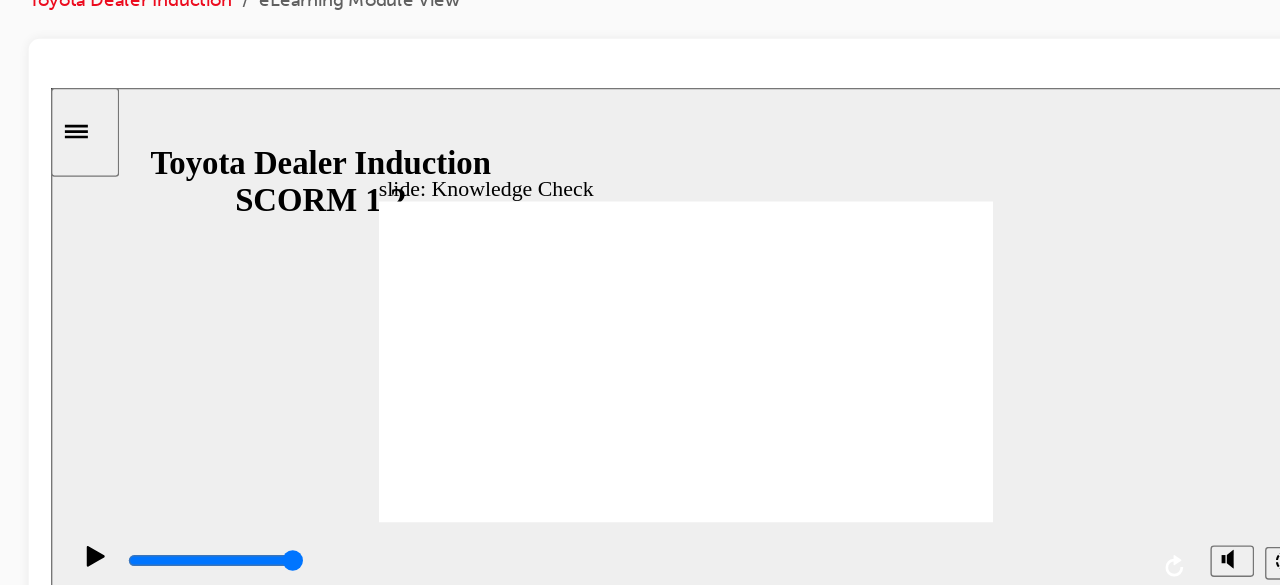 checkbox on "true" 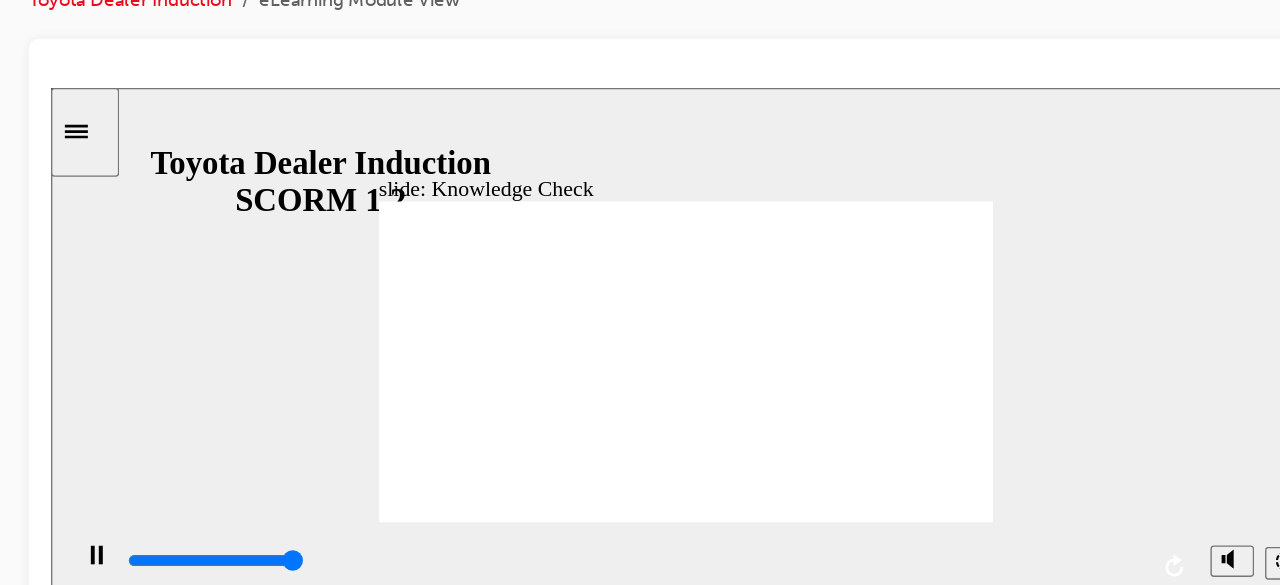 type on "5000" 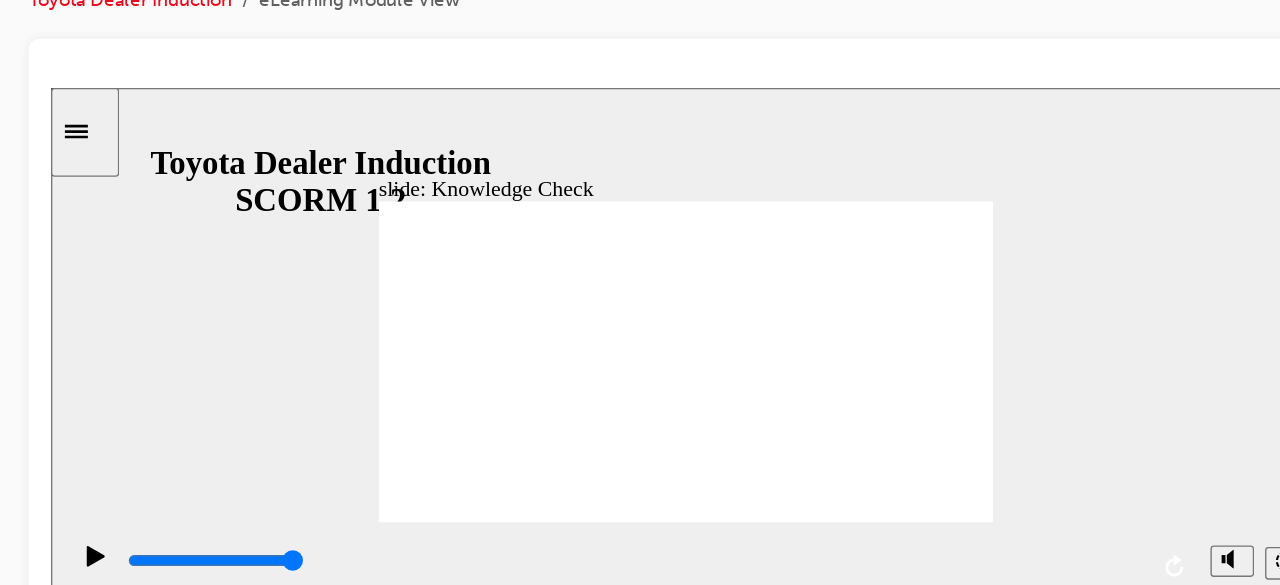 checkbox on "true" 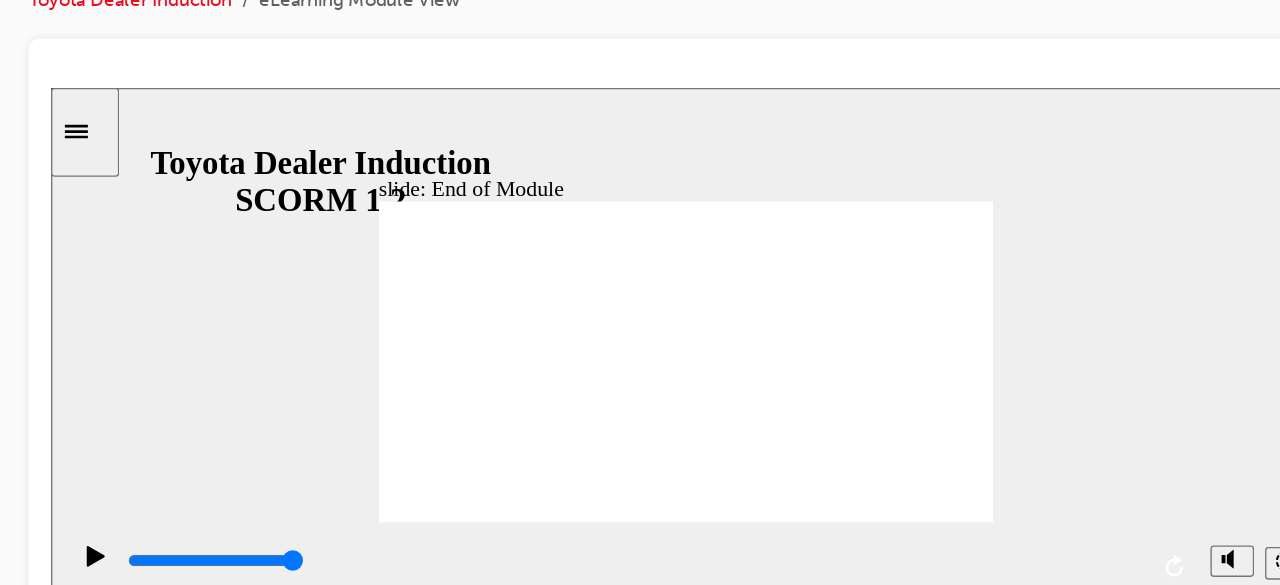 click 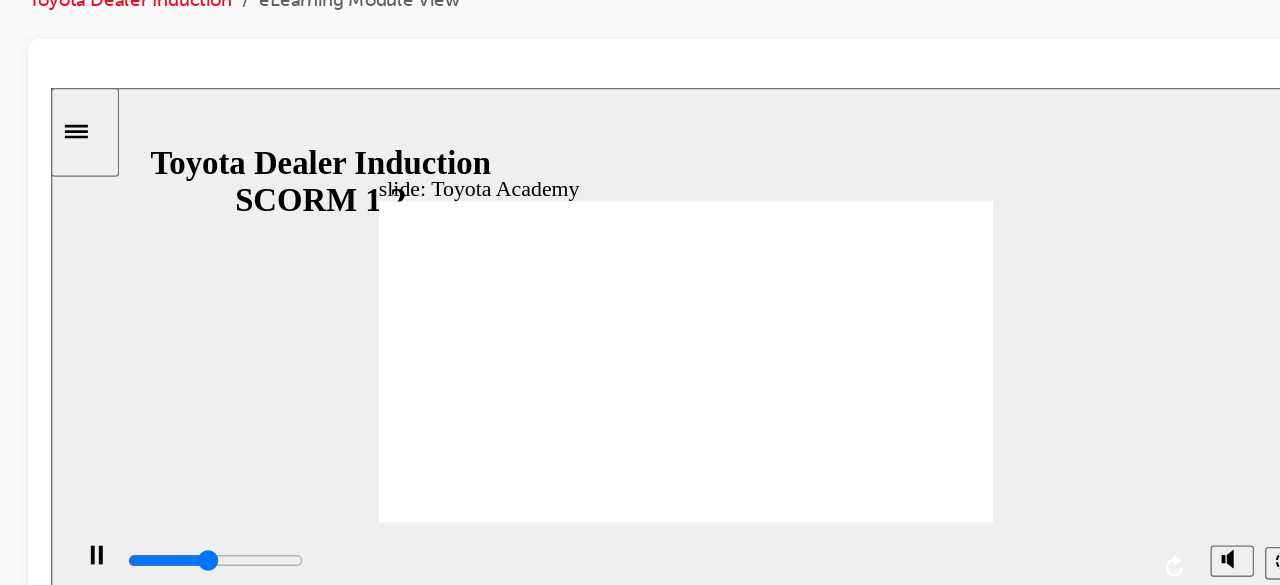 click on "slide: Toyota Academy
RESTART RESTART RESTART RESTART Back to top
Playback Speed
2
1.75" at bounding box center [514, 278] 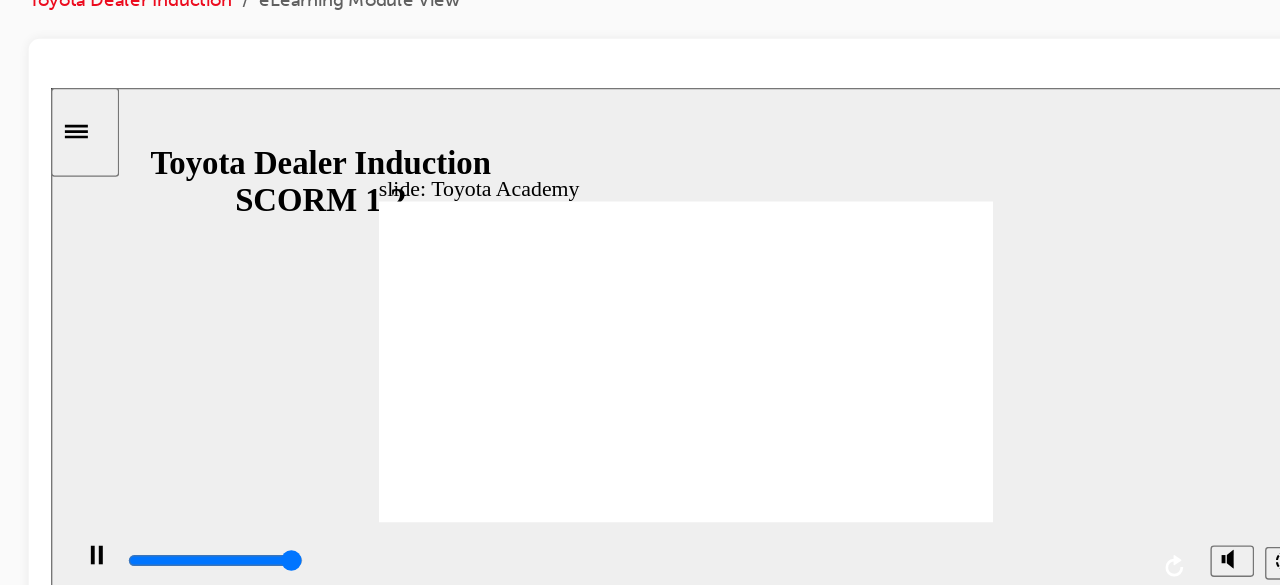 type on "9900" 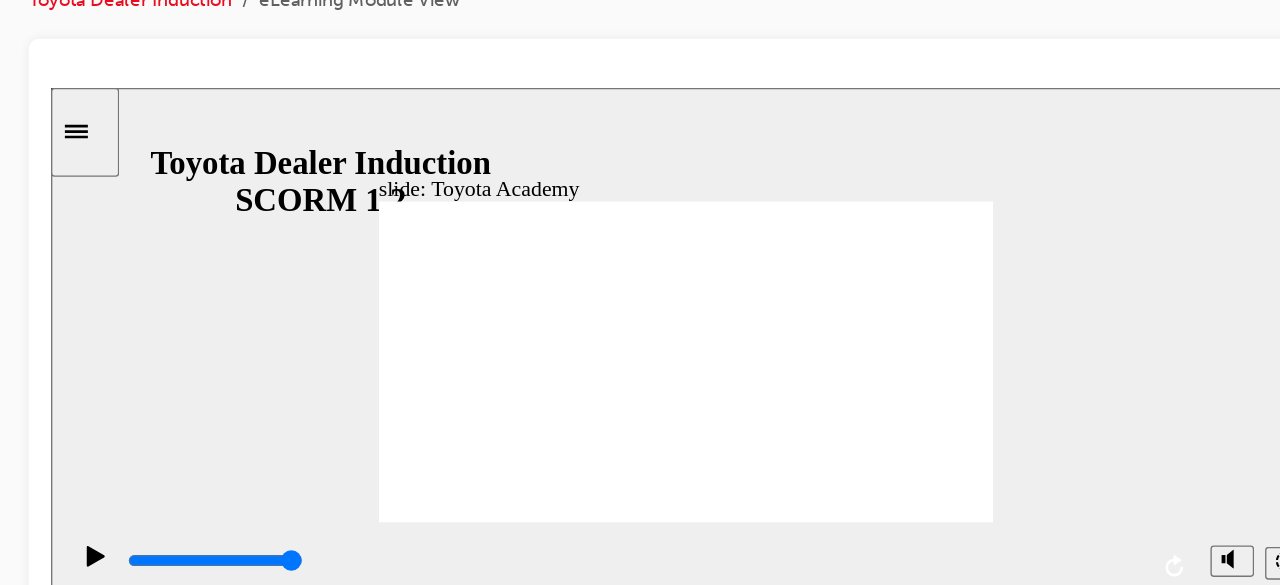 click at bounding box center [767, 370] 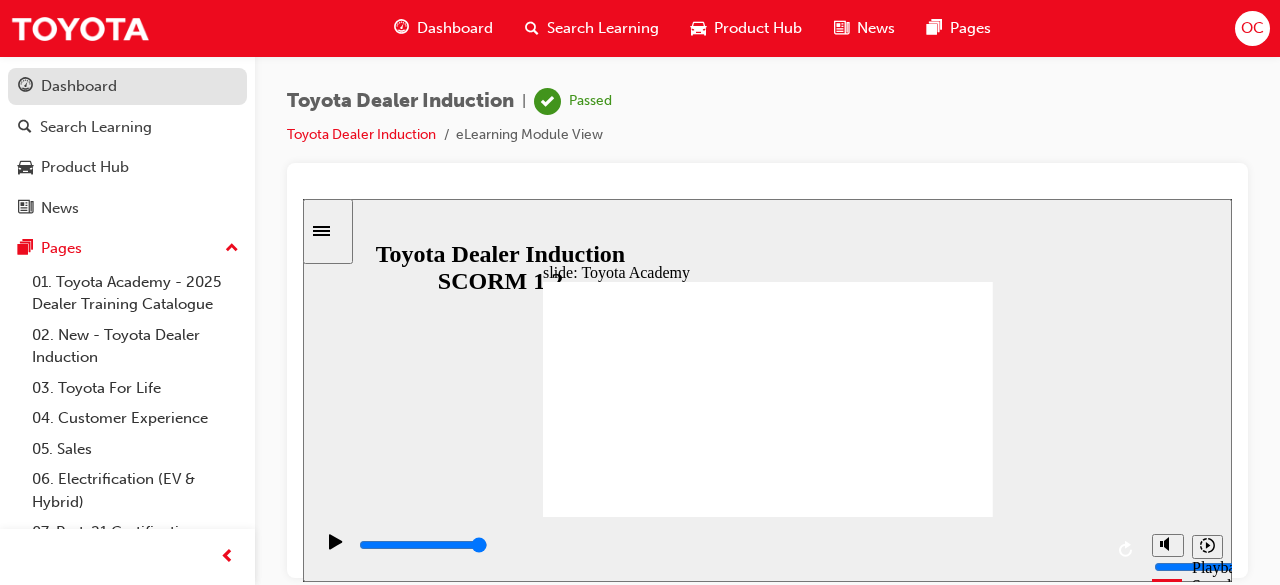 click on "Dashboard" at bounding box center [127, 86] 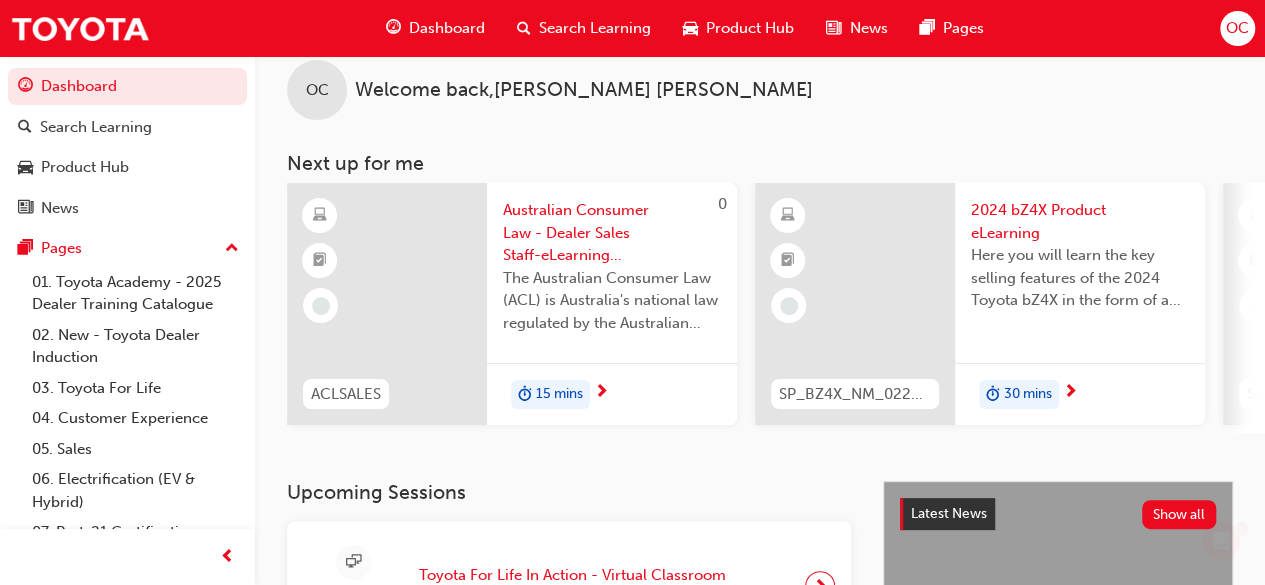 scroll, scrollTop: 32, scrollLeft: 0, axis: vertical 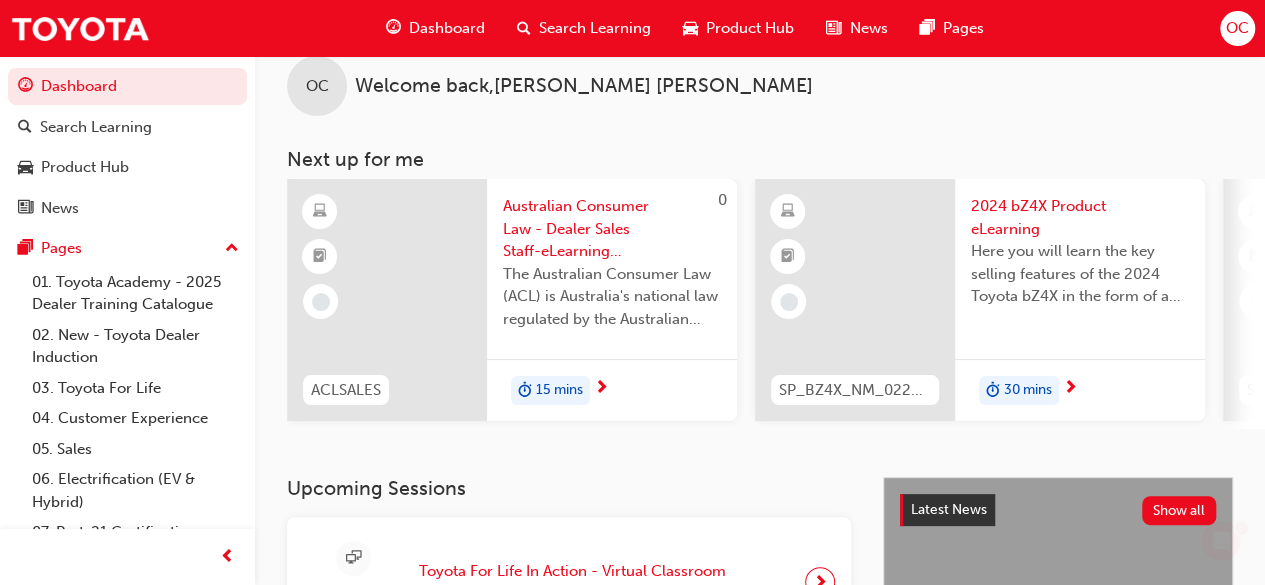 click on "Australian Consumer Law - Dealer Sales Staff-eLearning module" at bounding box center (612, 229) 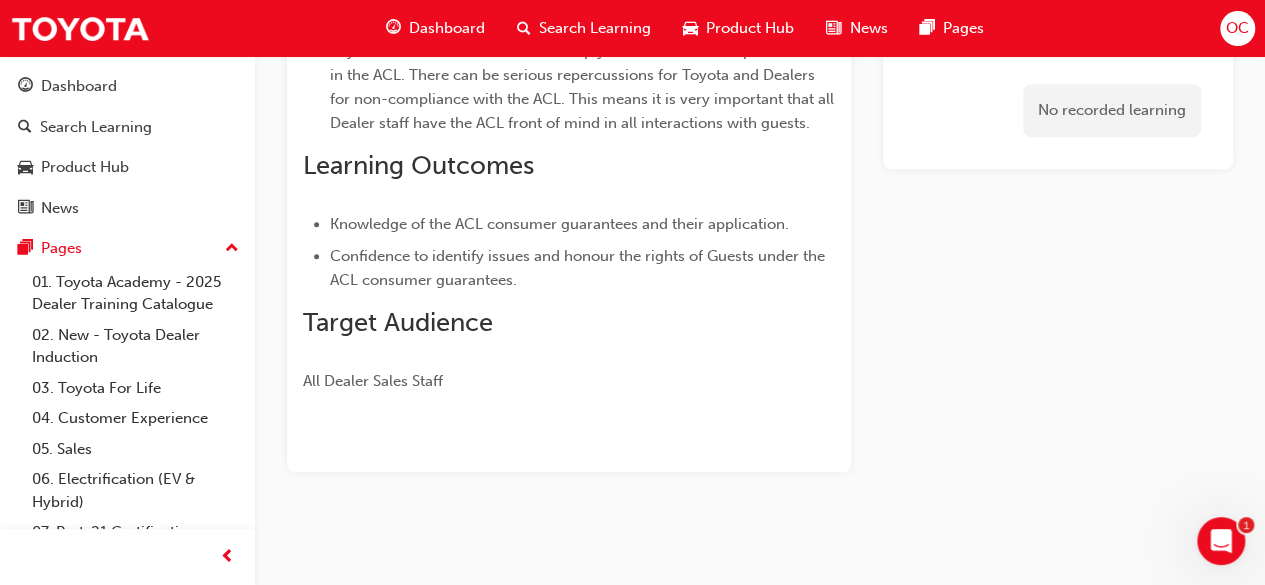 scroll, scrollTop: 0, scrollLeft: 0, axis: both 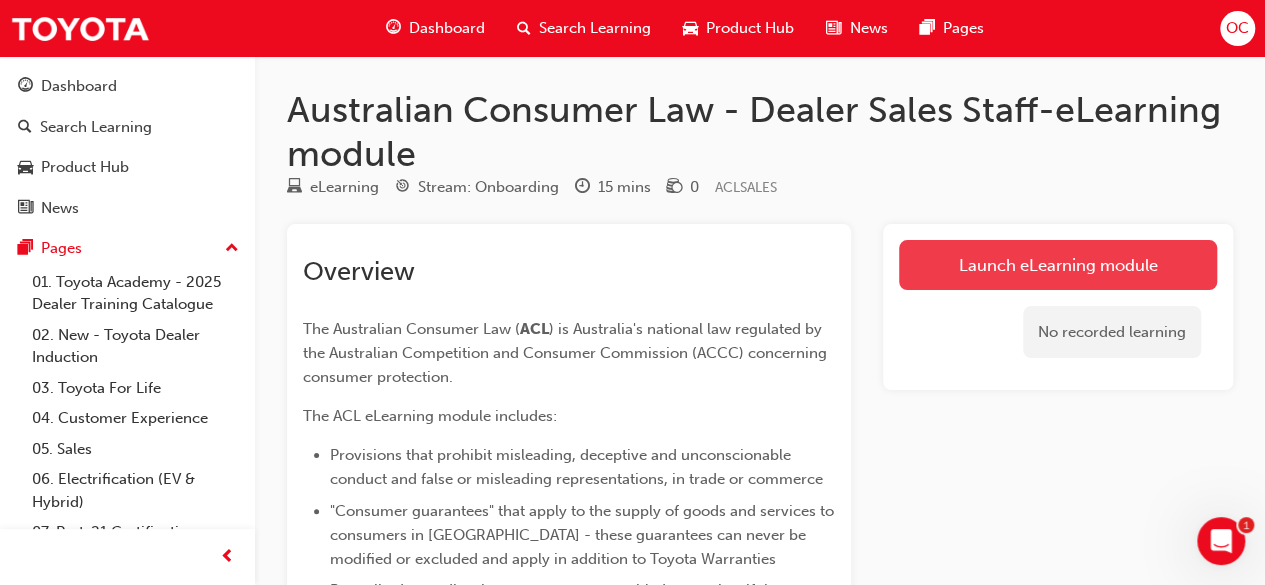 click on "Launch eLearning module" at bounding box center (1058, 265) 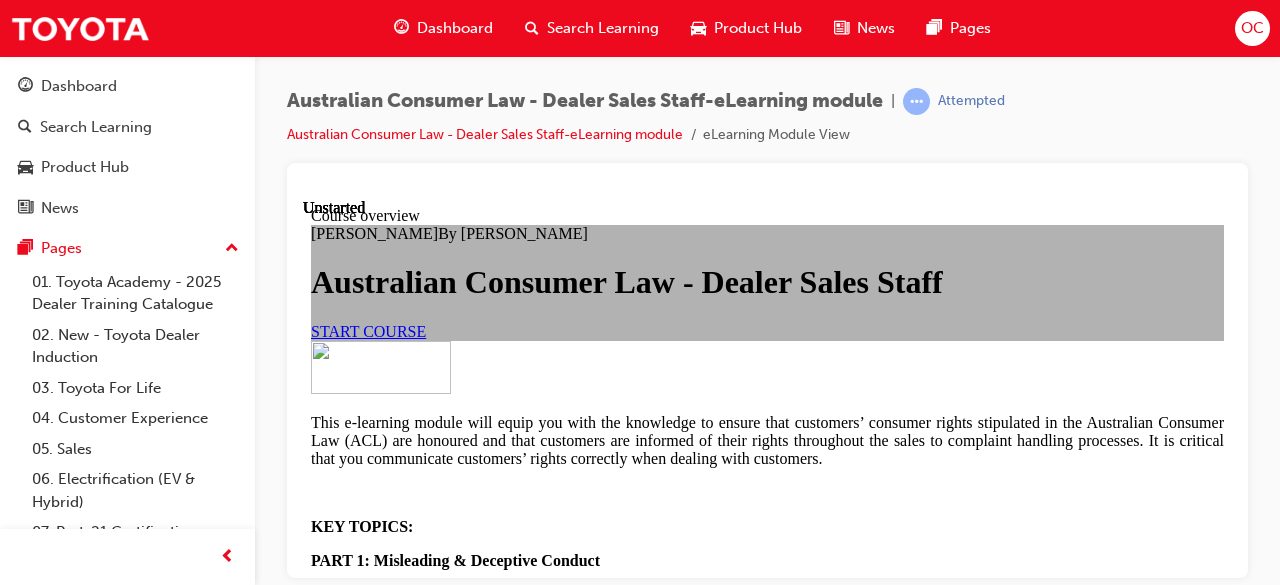 scroll, scrollTop: 0, scrollLeft: 0, axis: both 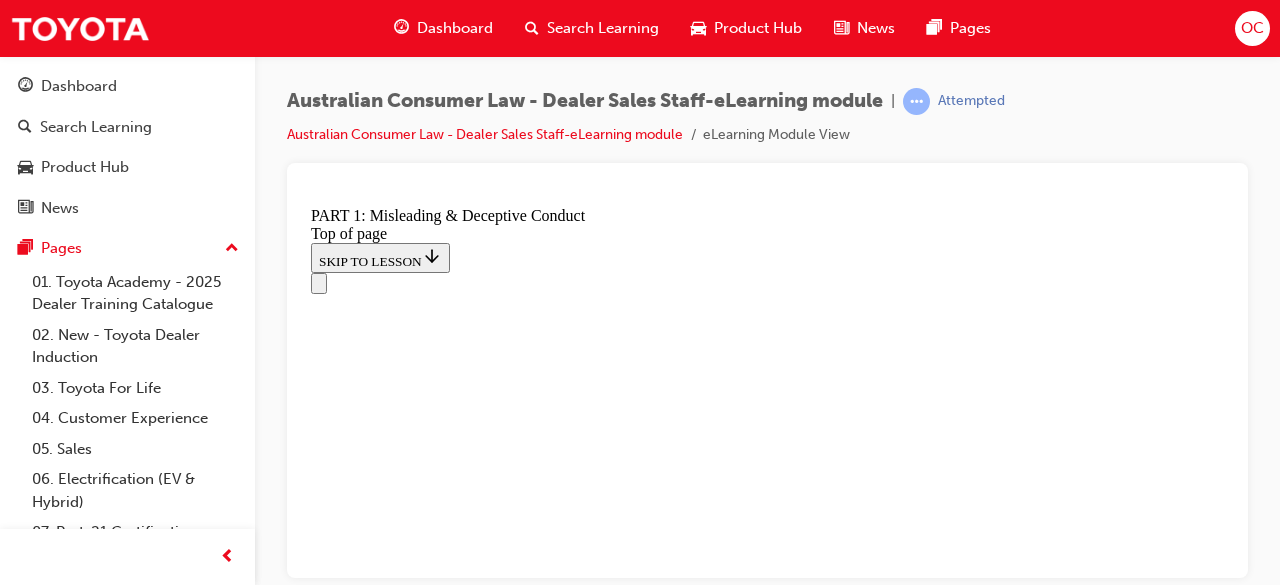 drag, startPoint x: 944, startPoint y: 485, endPoint x: 903, endPoint y: 494, distance: 41.976185 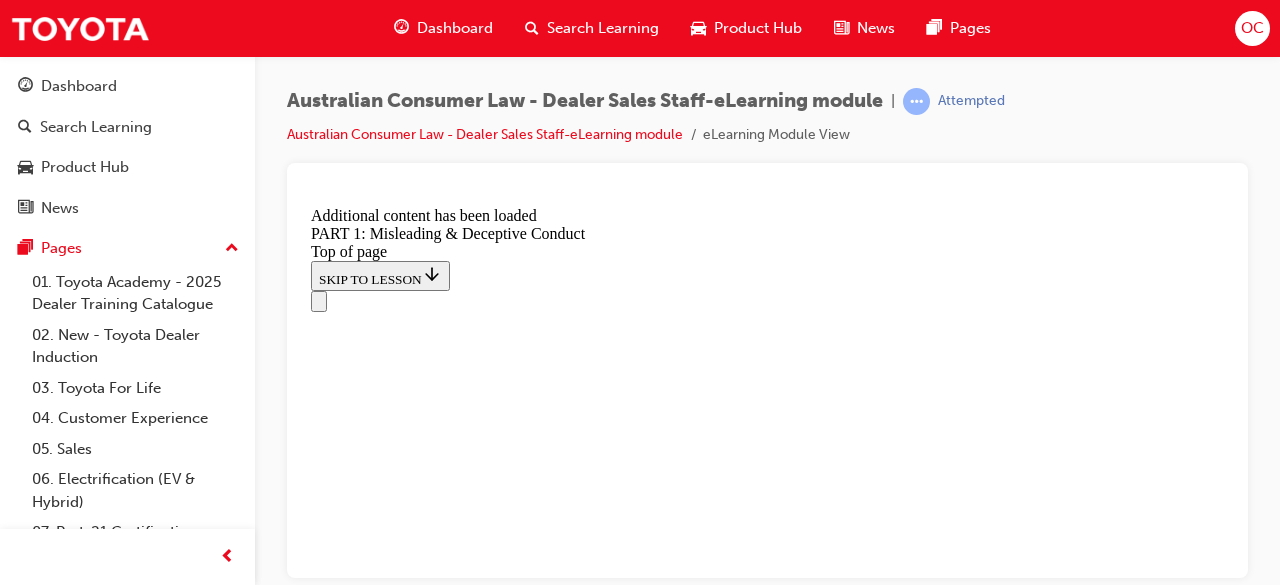 scroll, scrollTop: 2541, scrollLeft: 0, axis: vertical 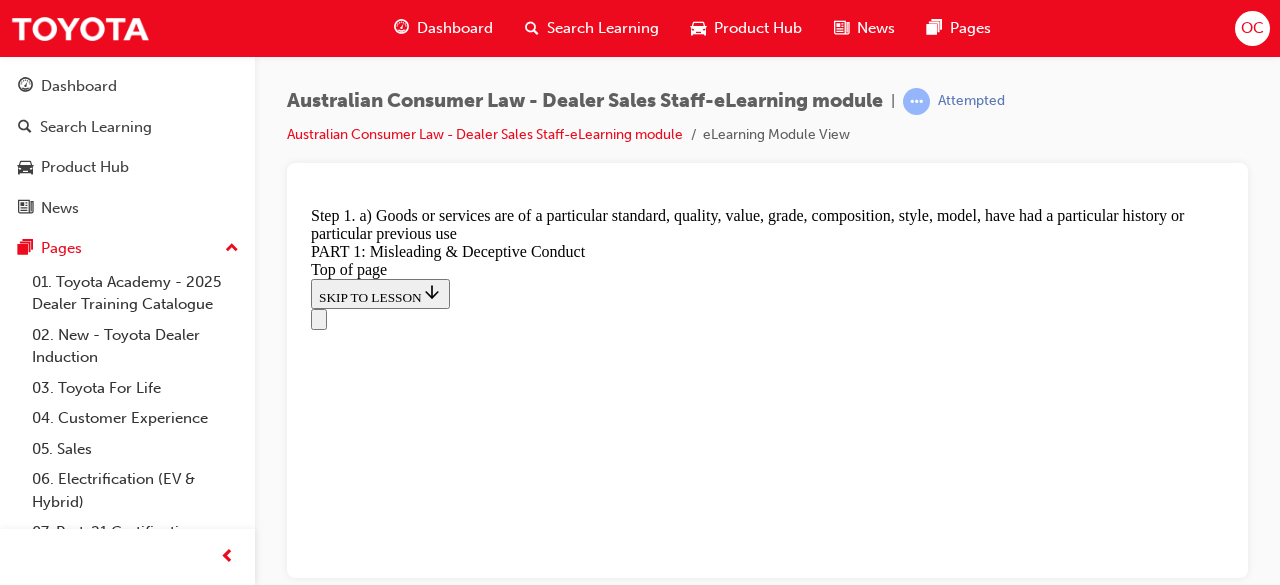 click on "2" at bounding box center [362, 10141] 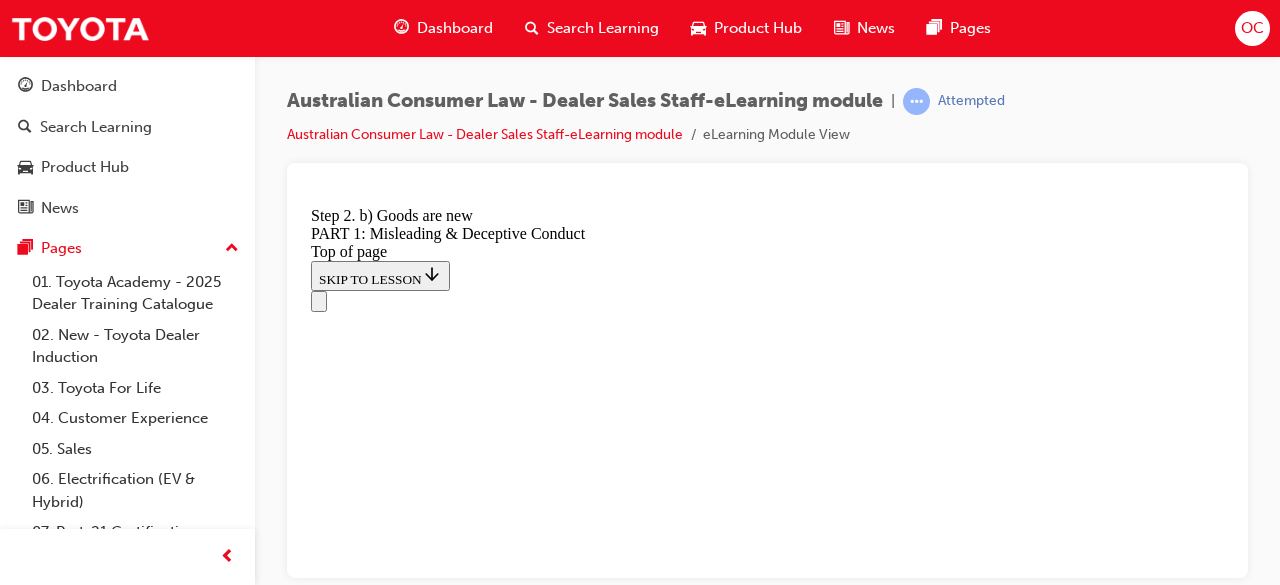 scroll, scrollTop: 2353, scrollLeft: 0, axis: vertical 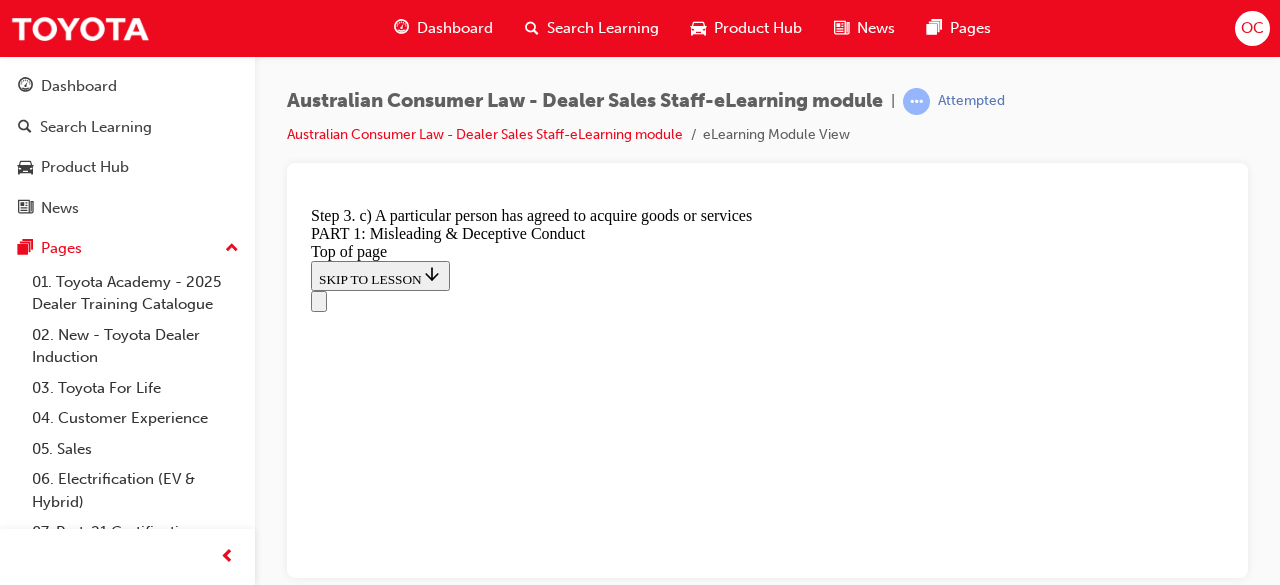 click on "4" at bounding box center [362, 10957] 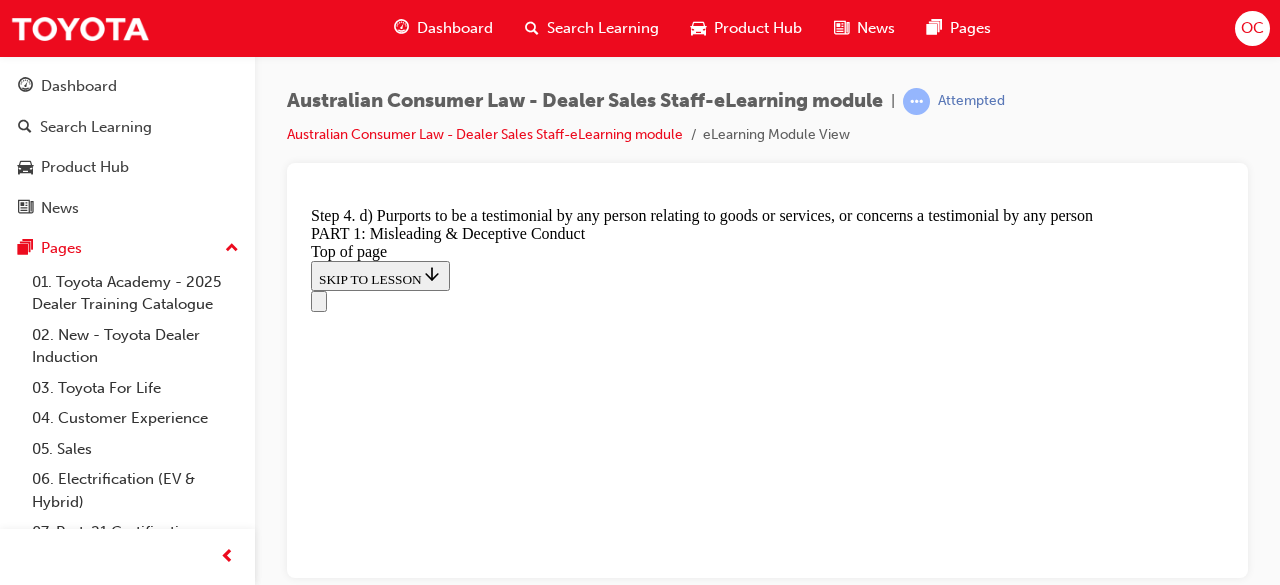 click on "False or misleading representations As well as the general rule against misleading conduct in s18, the ACL prohibits false or misleading statements. A breach can result in a financial penalty, as well as a remedy to the affected consumer. Section 29 of the ACL states - (1) A person must not in connection with the supply of goods or services, make a false or misleading representation that: START    1 a)	Goods or services are of a particular standard, quality, value, grade, composition, style, model, have had a particular history or particular previous use  For example: Telling a customer that the vehicle has 7 seats as a standard feature when in fact 5 seats are the standard configuration.  1 2 3 4 5 6 7 8 9 10 11    2 b)	Goods are new For example: Telling a customer the vehicle is the ”all new” model when it has been in the market for 10 months and is about to be superseded.     1 2 3 4 5 6 7 8 9 10 11    3 c)	A particular person has agreed to acquire goods or services 1 2 3 4 5 6 7 8 9 10 11    4 1 2" at bounding box center [767, 9875] 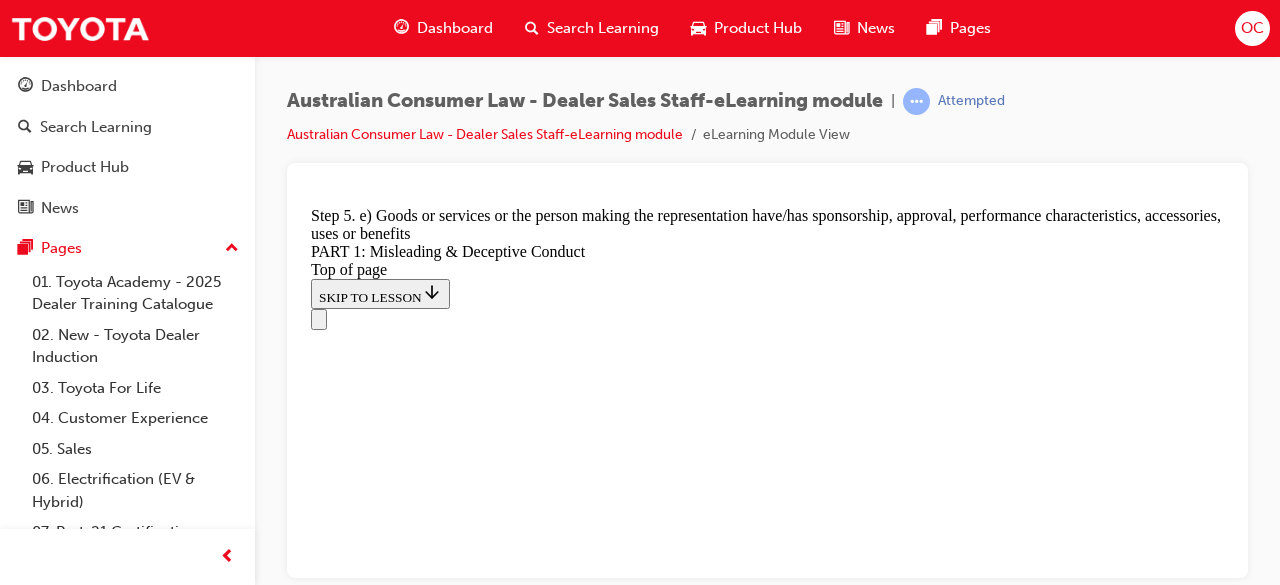 scroll, scrollTop: 2353, scrollLeft: 0, axis: vertical 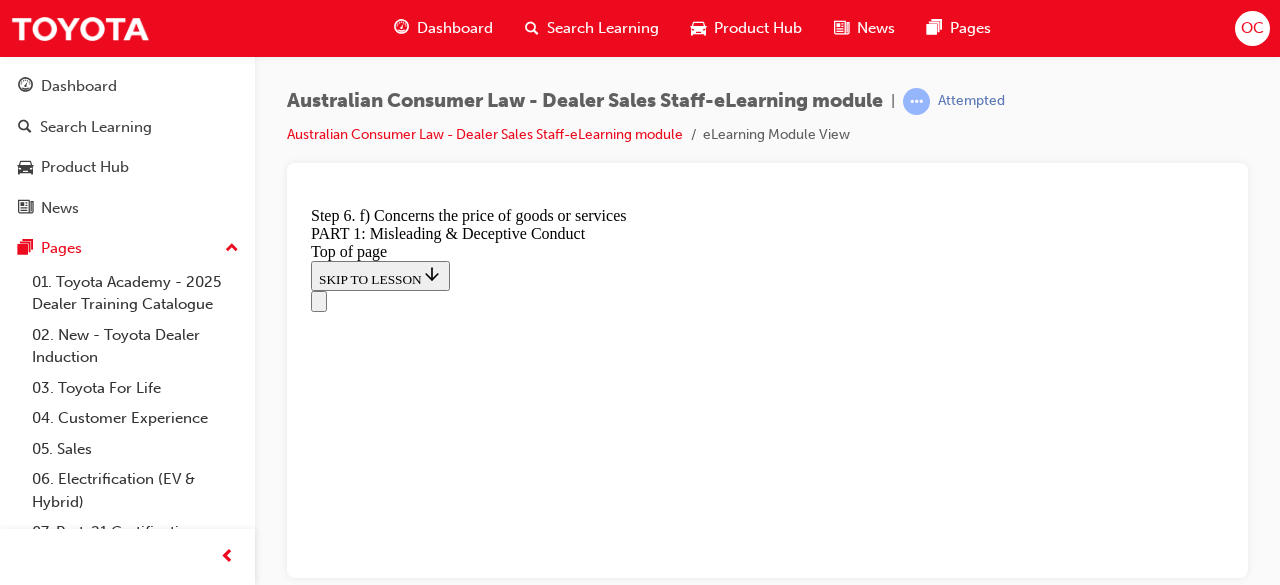 click on "7" at bounding box center [362, 12252] 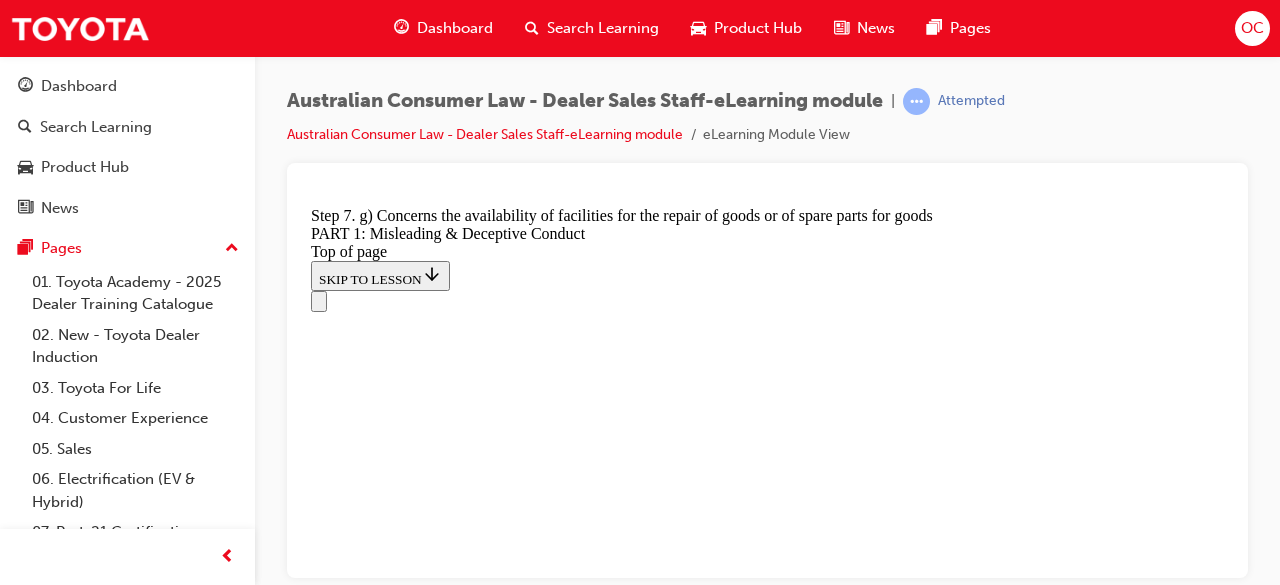 scroll, scrollTop: 2353, scrollLeft: 0, axis: vertical 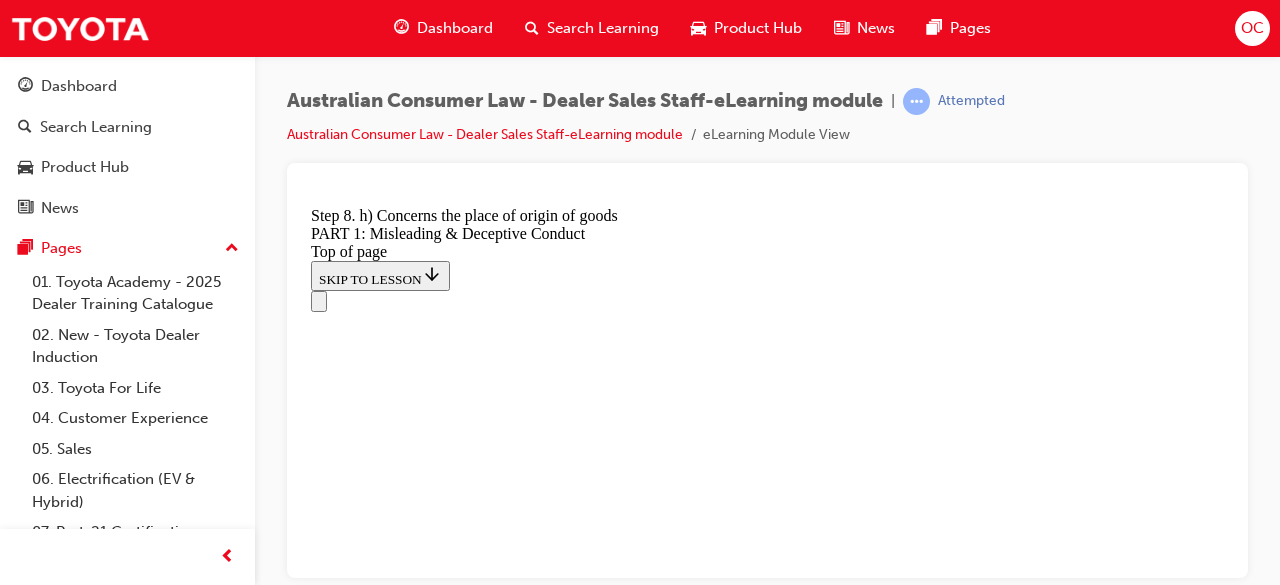 click on "9" at bounding box center [362, 13104] 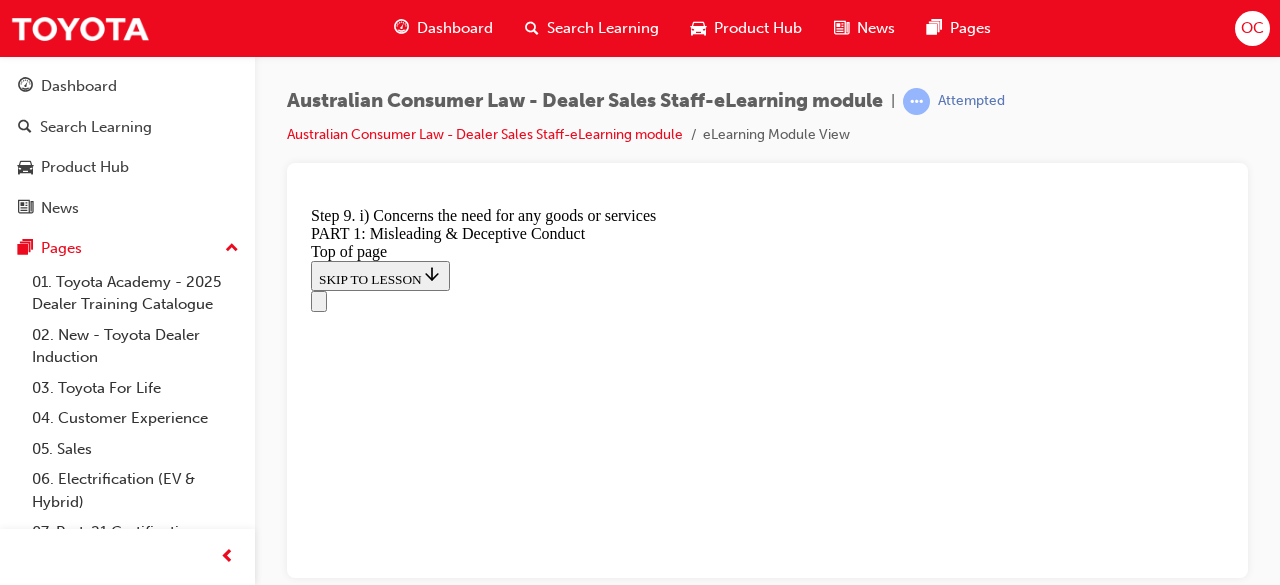 scroll, scrollTop: 2353, scrollLeft: 0, axis: vertical 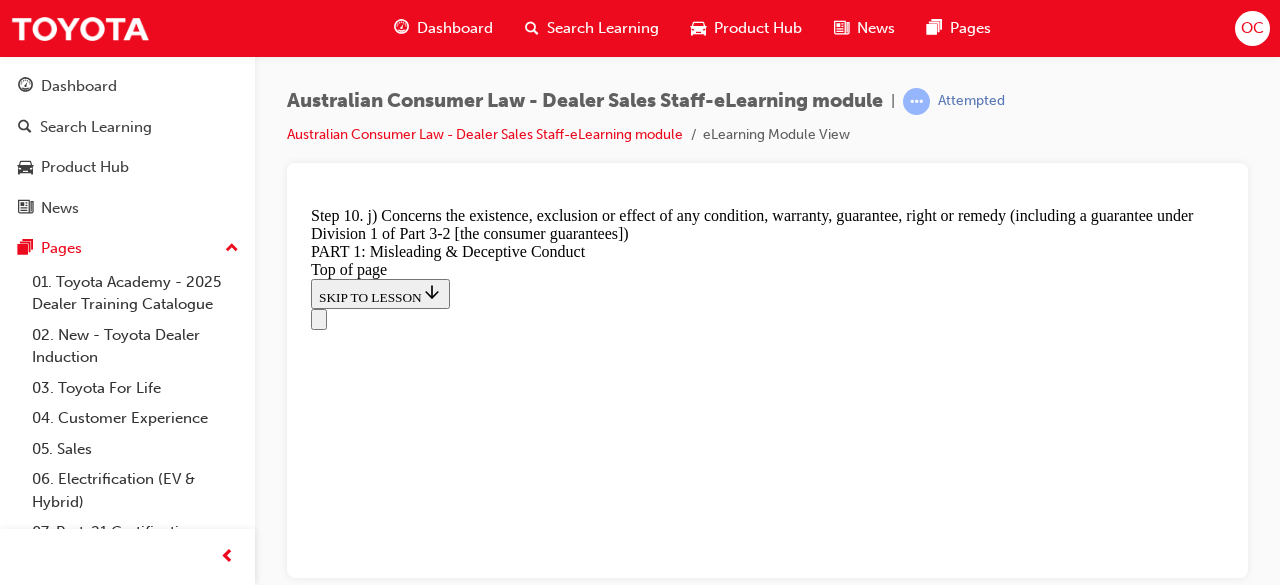 click on "11" at bounding box center [366, 13991] 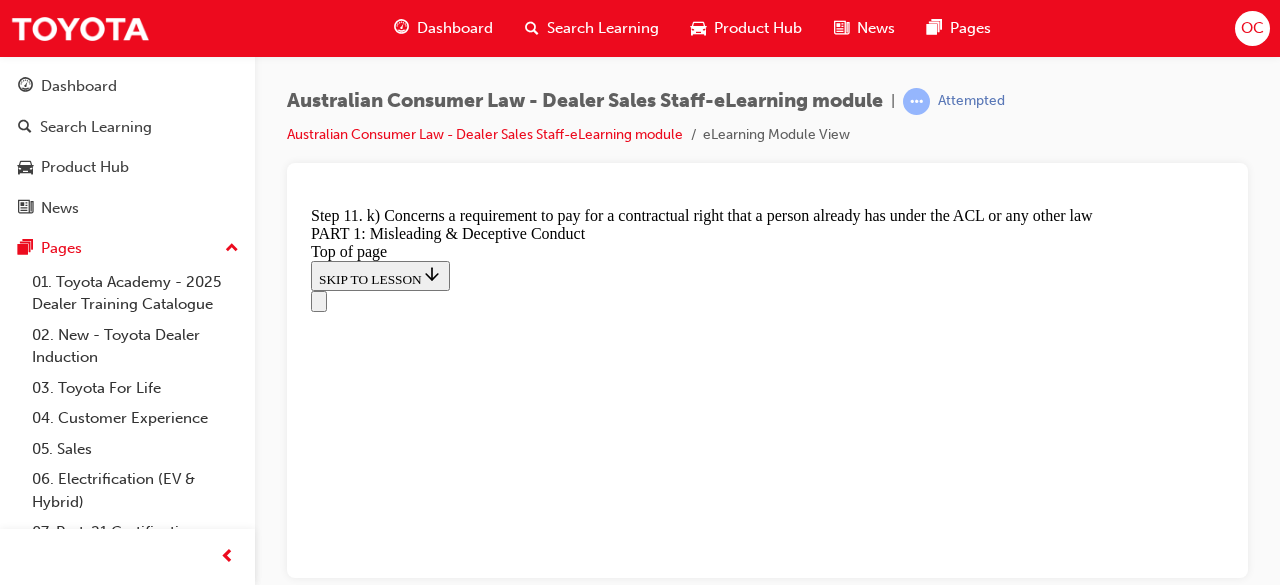 scroll, scrollTop: 2353, scrollLeft: 0, axis: vertical 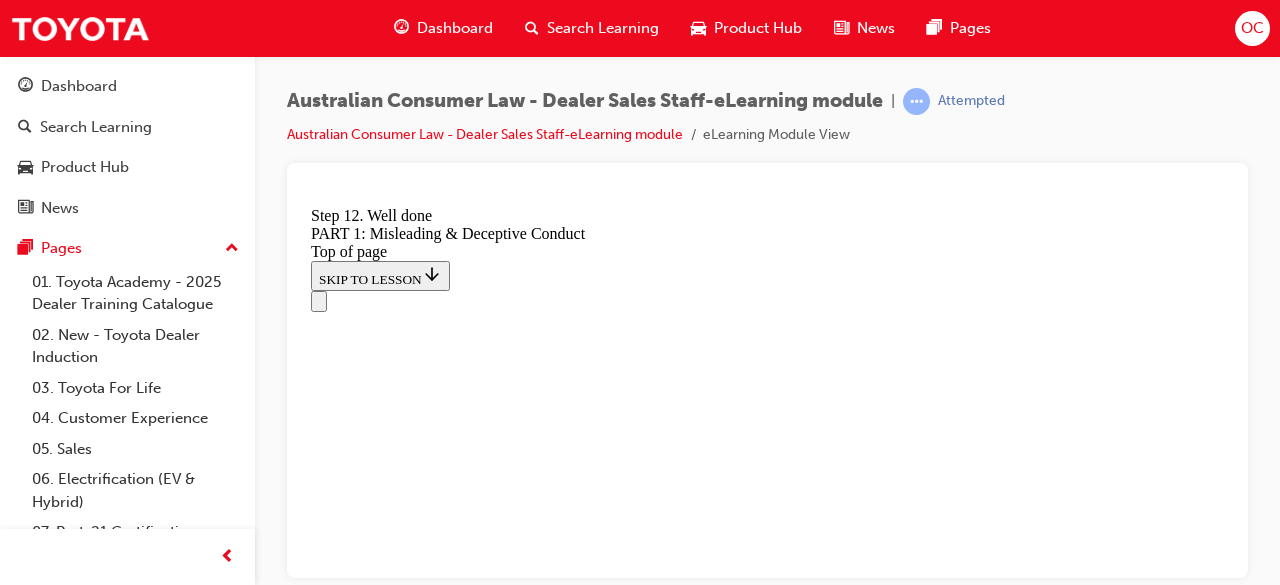 click on "CONTINUE" at bounding box center [353, 10136] 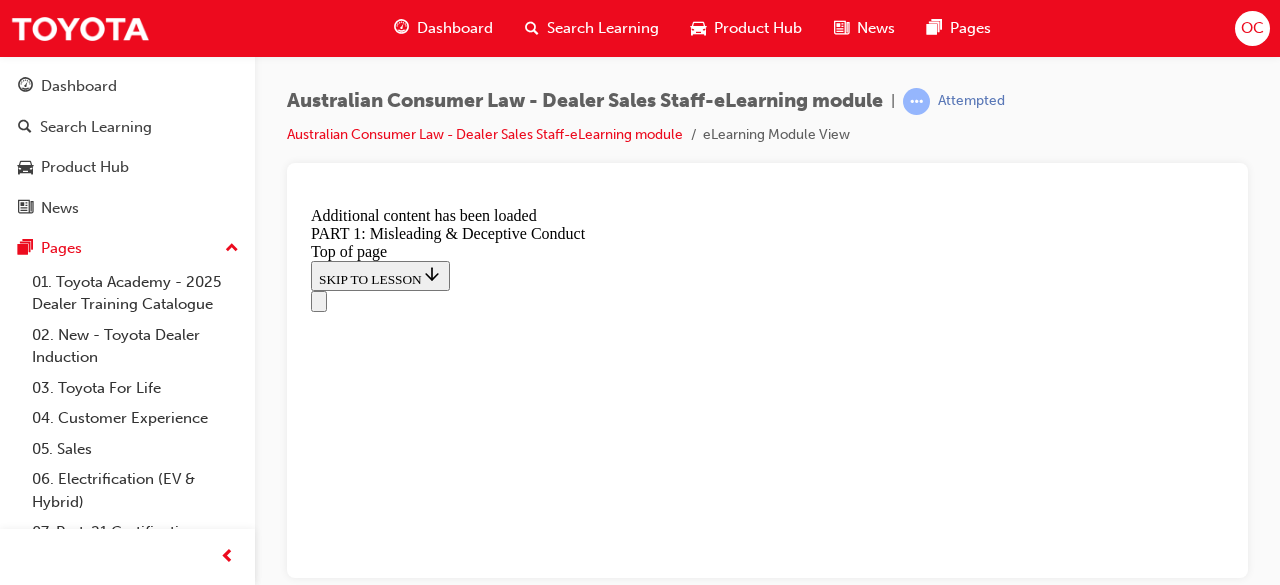 scroll, scrollTop: 3019, scrollLeft: 0, axis: vertical 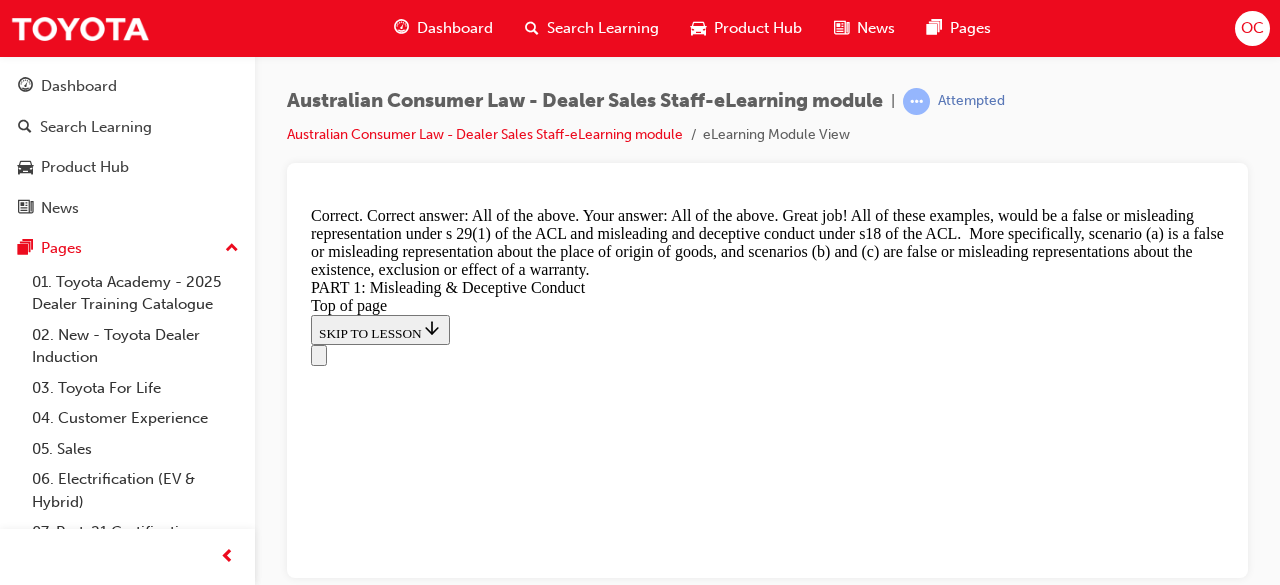 click on "CONTINUE" at bounding box center [353, 17168] 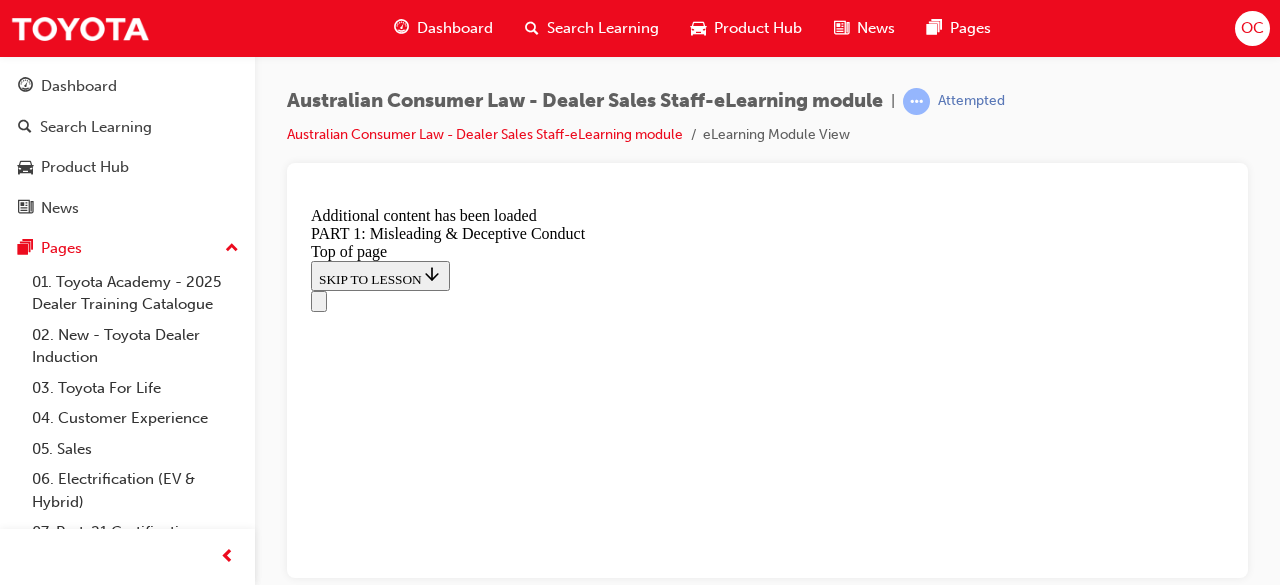 scroll, scrollTop: 4145, scrollLeft: 0, axis: vertical 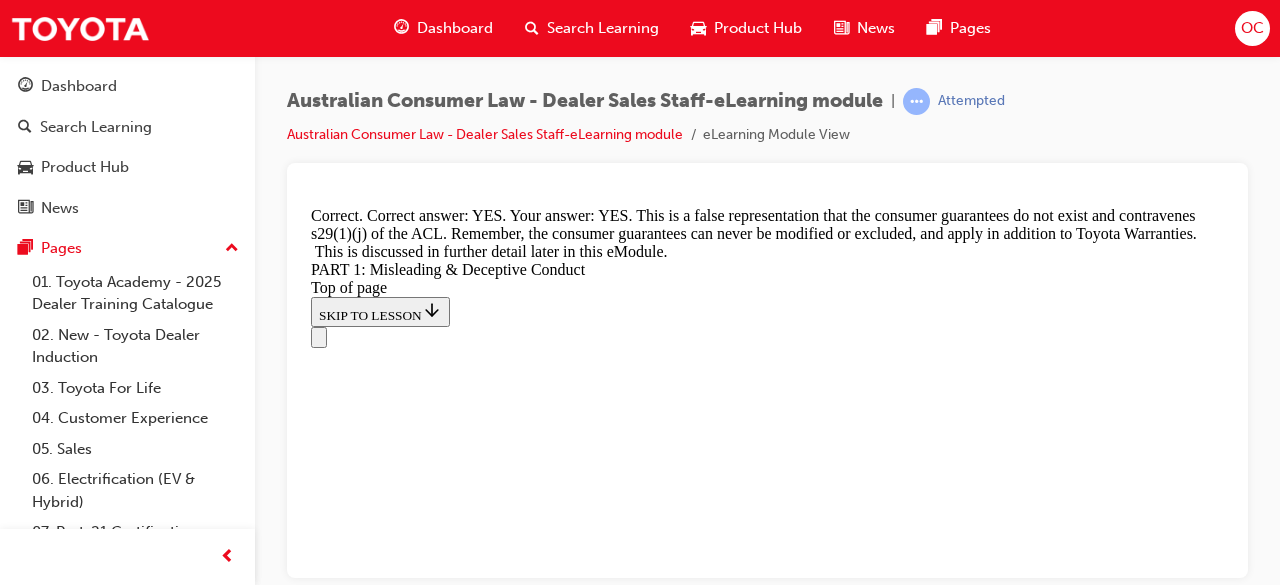 click on "CONTINUE" at bounding box center [353, 20792] 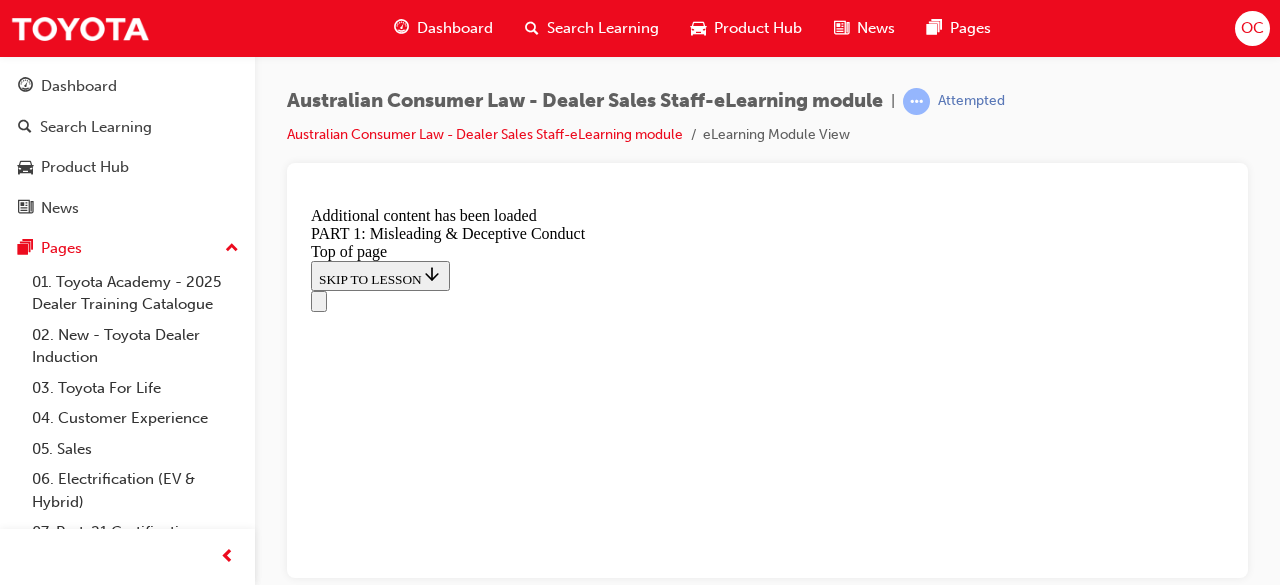 scroll, scrollTop: 5096, scrollLeft: 0, axis: vertical 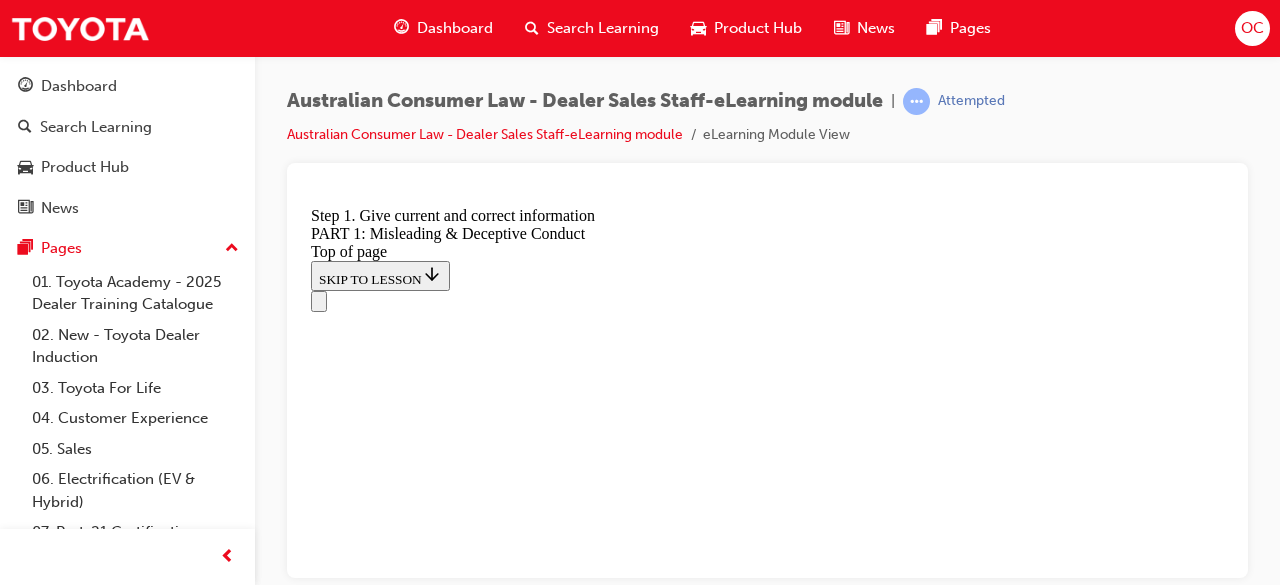 click 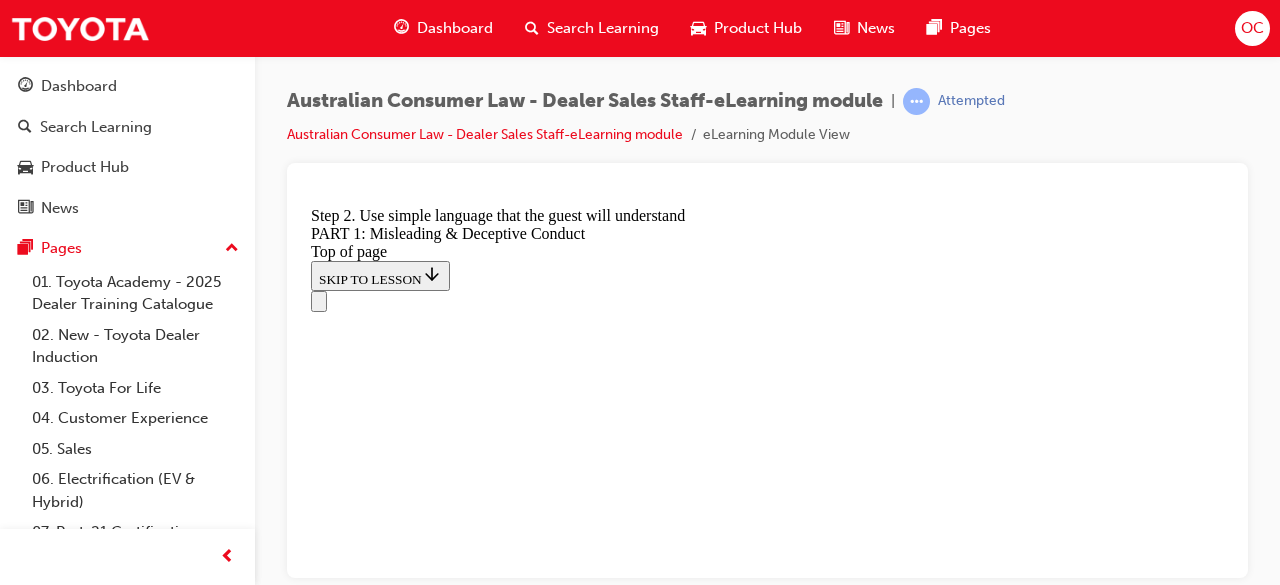 scroll, scrollTop: 5144, scrollLeft: 0, axis: vertical 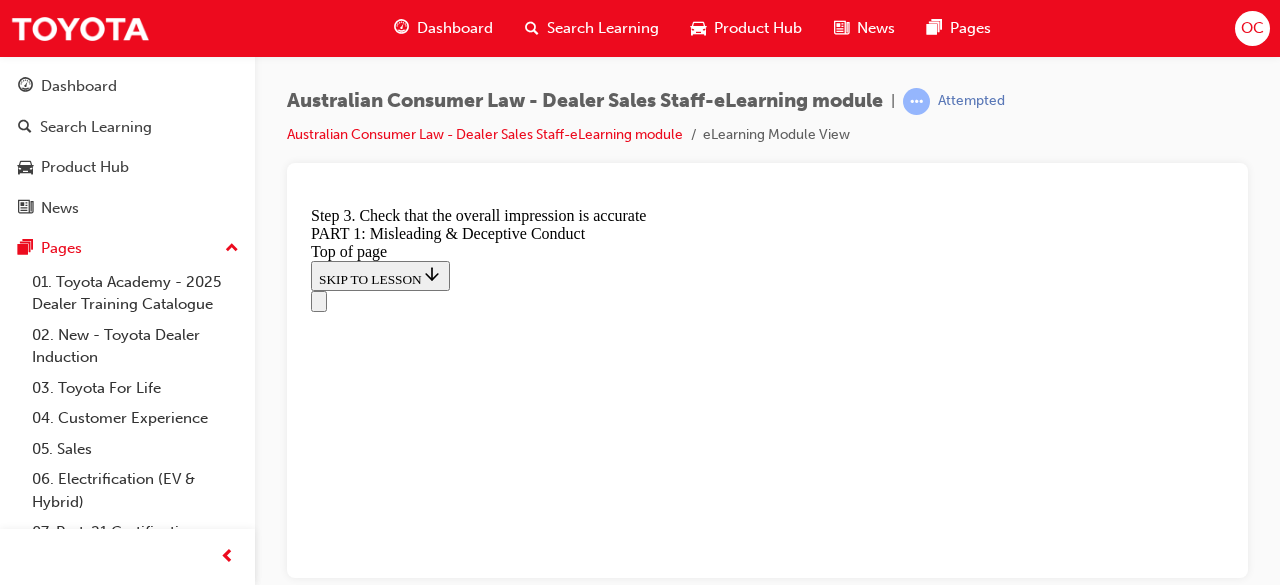 click 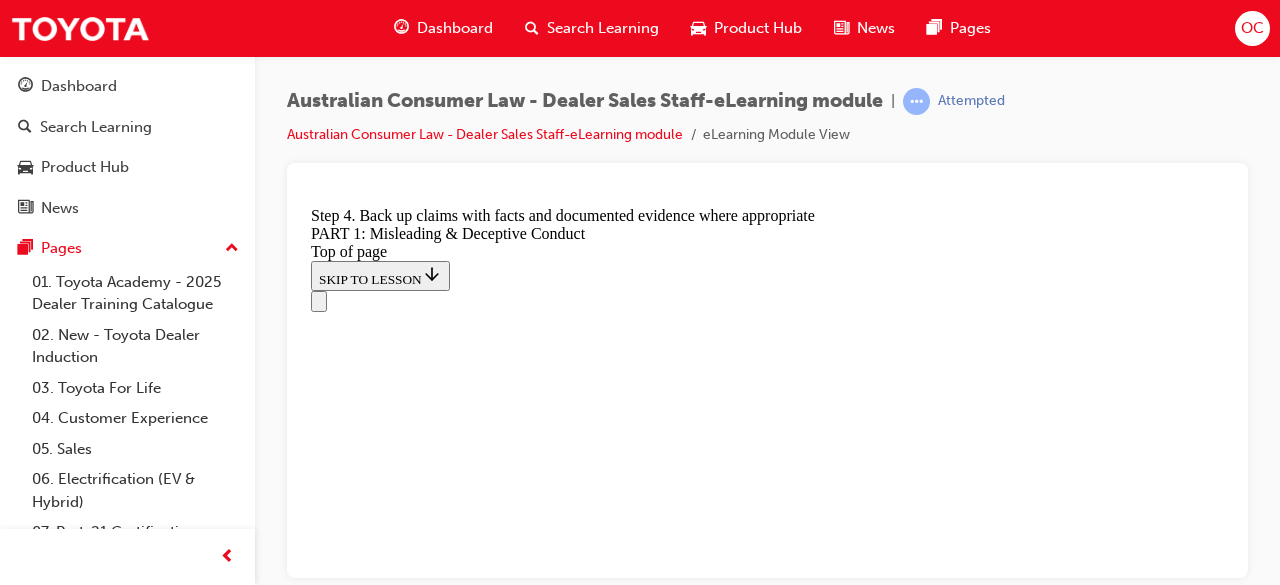scroll, scrollTop: 5096, scrollLeft: 0, axis: vertical 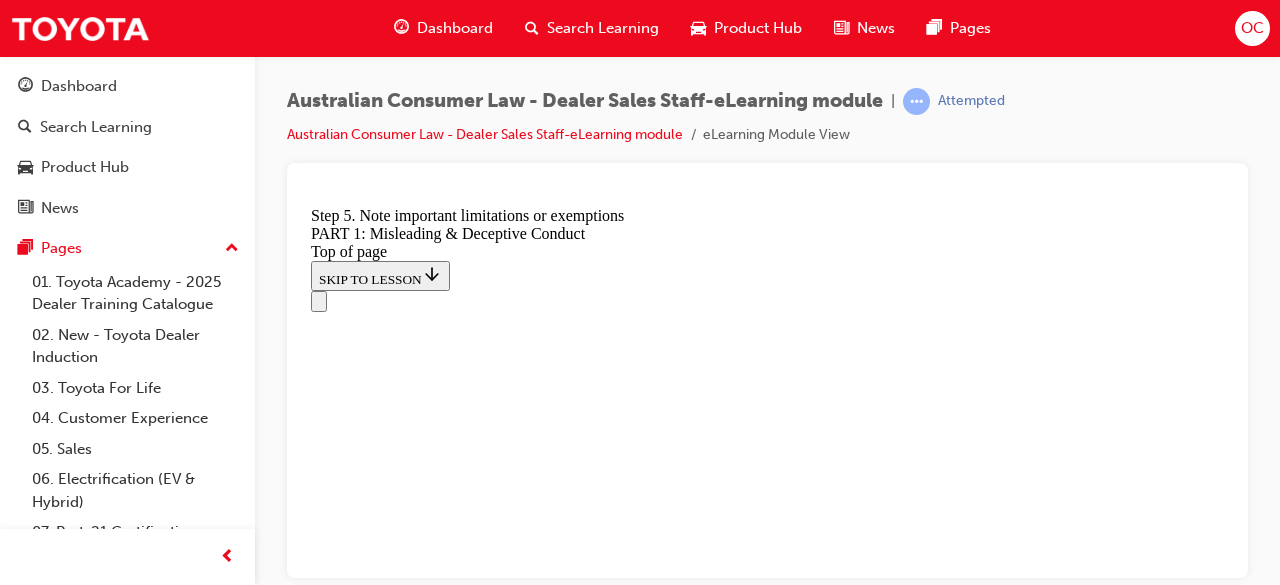 click 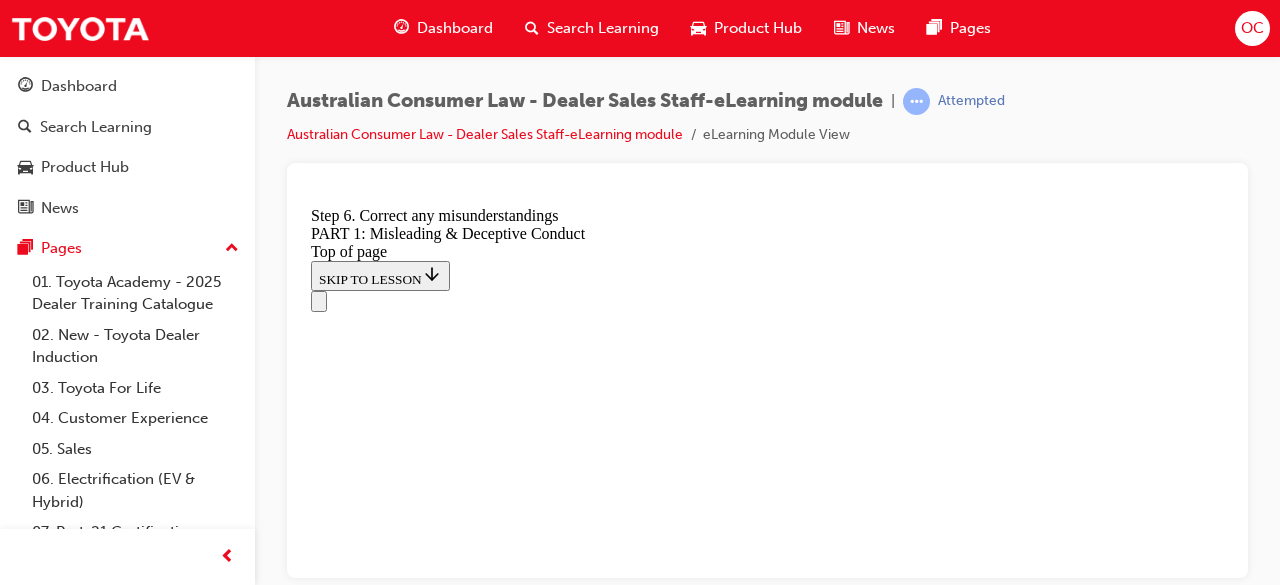 scroll, scrollTop: 5058, scrollLeft: 0, axis: vertical 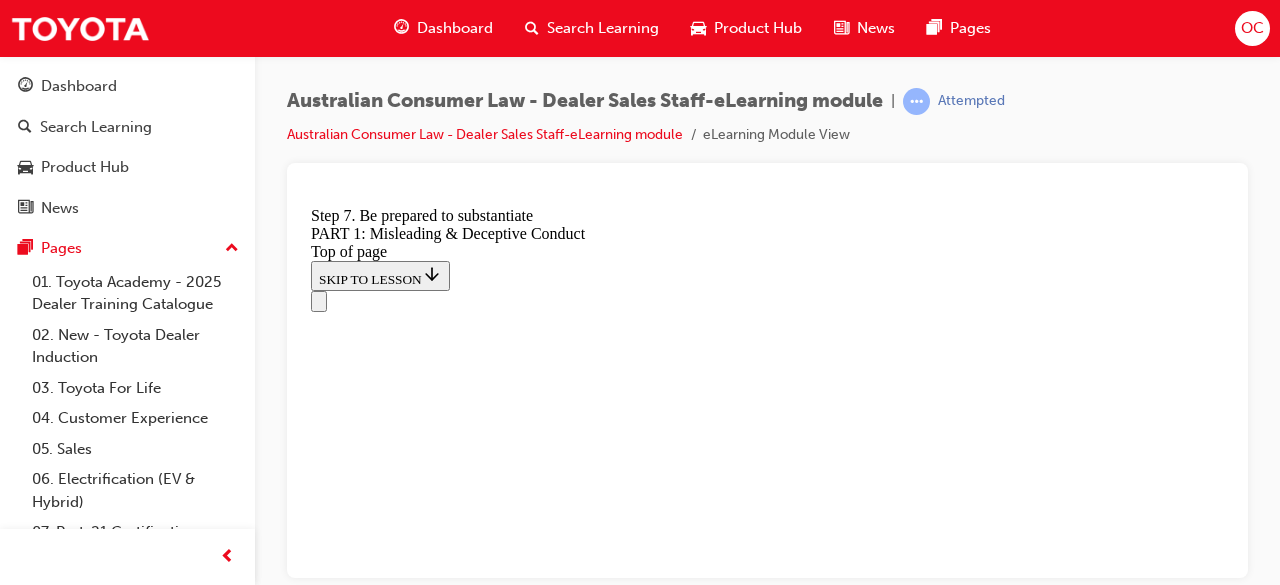 click at bounding box center (335, 20773) 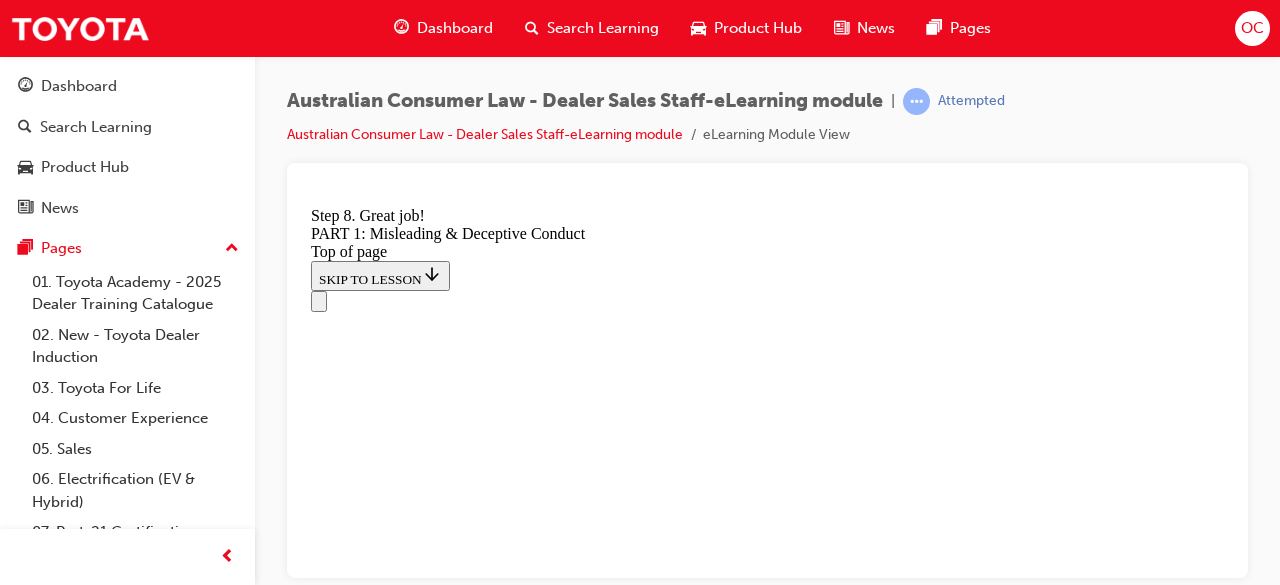 scroll, scrollTop: 5264, scrollLeft: 0, axis: vertical 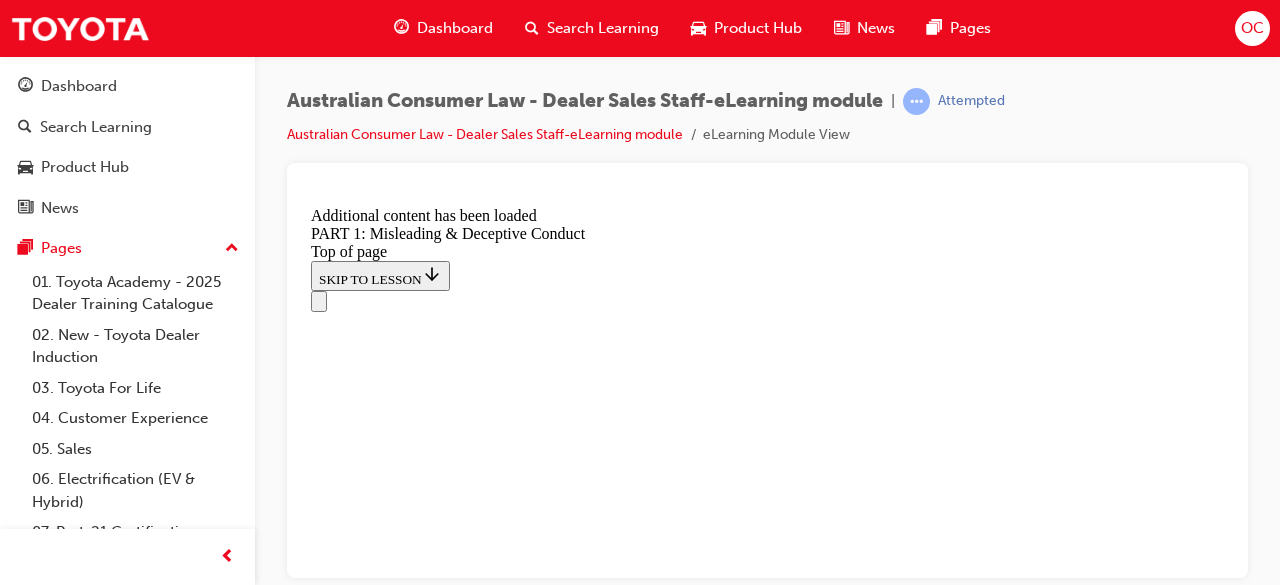 click on "START" 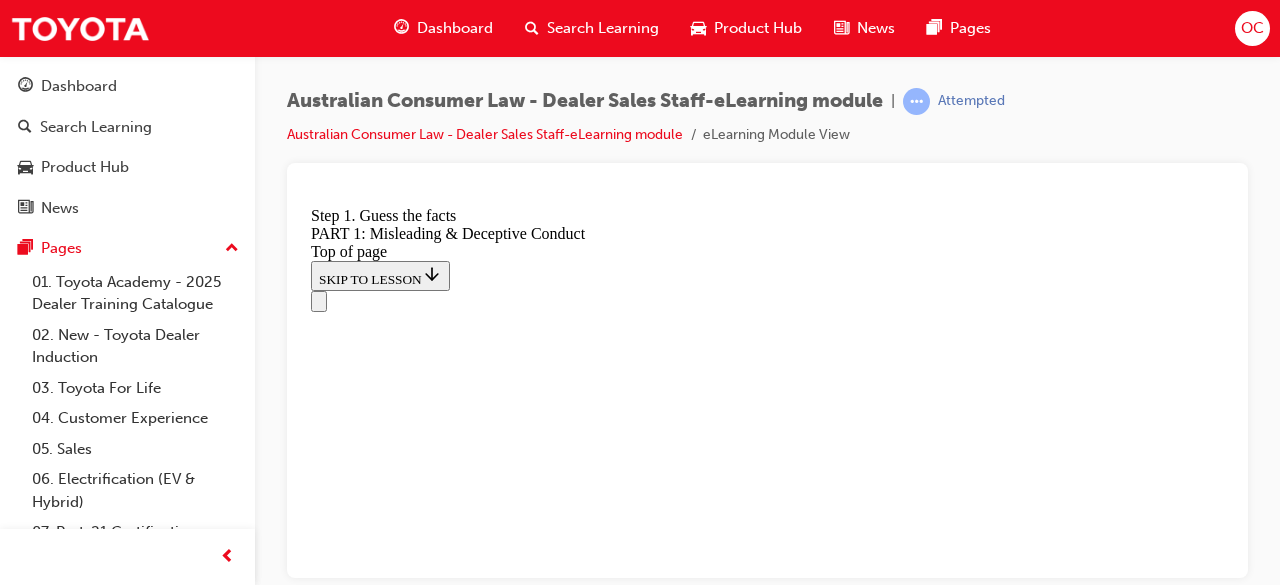 scroll, scrollTop: 5658, scrollLeft: 0, axis: vertical 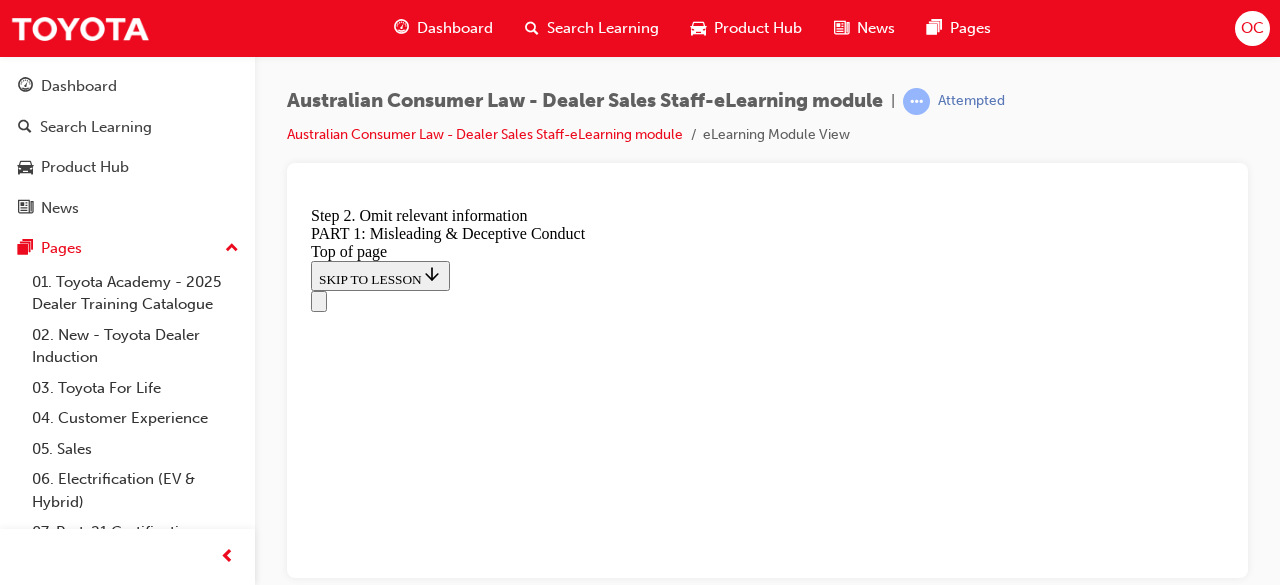 click 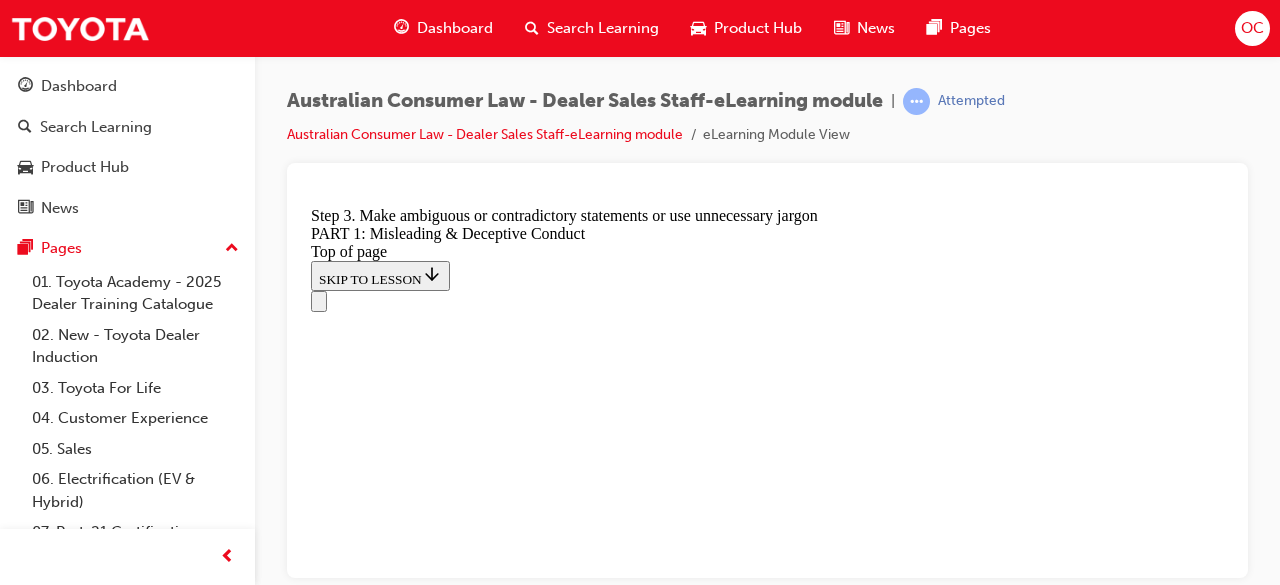 scroll, scrollTop: 5620, scrollLeft: 0, axis: vertical 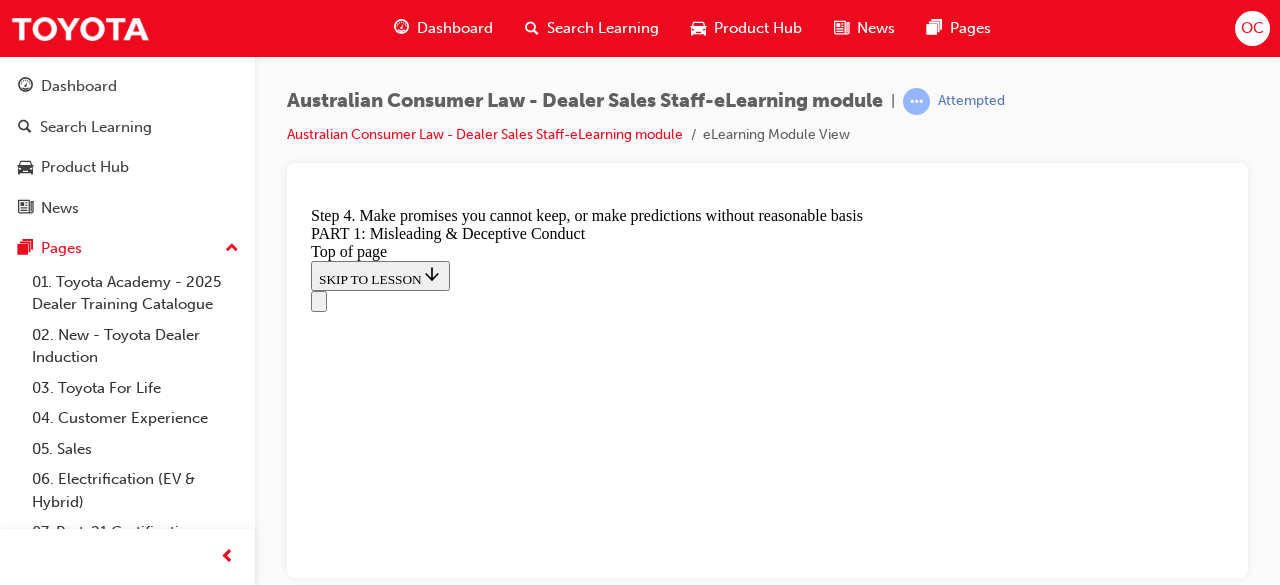 click 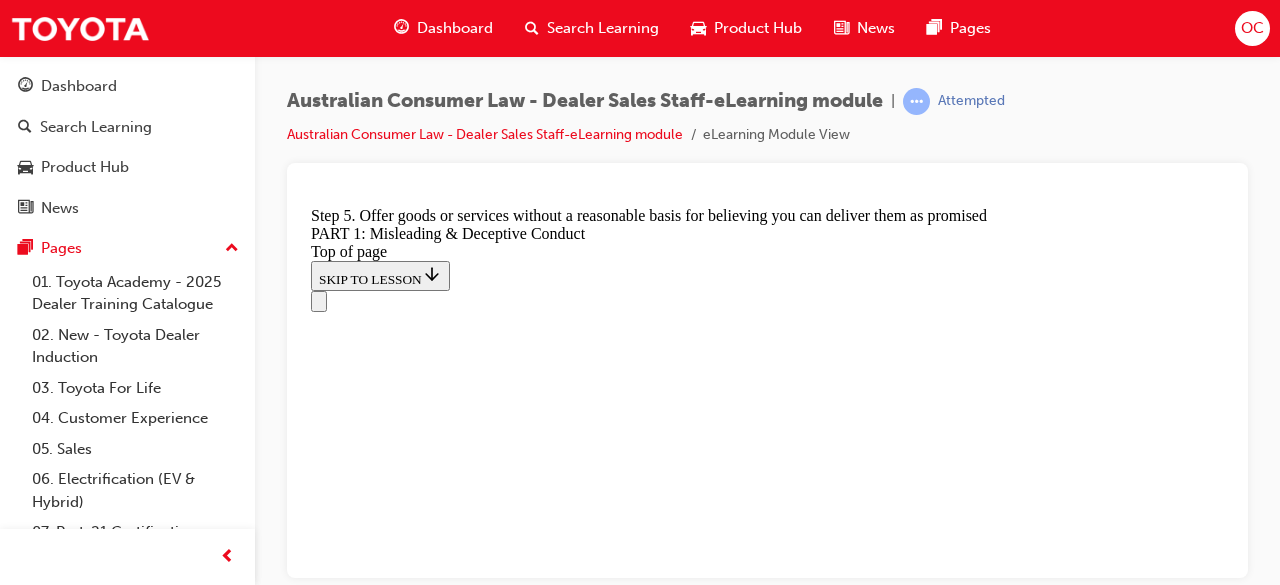 scroll, scrollTop: 5652, scrollLeft: 0, axis: vertical 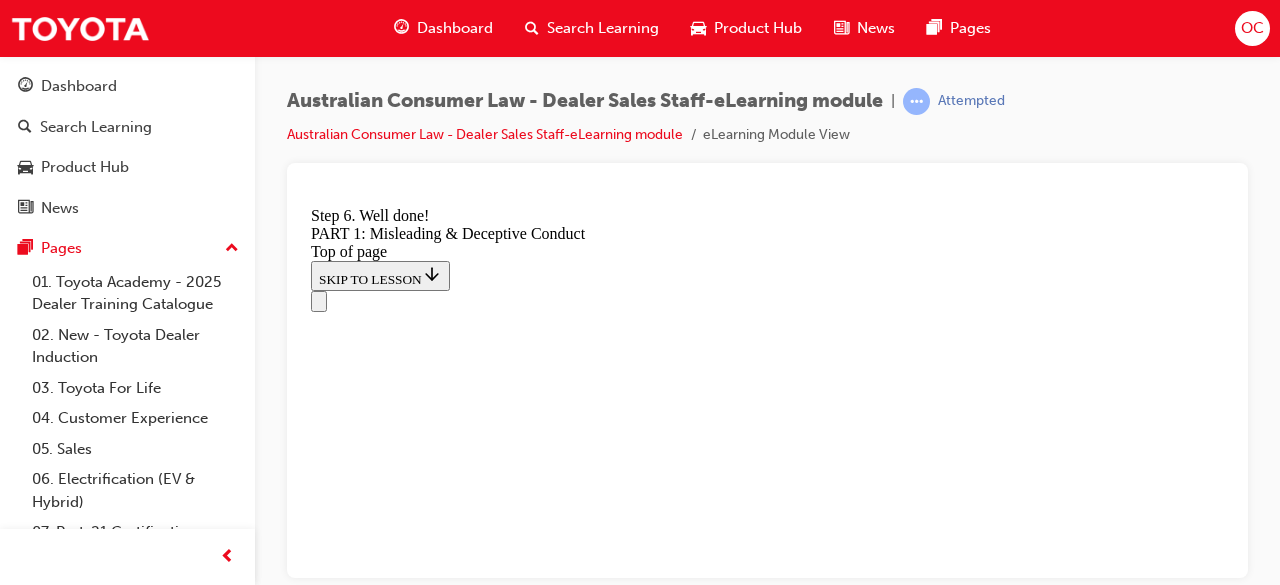 click on "CONTINUE" at bounding box center (353, 21672) 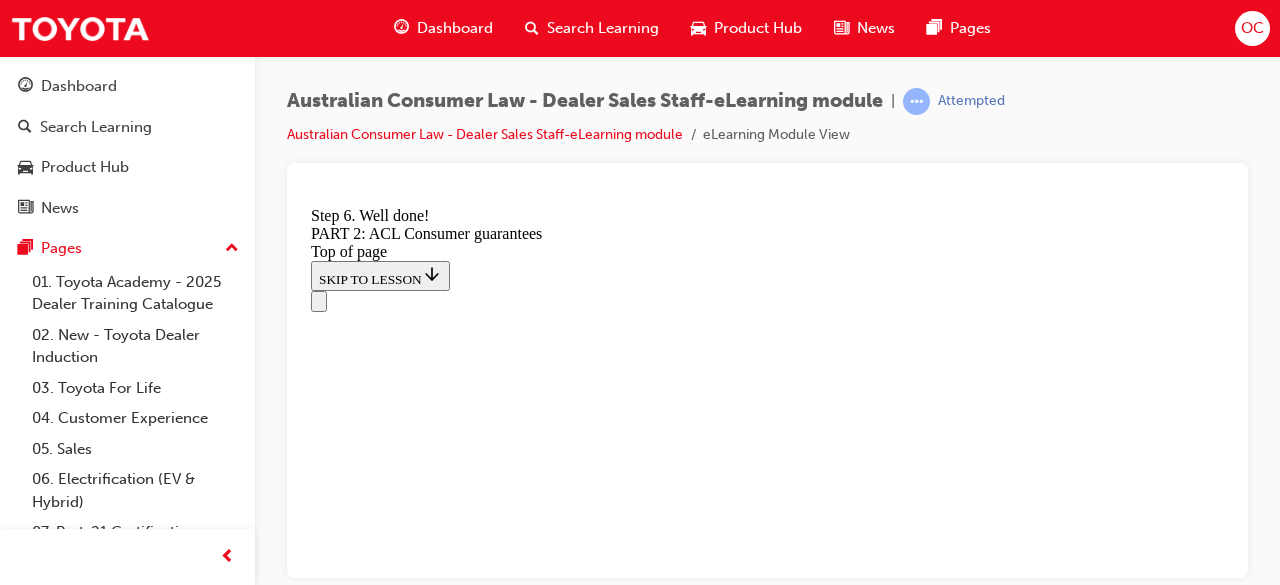 scroll, scrollTop: 0, scrollLeft: 0, axis: both 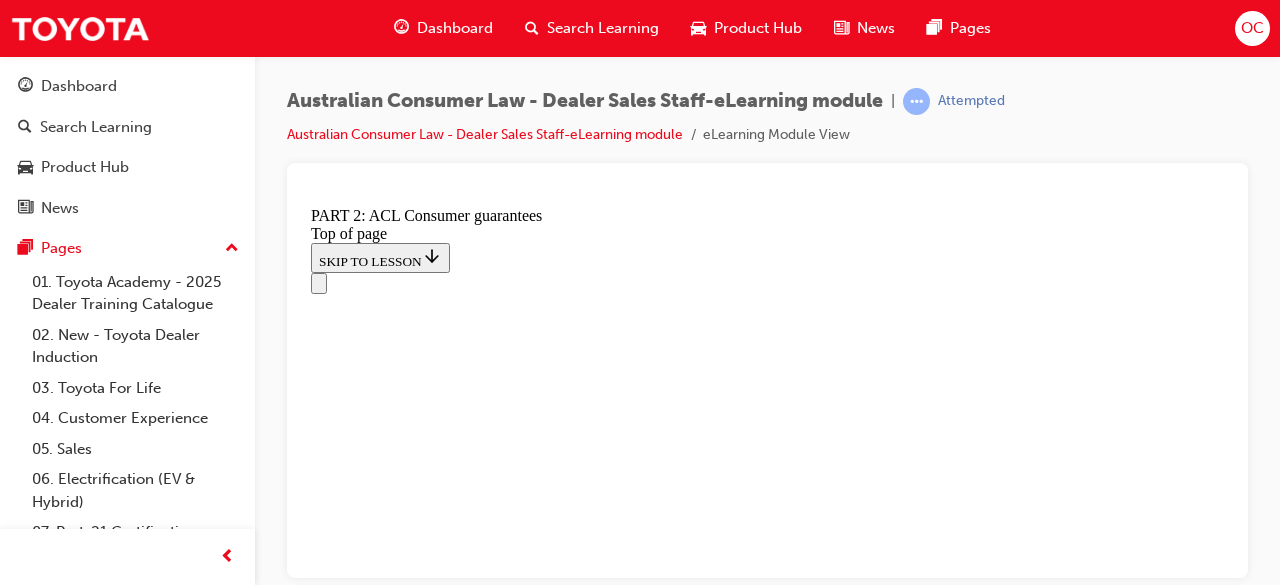 click on "START" at bounding box center (339, 10125) 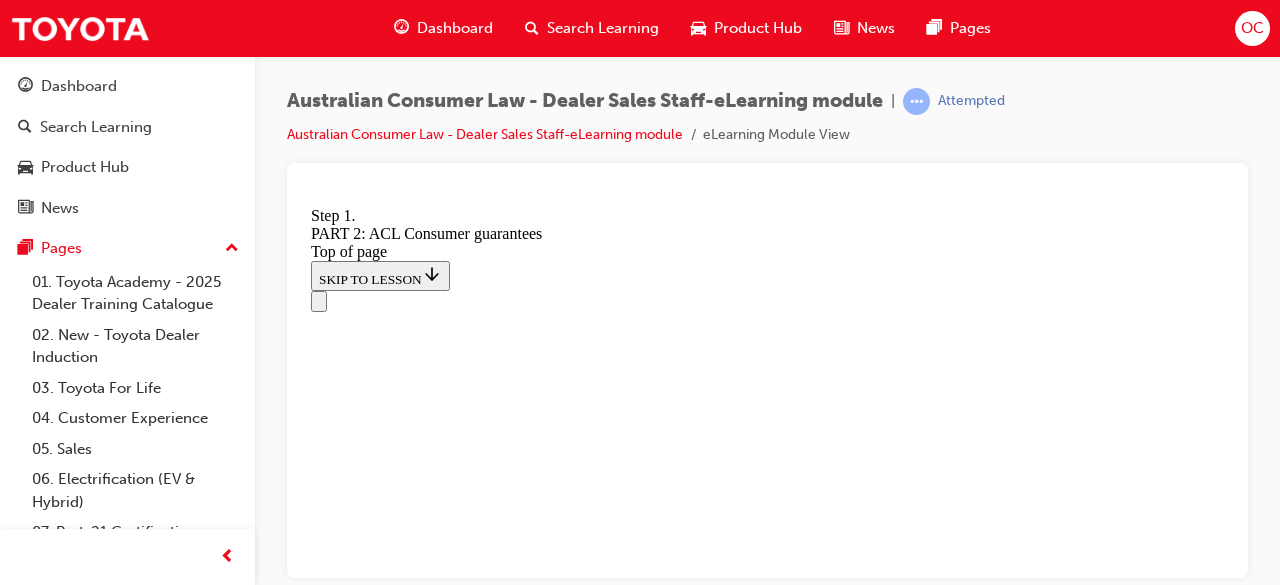 scroll, scrollTop: 3309, scrollLeft: 0, axis: vertical 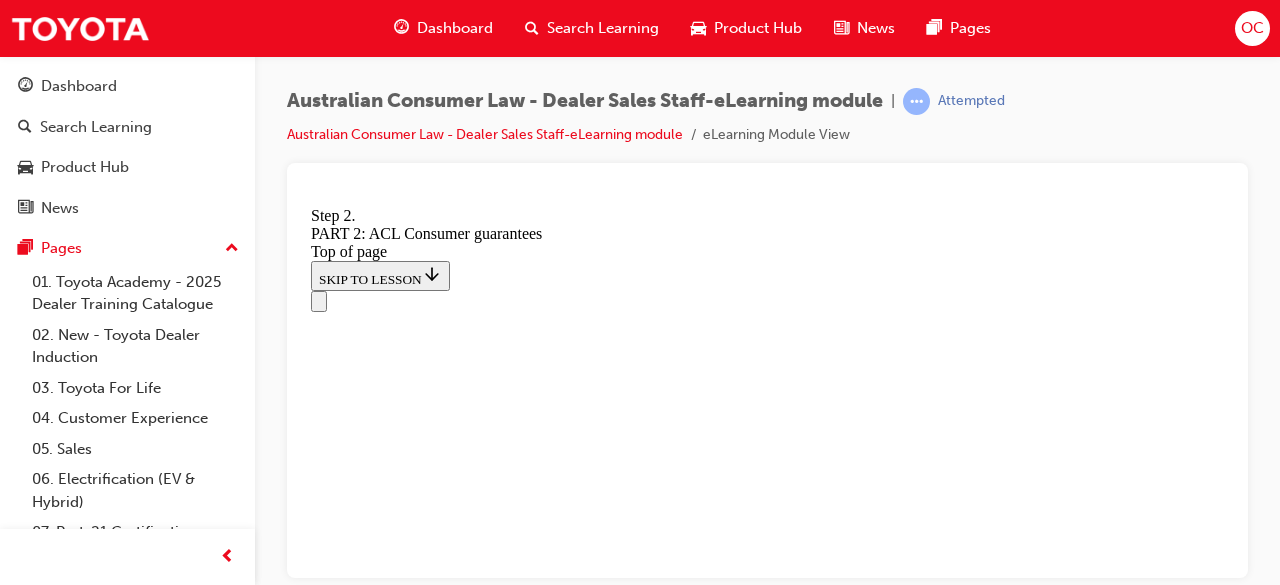 click at bounding box center [335, 9969] 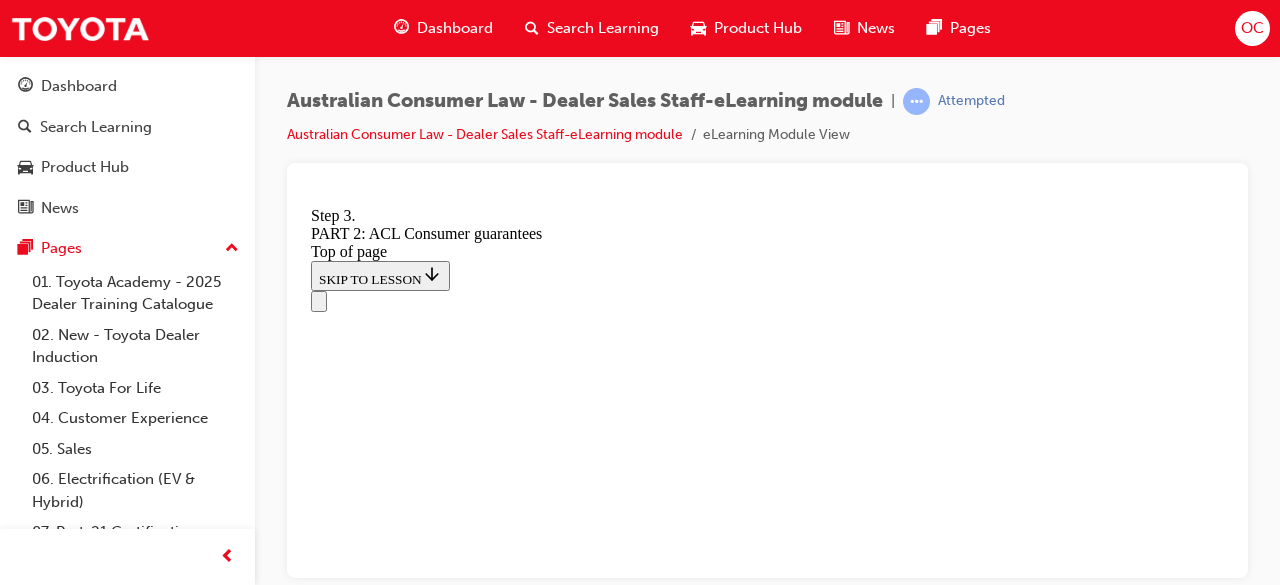 scroll, scrollTop: 3286, scrollLeft: 0, axis: vertical 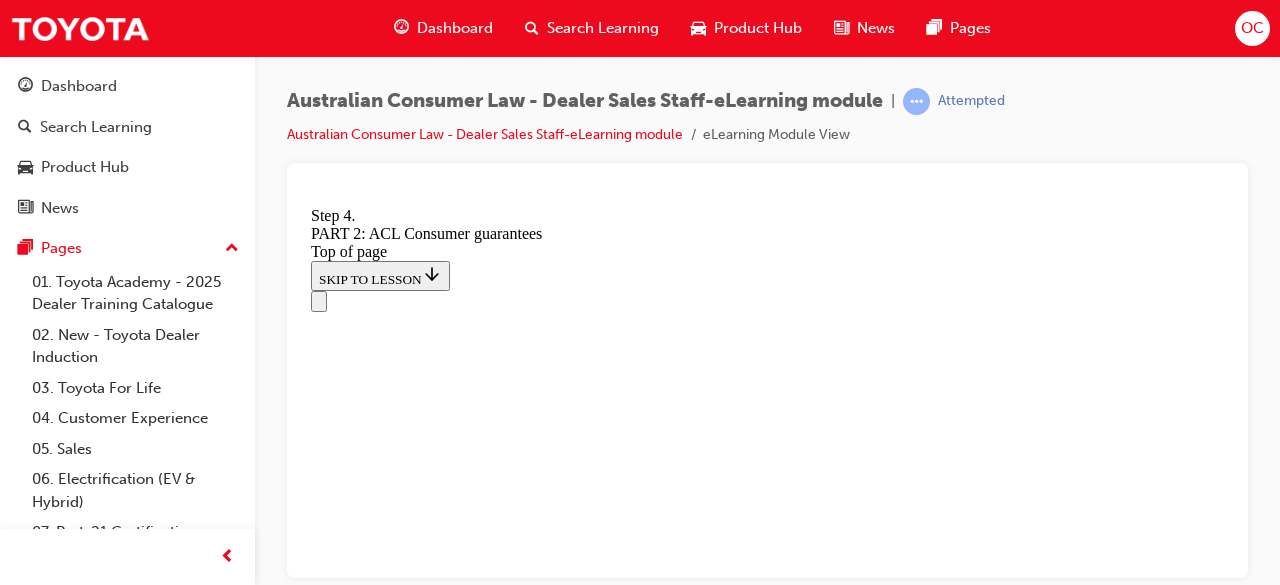 click on "CONTINUE" at bounding box center (353, 10410) 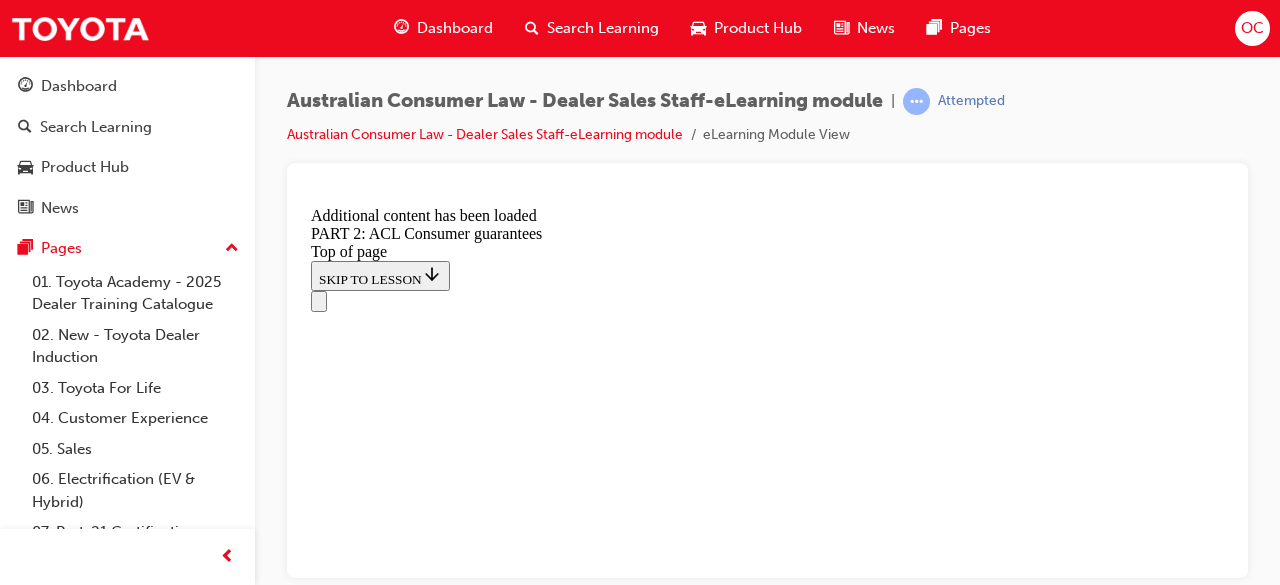 scroll, scrollTop: 3914, scrollLeft: 0, axis: vertical 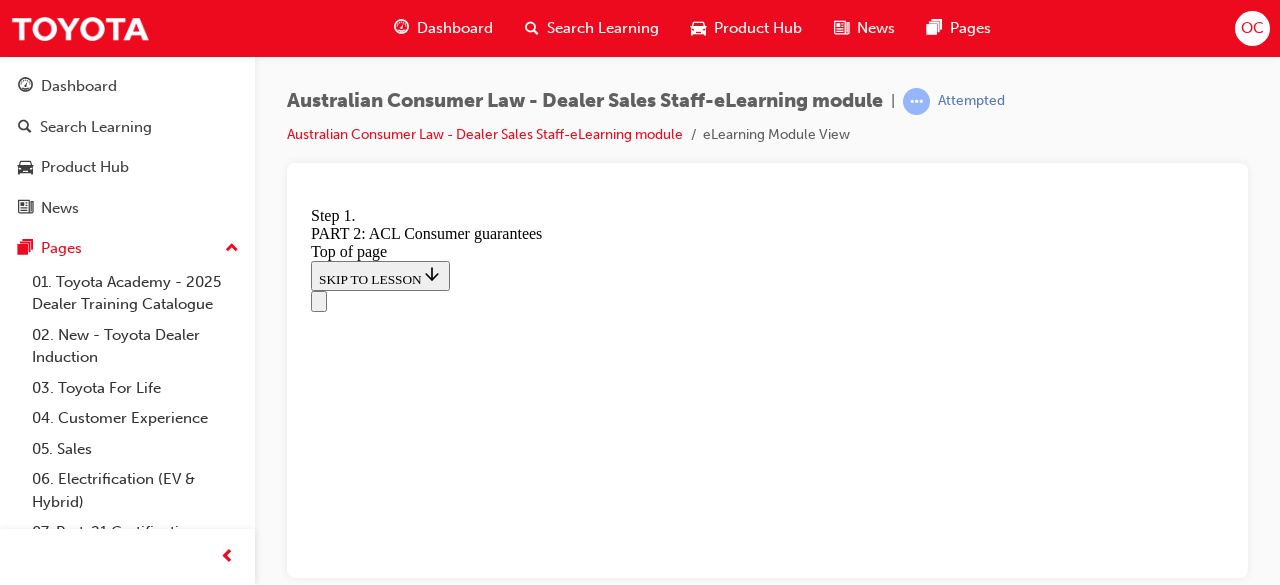 click 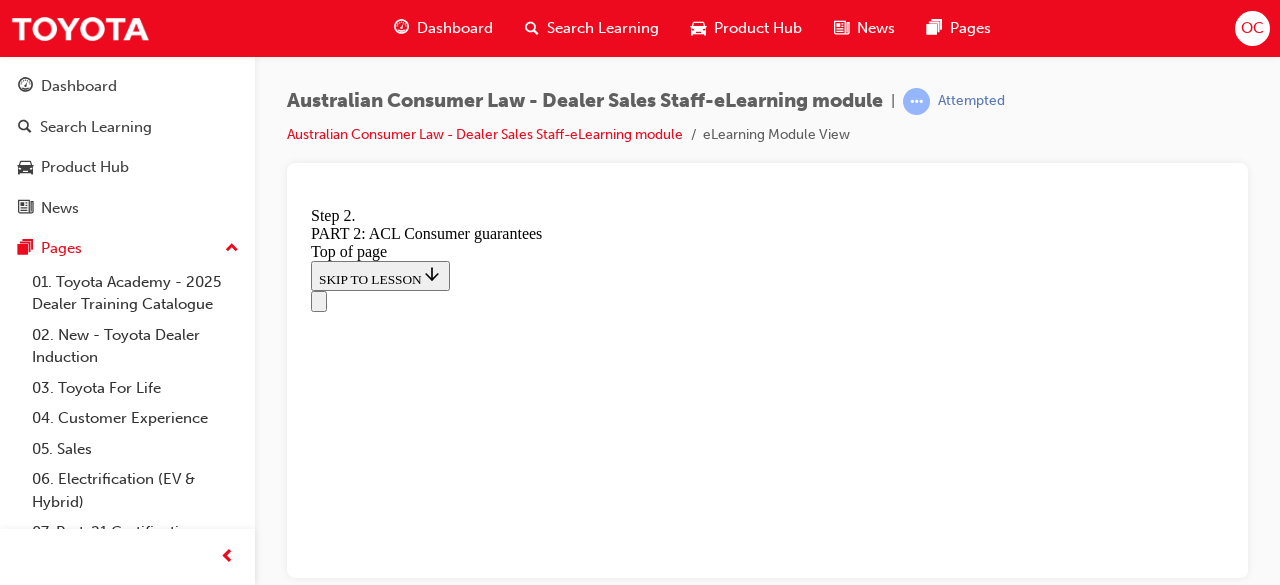 scroll, scrollTop: 3892, scrollLeft: 0, axis: vertical 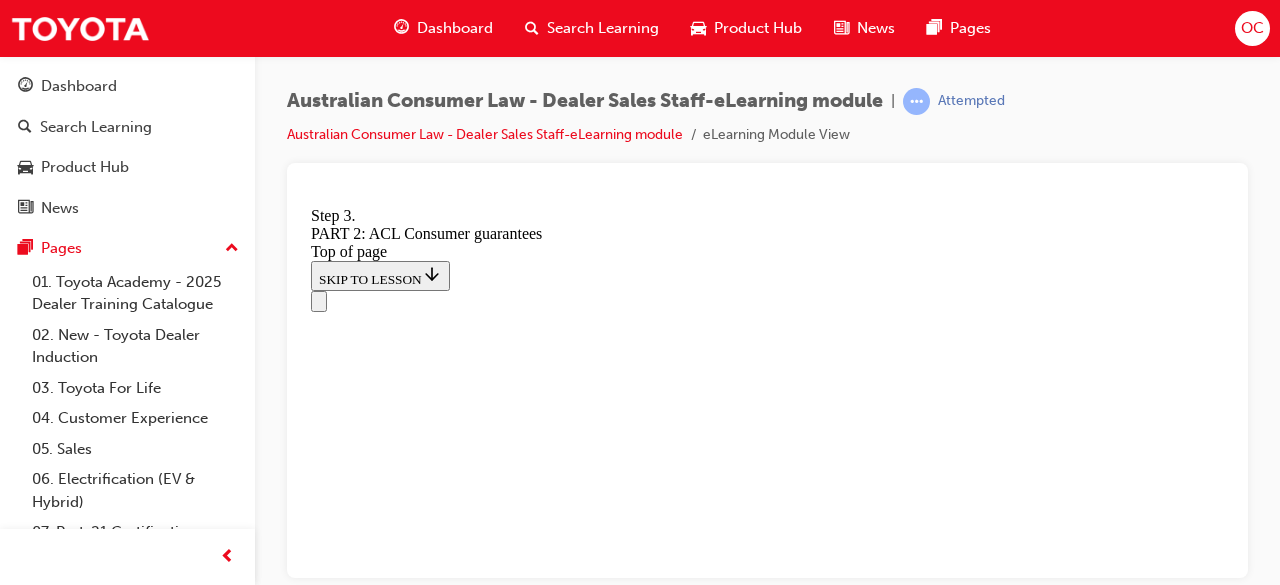 click on "CONTINUE" at bounding box center [353, 10868] 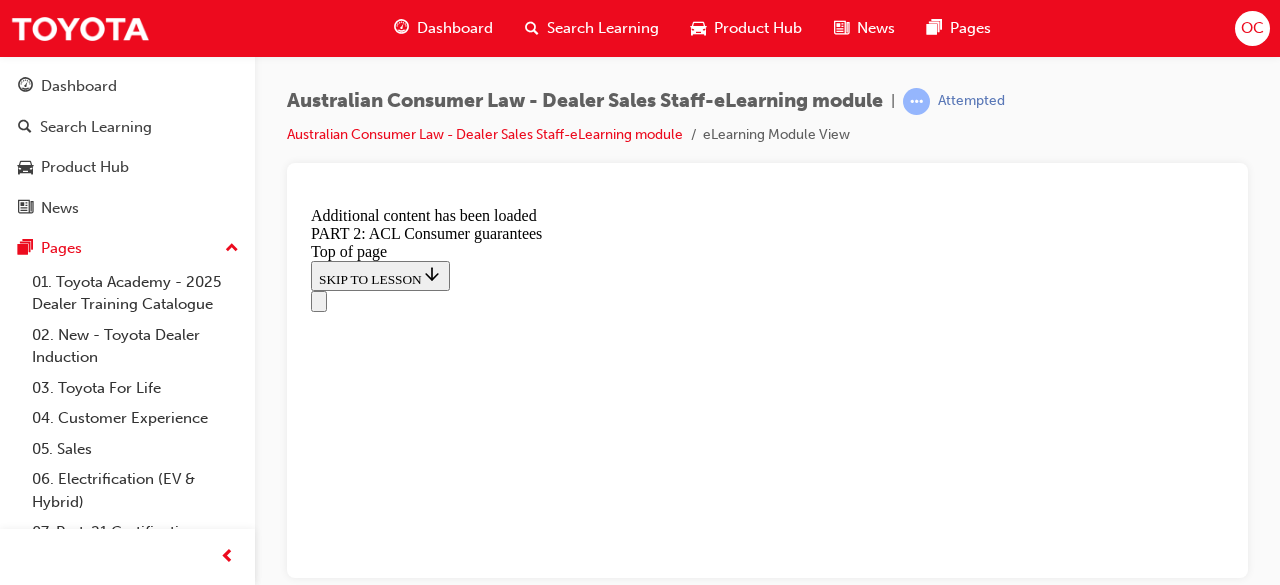 scroll, scrollTop: 5076, scrollLeft: 0, axis: vertical 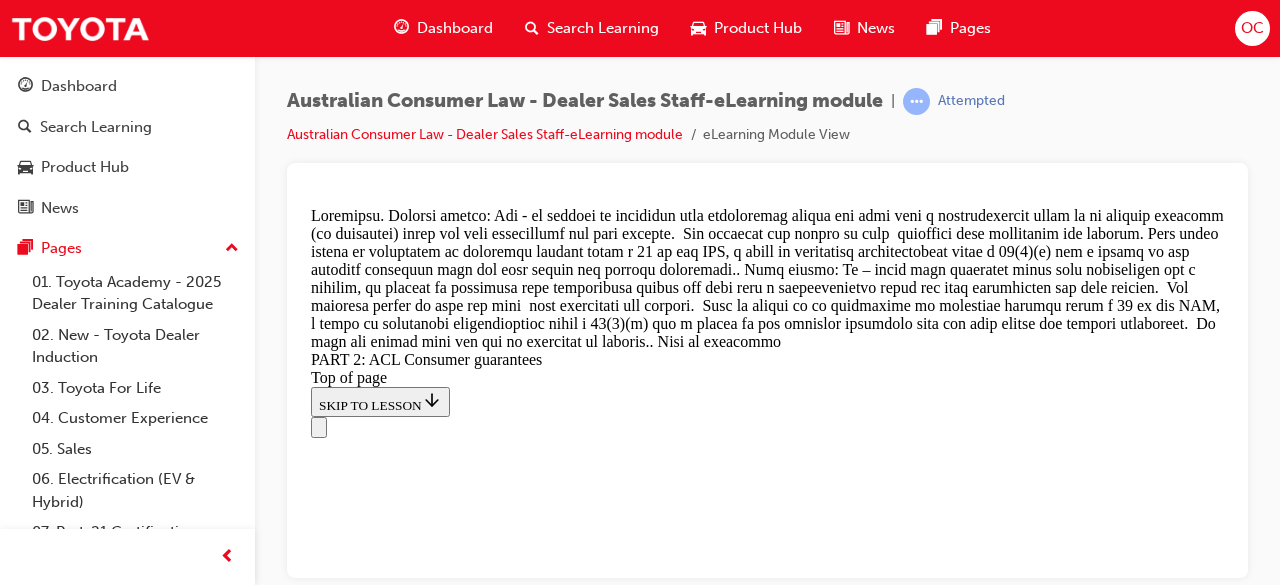 click on "Yes - by stating an incorrect fuel consumption figure you have made a representation which is an express warranty (an assurance) about the fuel consumption for that vehicle.  The customer has relied on that  assurance when purchasing the vehicle. This would likely be misleading or deceptive conduct under s 18 of the ACL, a false or misleading representation under s 29(1)(a) and a breach of the consumer guarantee that you will honour any express warranties." at bounding box center (767, 15233) 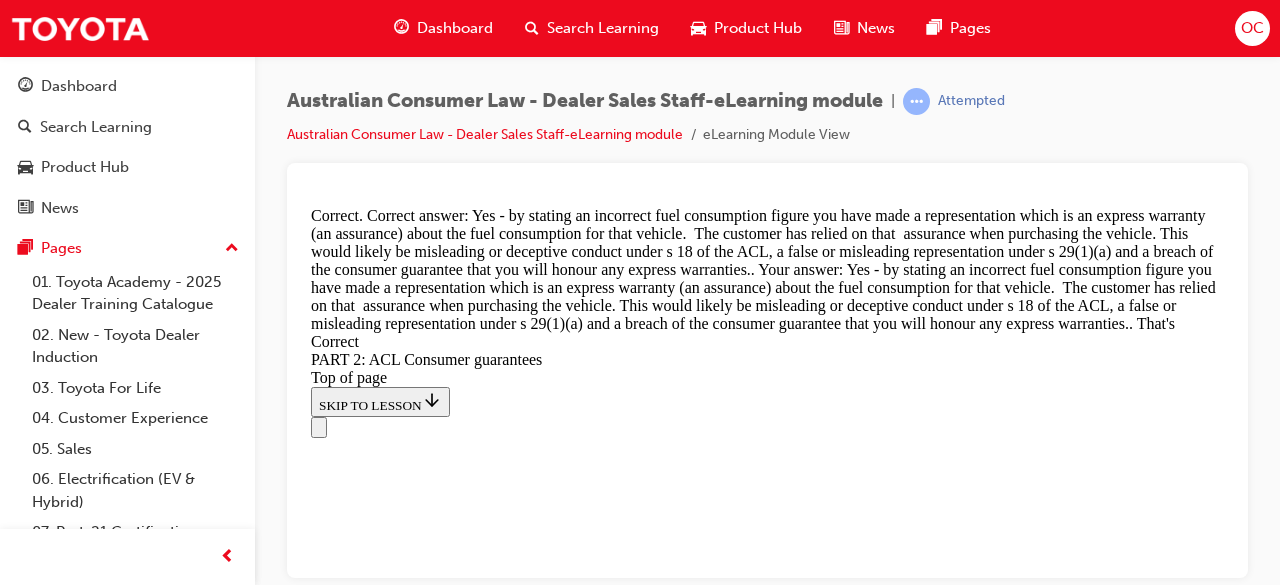 scroll, scrollTop: 9424, scrollLeft: 0, axis: vertical 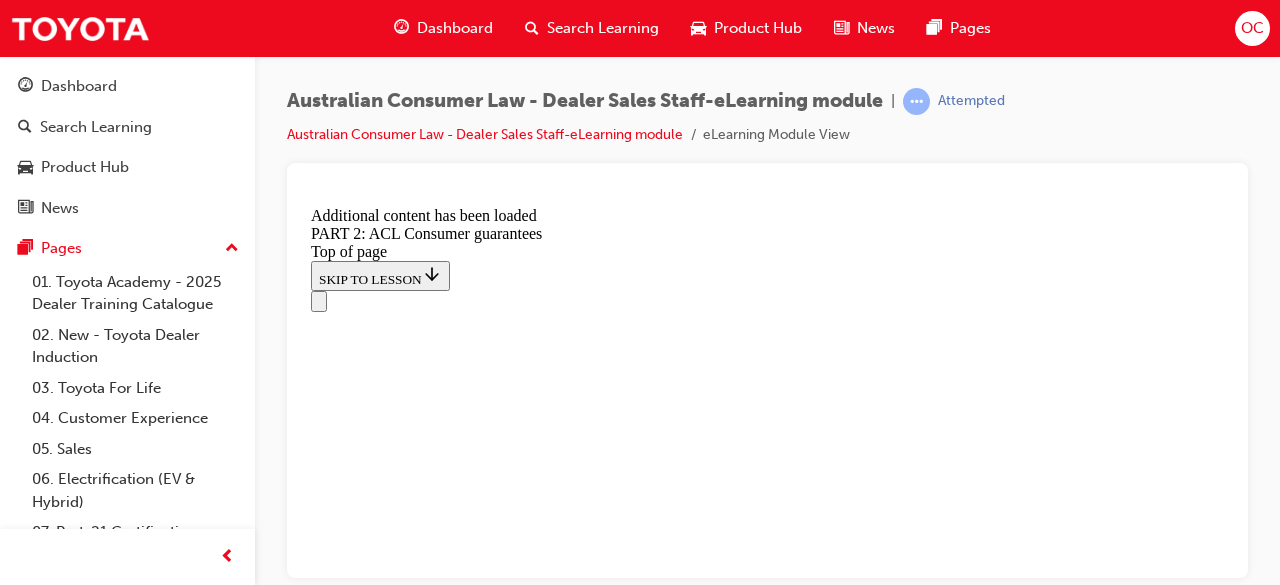 click on "START" at bounding box center [339, 20540] 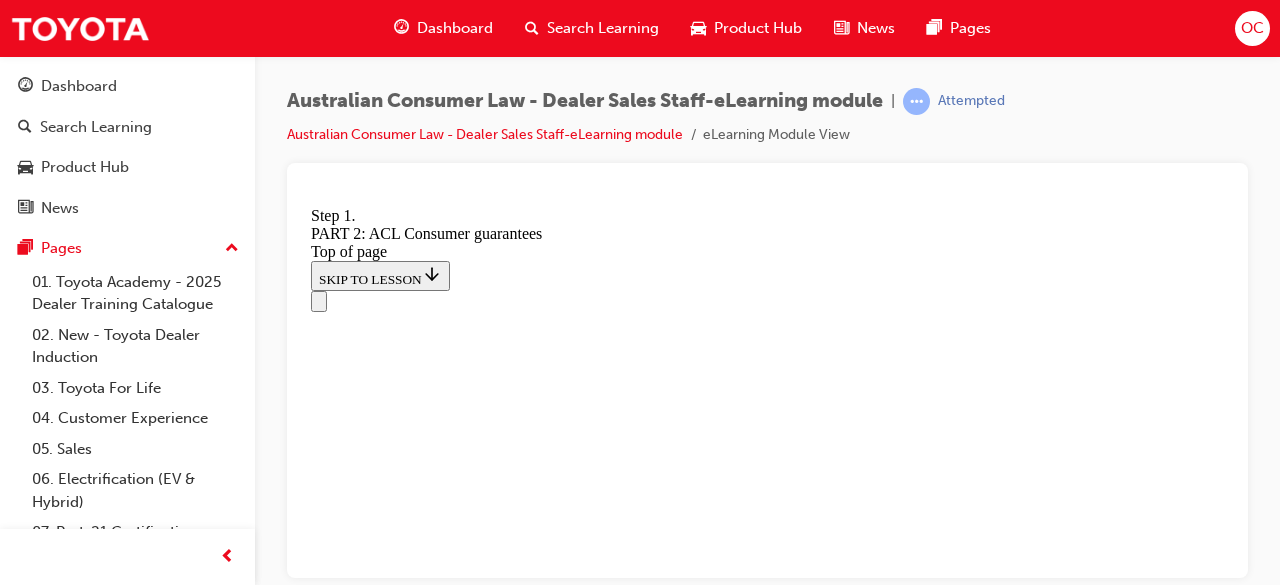 scroll, scrollTop: 12920, scrollLeft: 0, axis: vertical 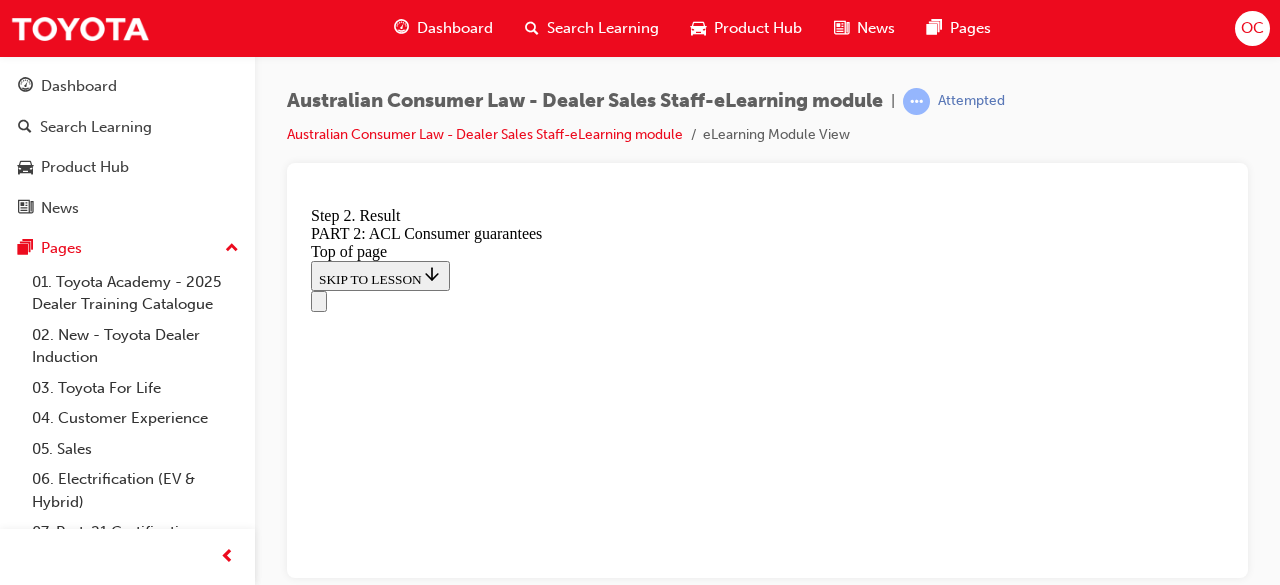 click 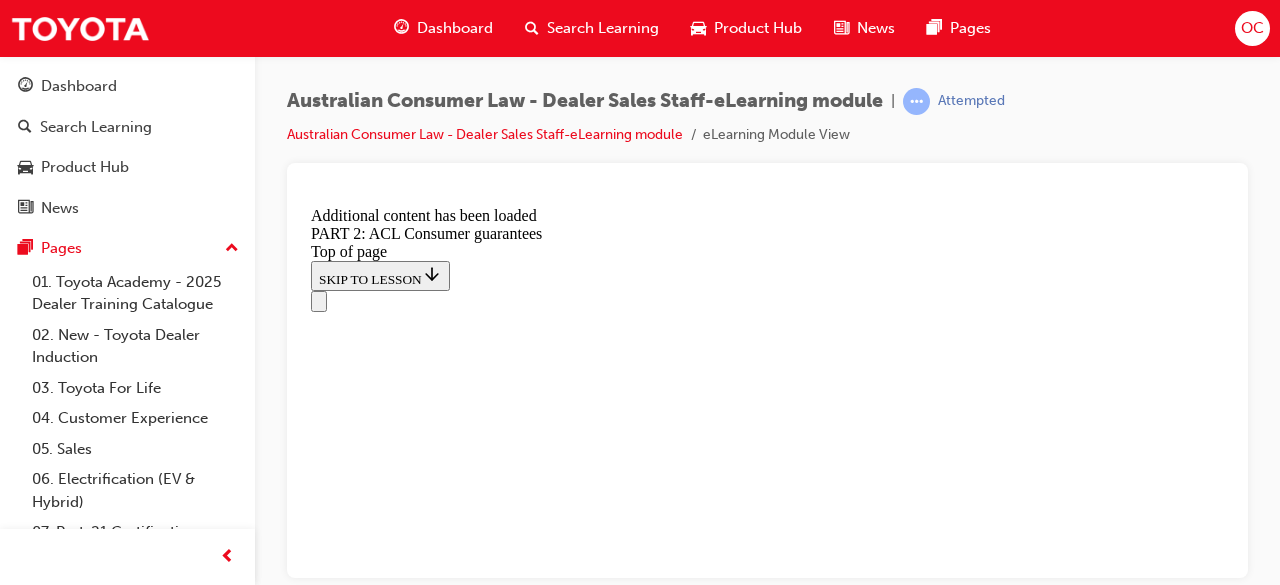 scroll, scrollTop: 17358, scrollLeft: 0, axis: vertical 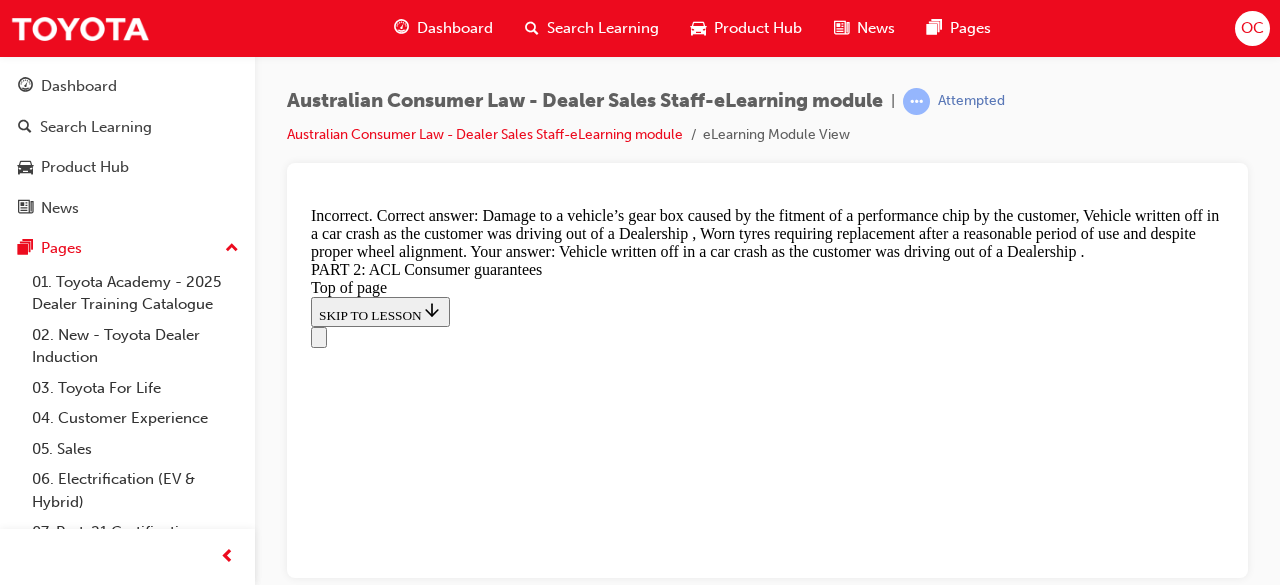 click on "CONTINUE" at bounding box center [353, 29195] 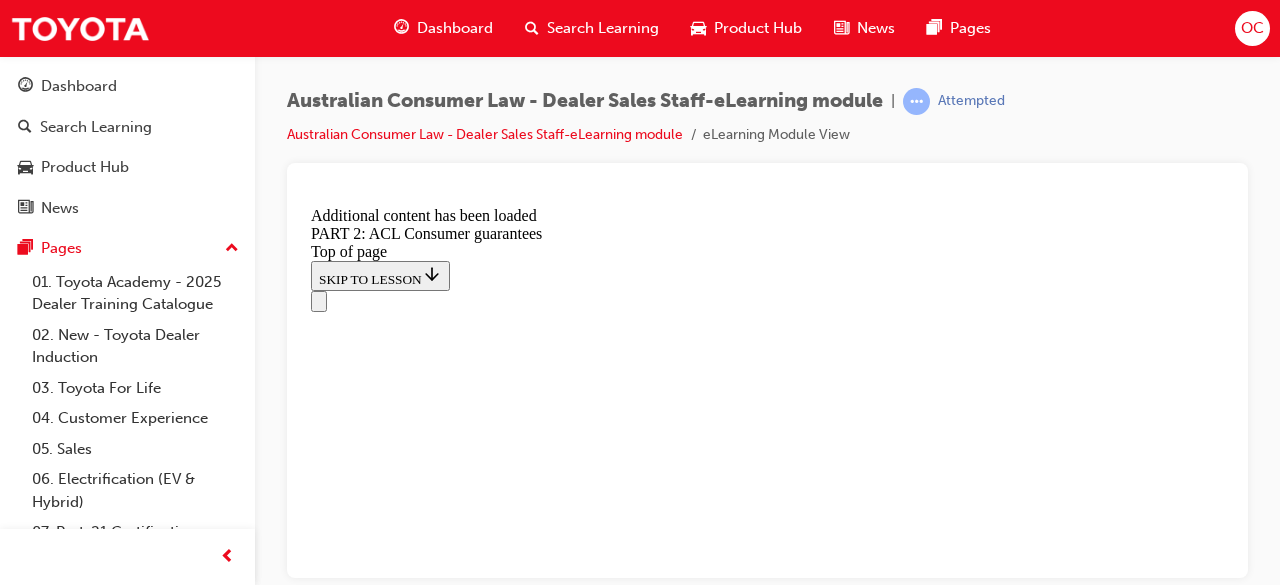 scroll, scrollTop: 22486, scrollLeft: 0, axis: vertical 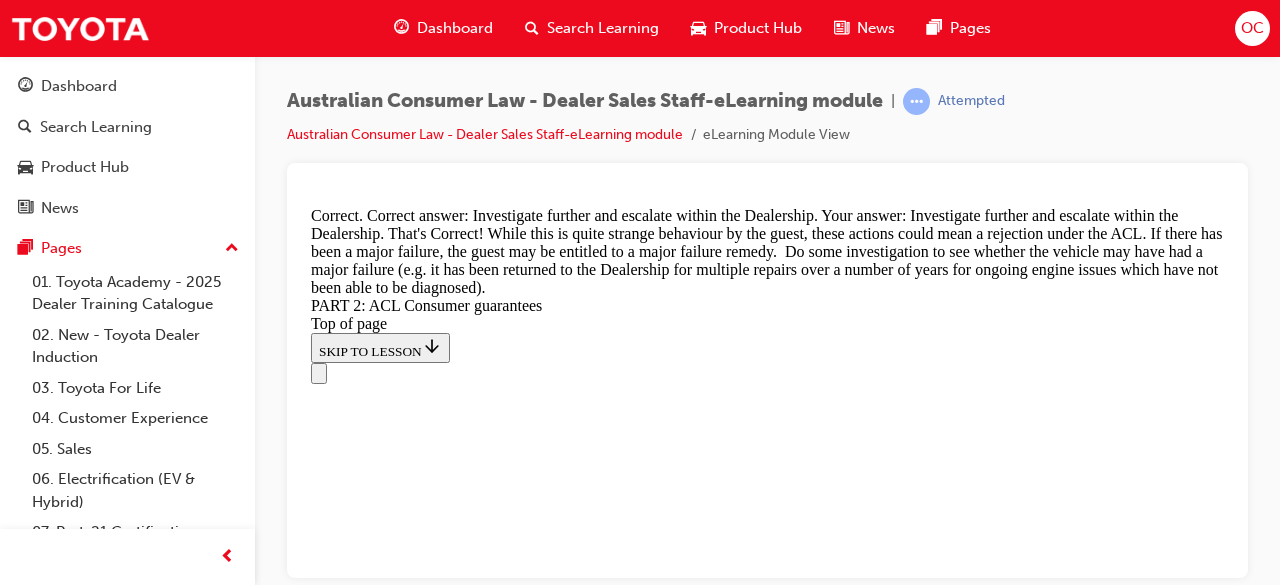 click on "Correct That's Correct! While this is quite strange behaviour by the guest, these actions could mean a rejection under the ACL. If there has been a major failure, the guest may be entitled to a major failure remedy.  Do some investigation to see whether the vehicle may have had a major failure (e.g. it has been returned to the Dealership for multiple repairs over a number of years for ongoing engine issues which have not been able to be diagnosed)." at bounding box center (767, 35039) 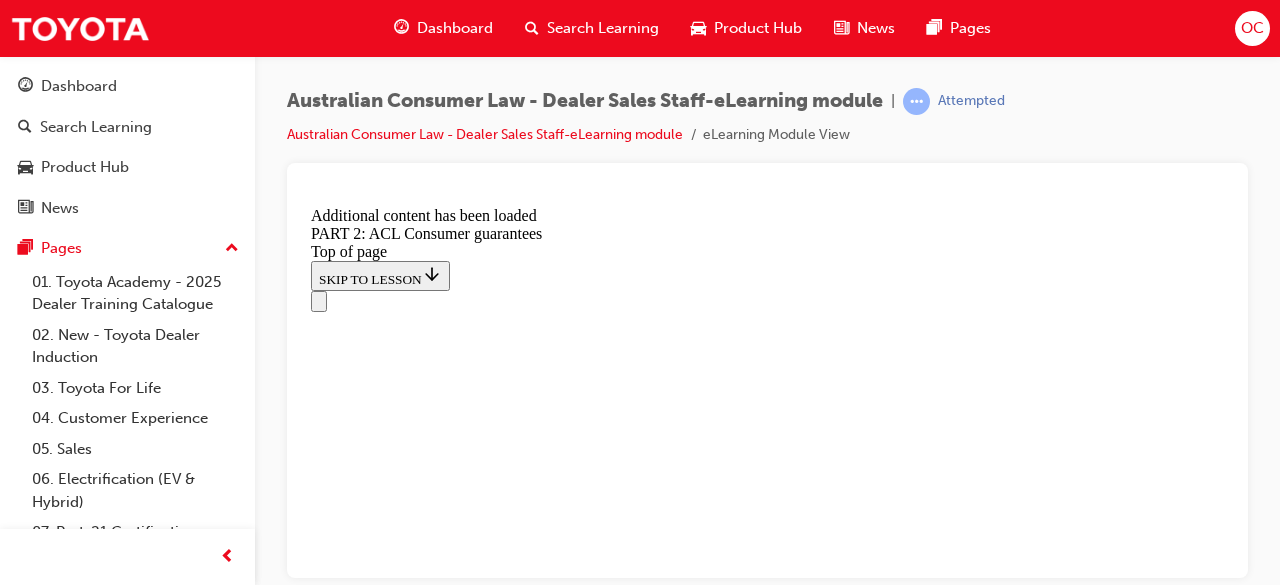 scroll, scrollTop: 24757, scrollLeft: 0, axis: vertical 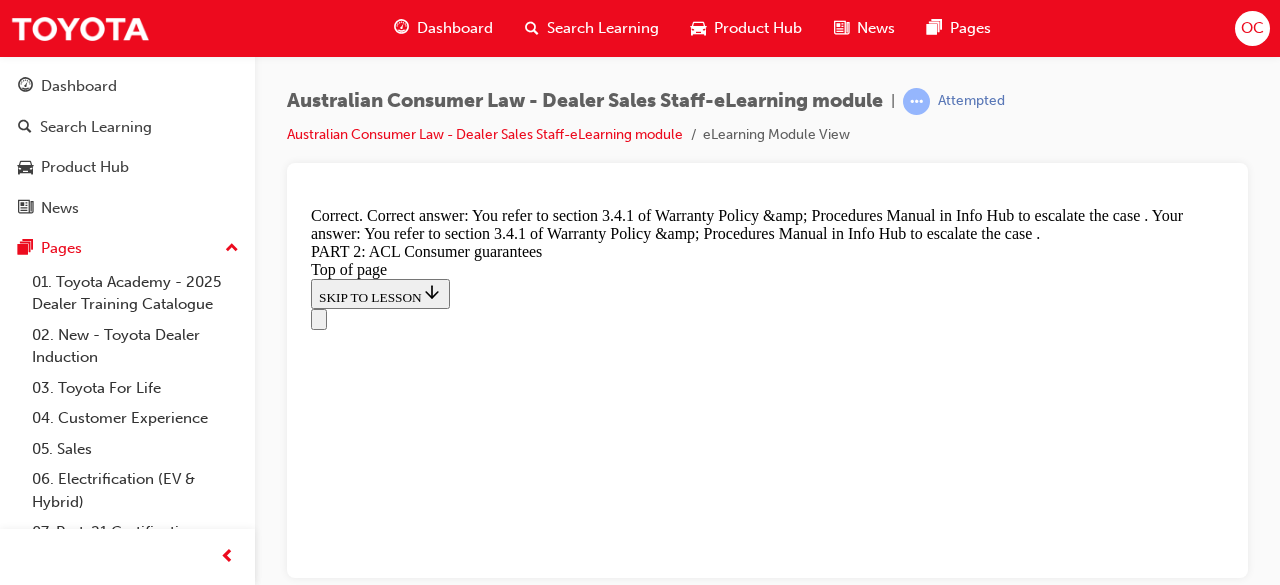 click on "CONTINUE" at bounding box center [353, 39817] 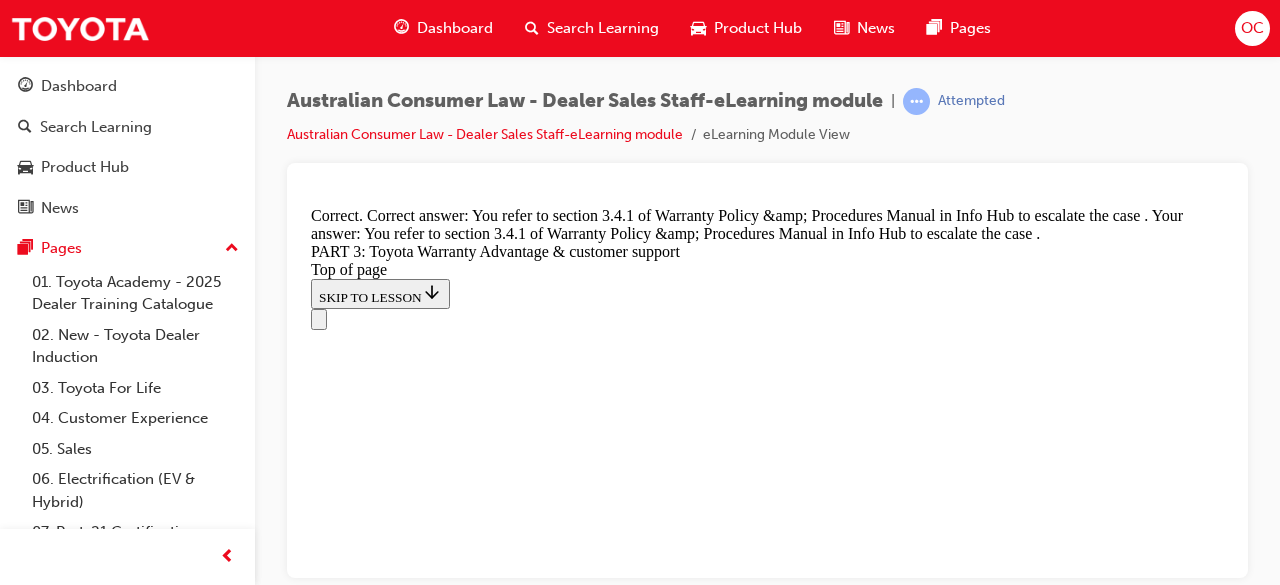 scroll, scrollTop: 0, scrollLeft: 0, axis: both 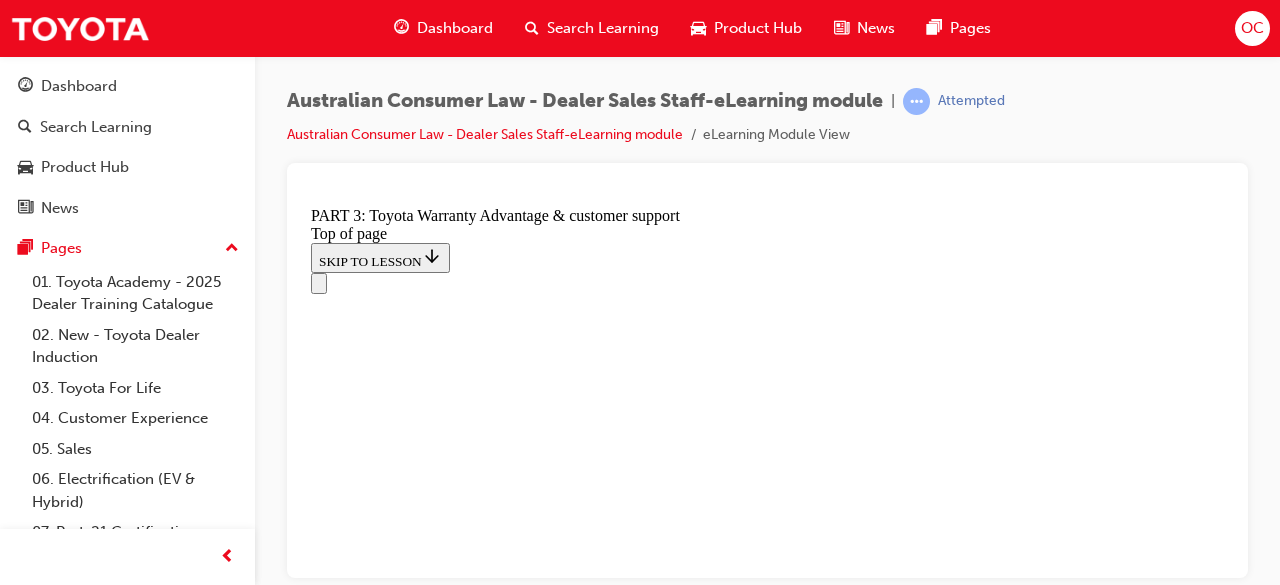 click on "Tell the customer that she does not need to service the car at a Toyota Dealership to maintain the warranty. She only needs to get it serviced at regular intervals in accordance with the vehicle Warranty and Service book. If she wishes, she can go to a local mechanic." at bounding box center (767, 10798) 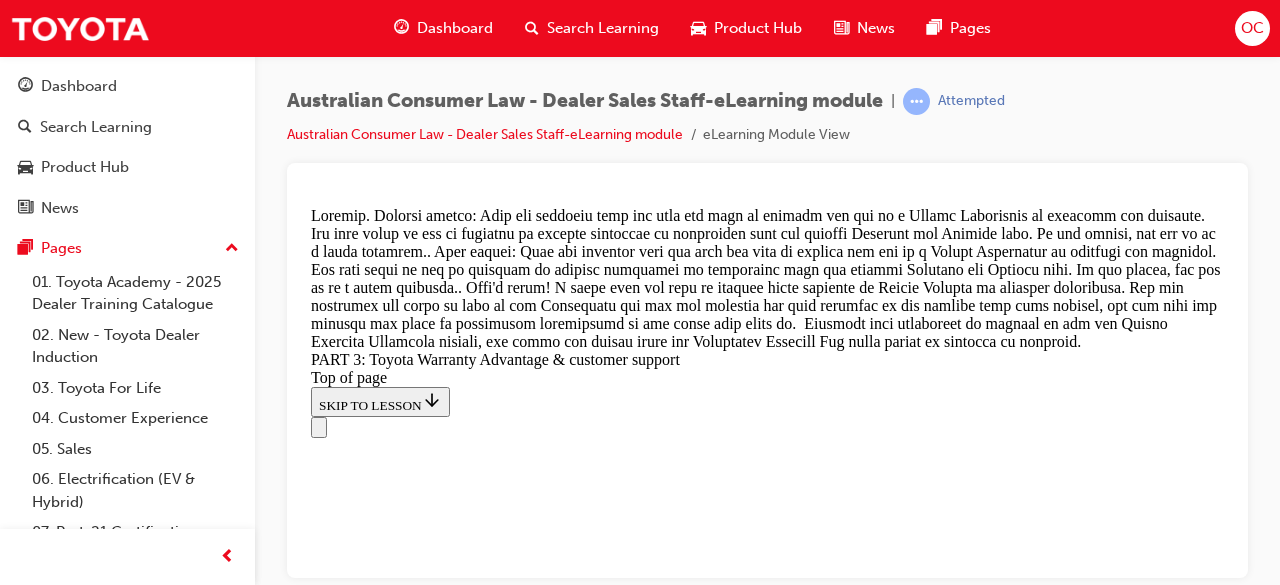 click on "CONTINUE" at bounding box center [353, 12938] 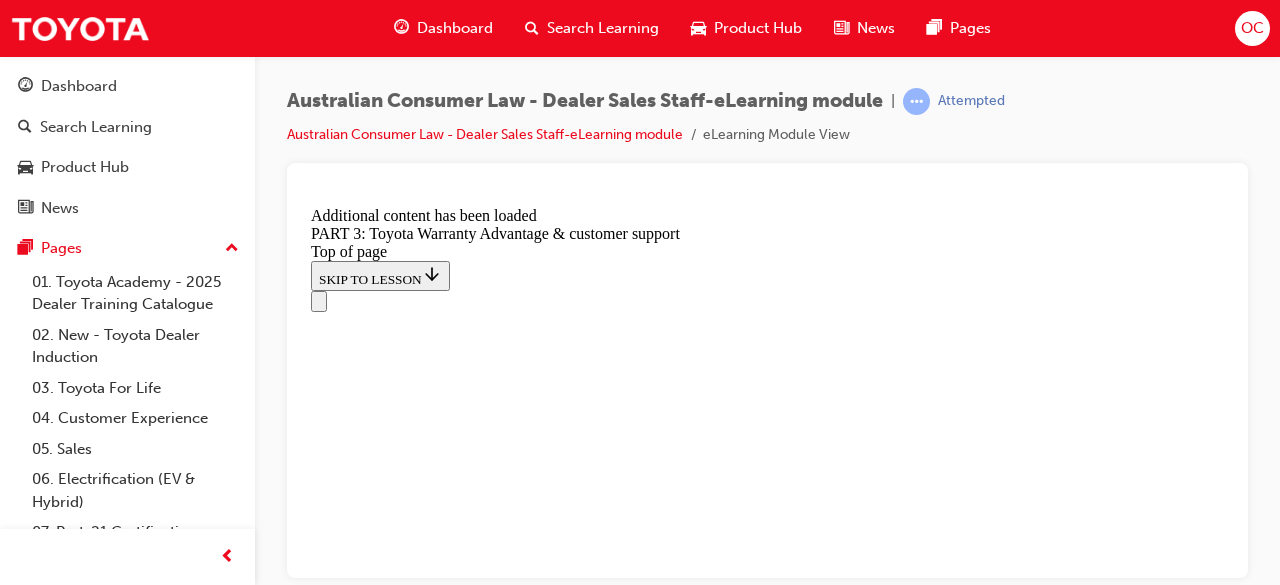 scroll, scrollTop: 2686, scrollLeft: 0, axis: vertical 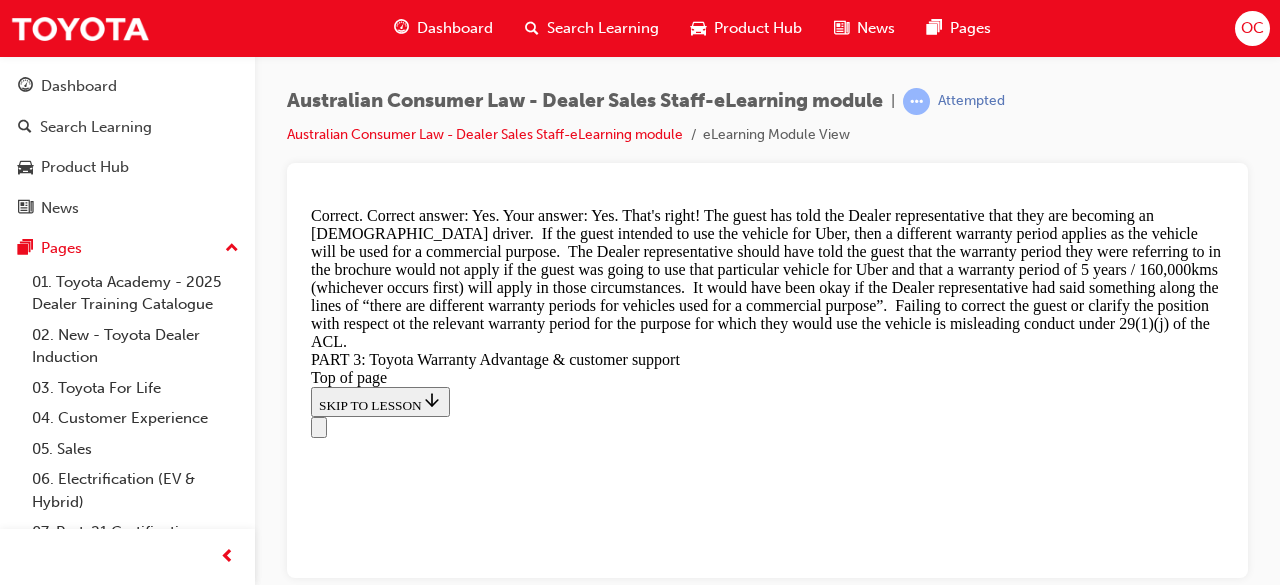 click on "CONTINUE" at bounding box center [353, 16700] 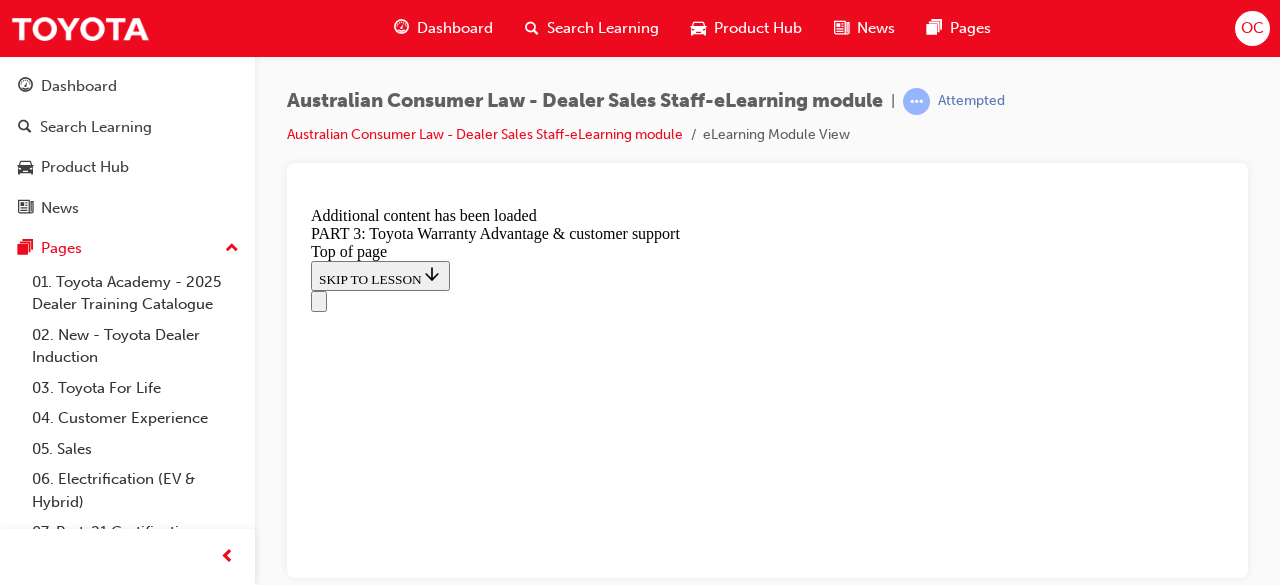 scroll, scrollTop: 5476, scrollLeft: 0, axis: vertical 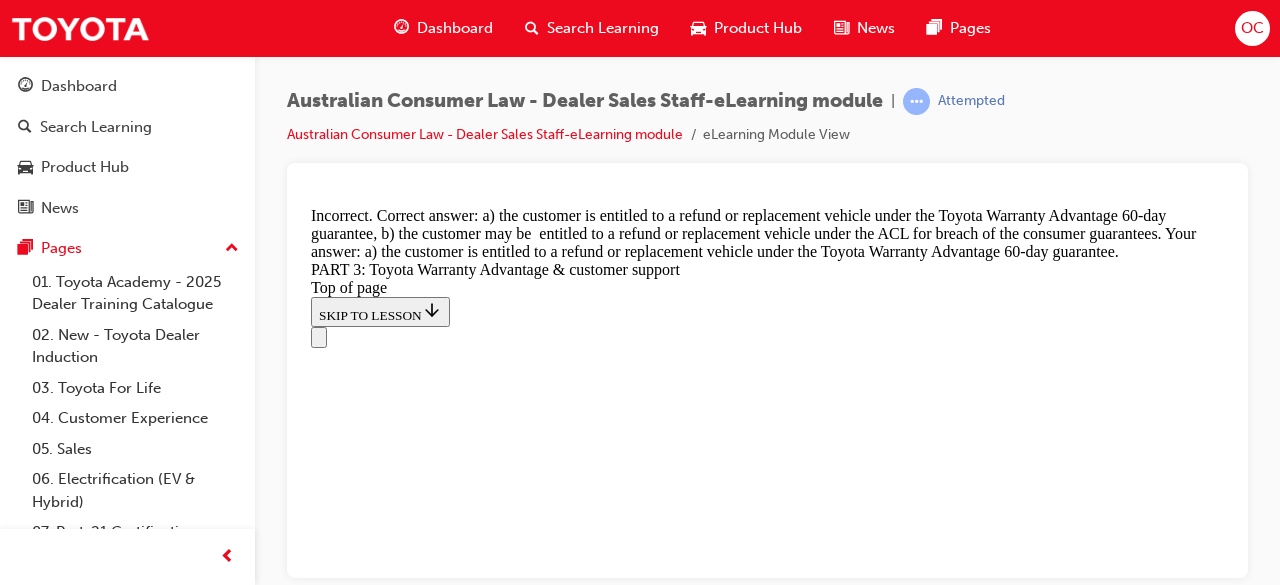 click on "CONTINUE" at bounding box center [353, 20606] 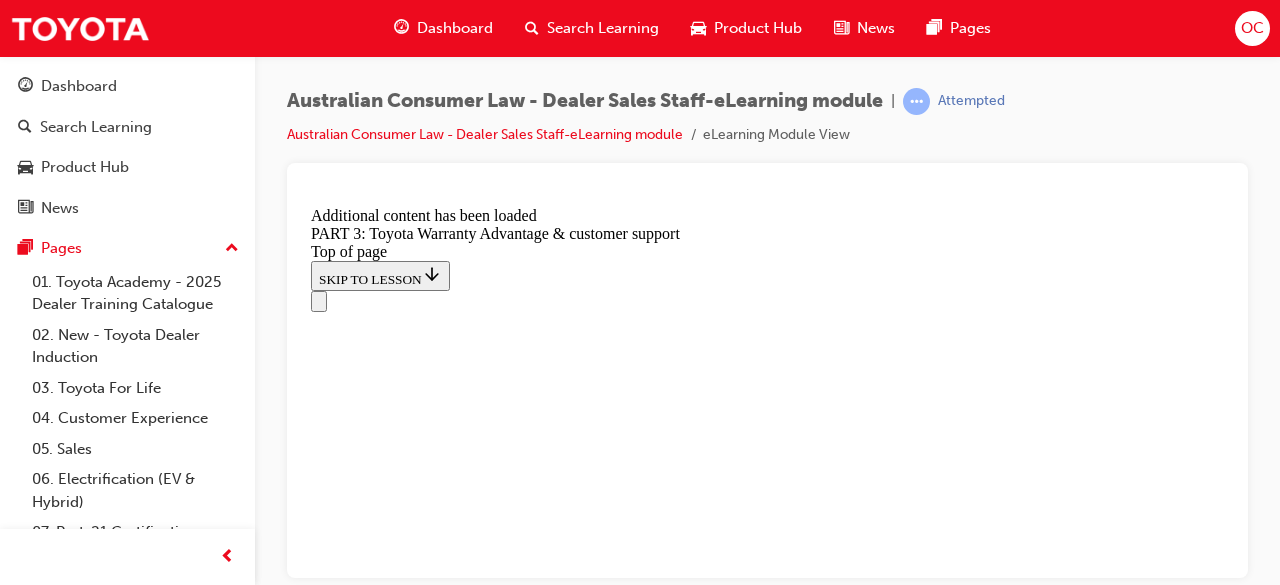 scroll, scrollTop: 6694, scrollLeft: 0, axis: vertical 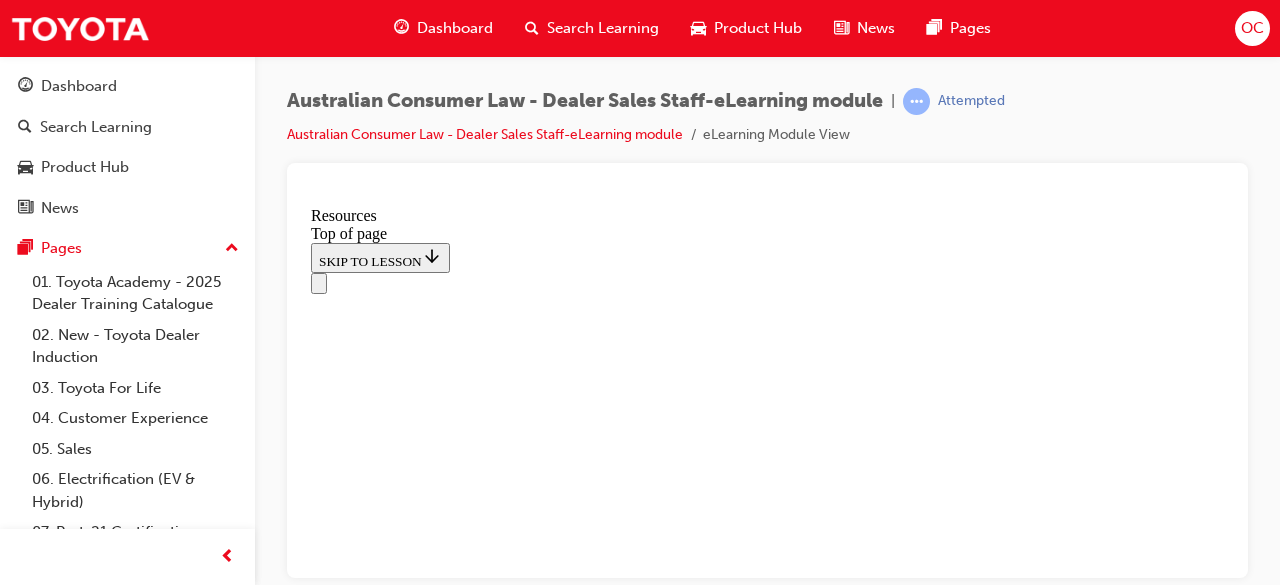 click on "CONTINUE" at bounding box center [353, 9311] 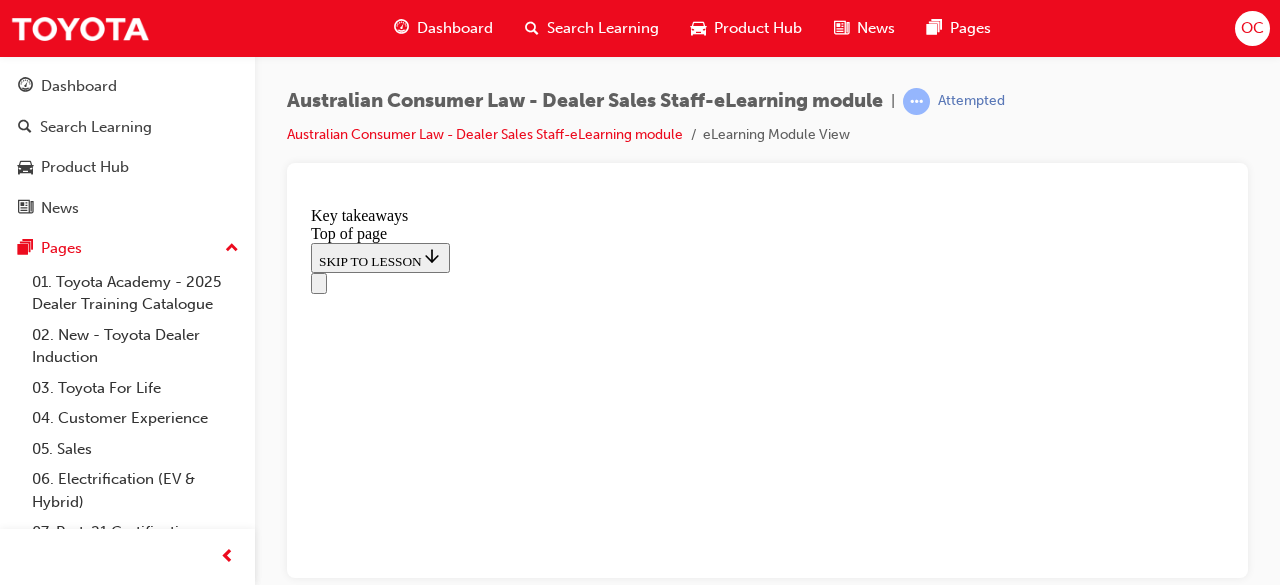 scroll, scrollTop: 0, scrollLeft: 0, axis: both 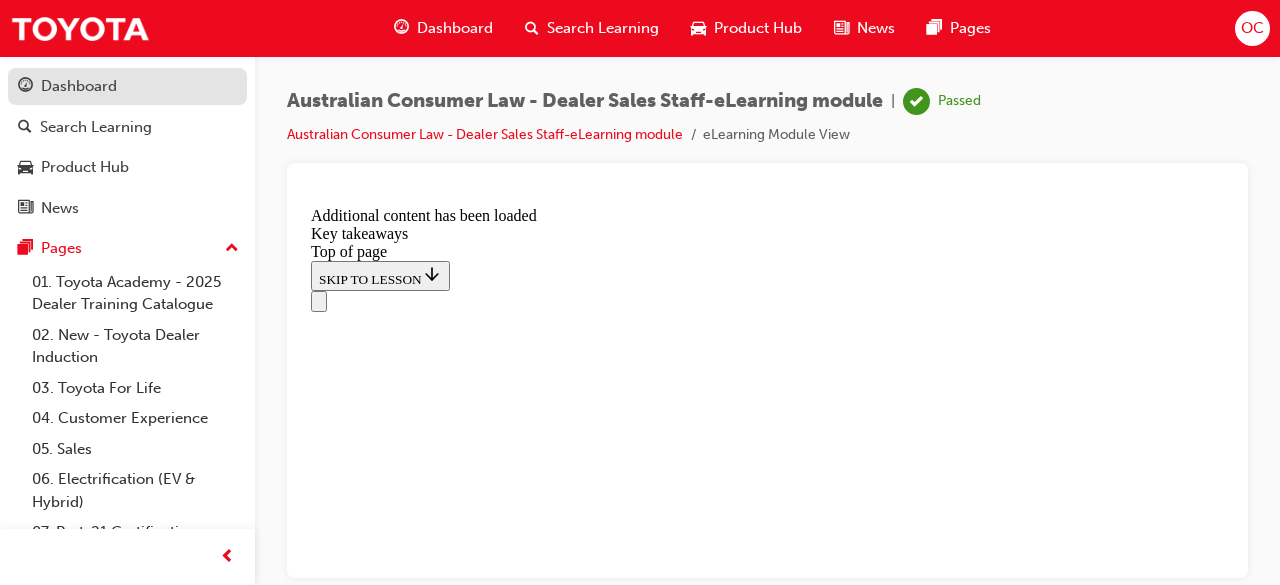 click on "Dashboard" at bounding box center [79, 86] 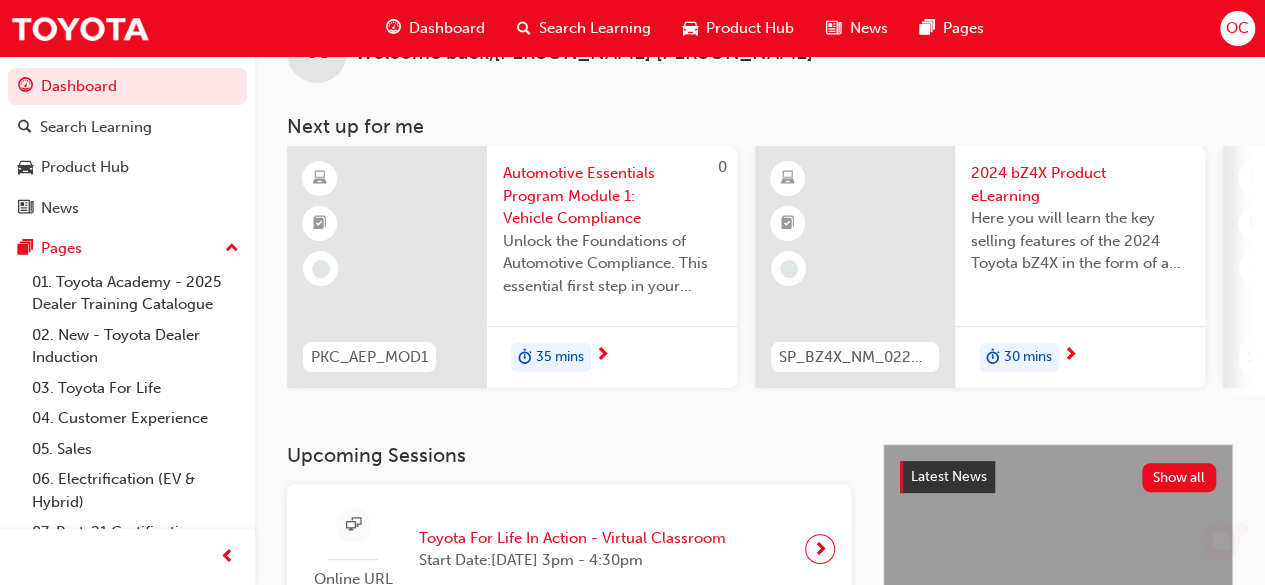 scroll, scrollTop: 68, scrollLeft: 0, axis: vertical 